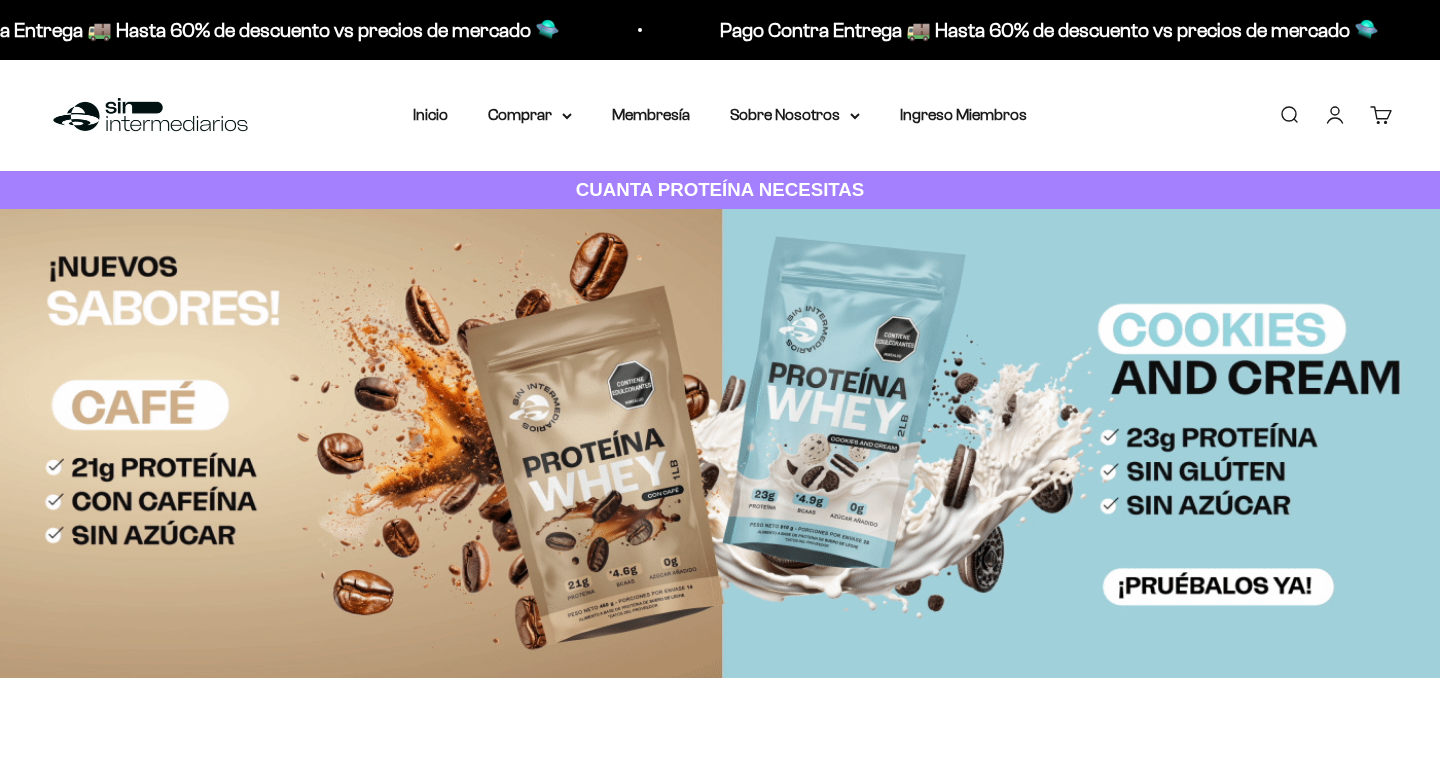 scroll, scrollTop: 0, scrollLeft: 0, axis: both 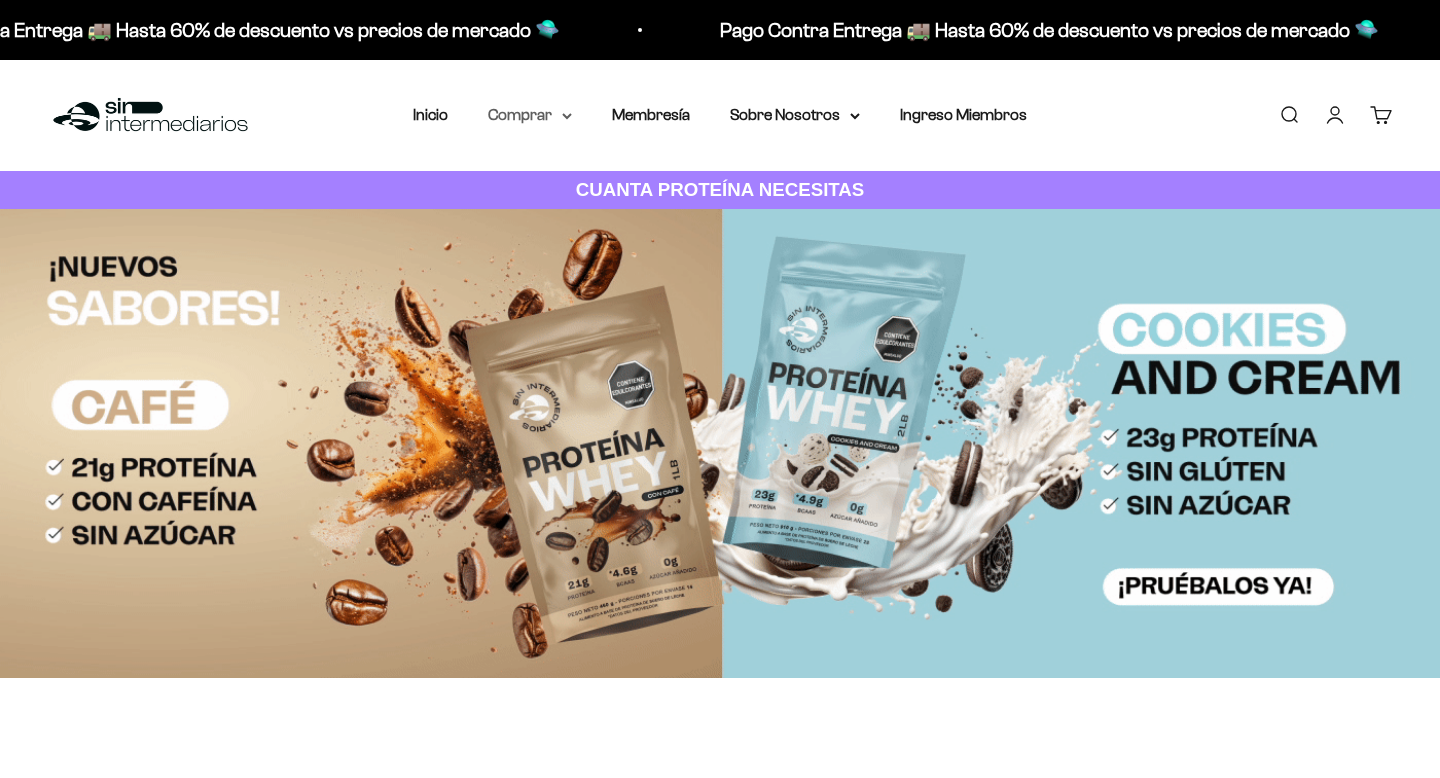 click on "Comprar" at bounding box center (530, 115) 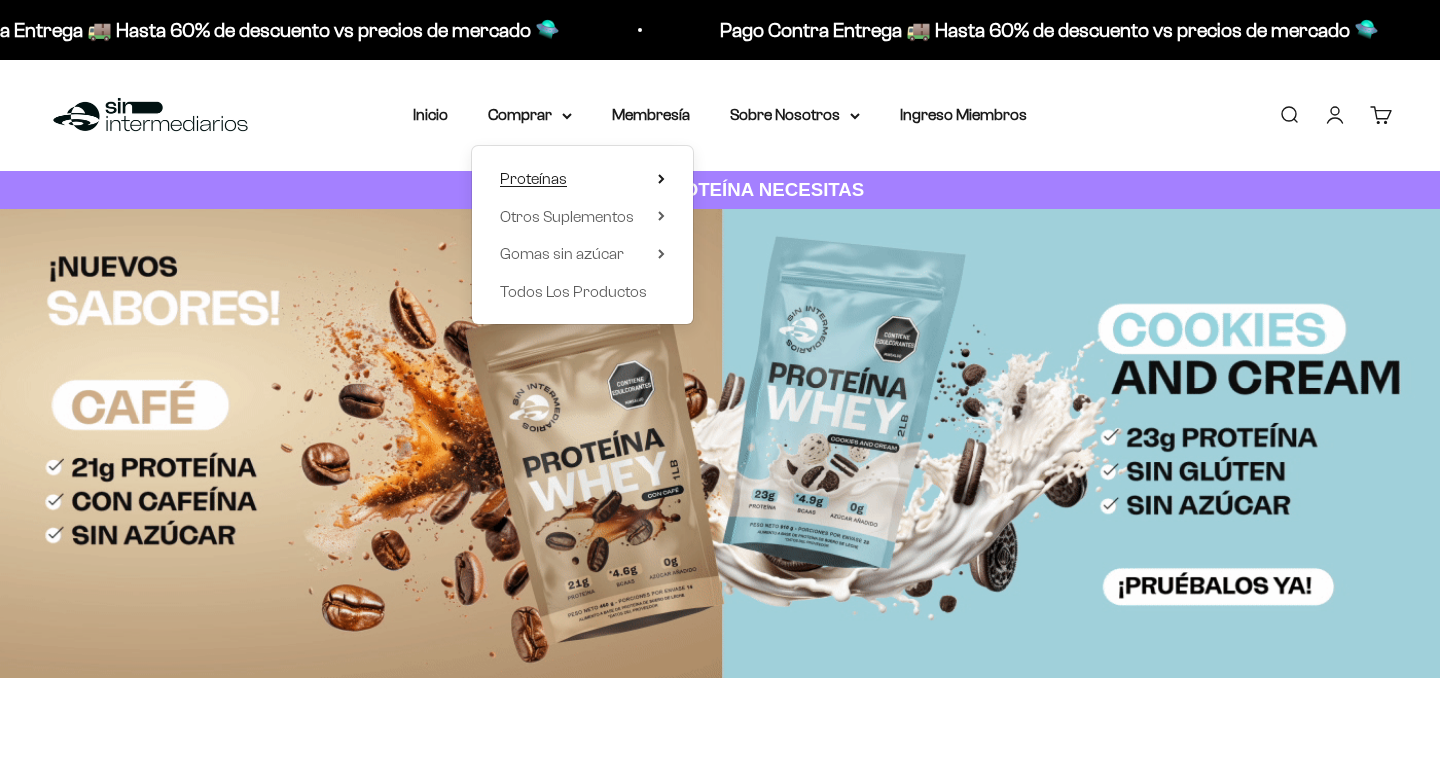click on "Proteínas" at bounding box center (533, 178) 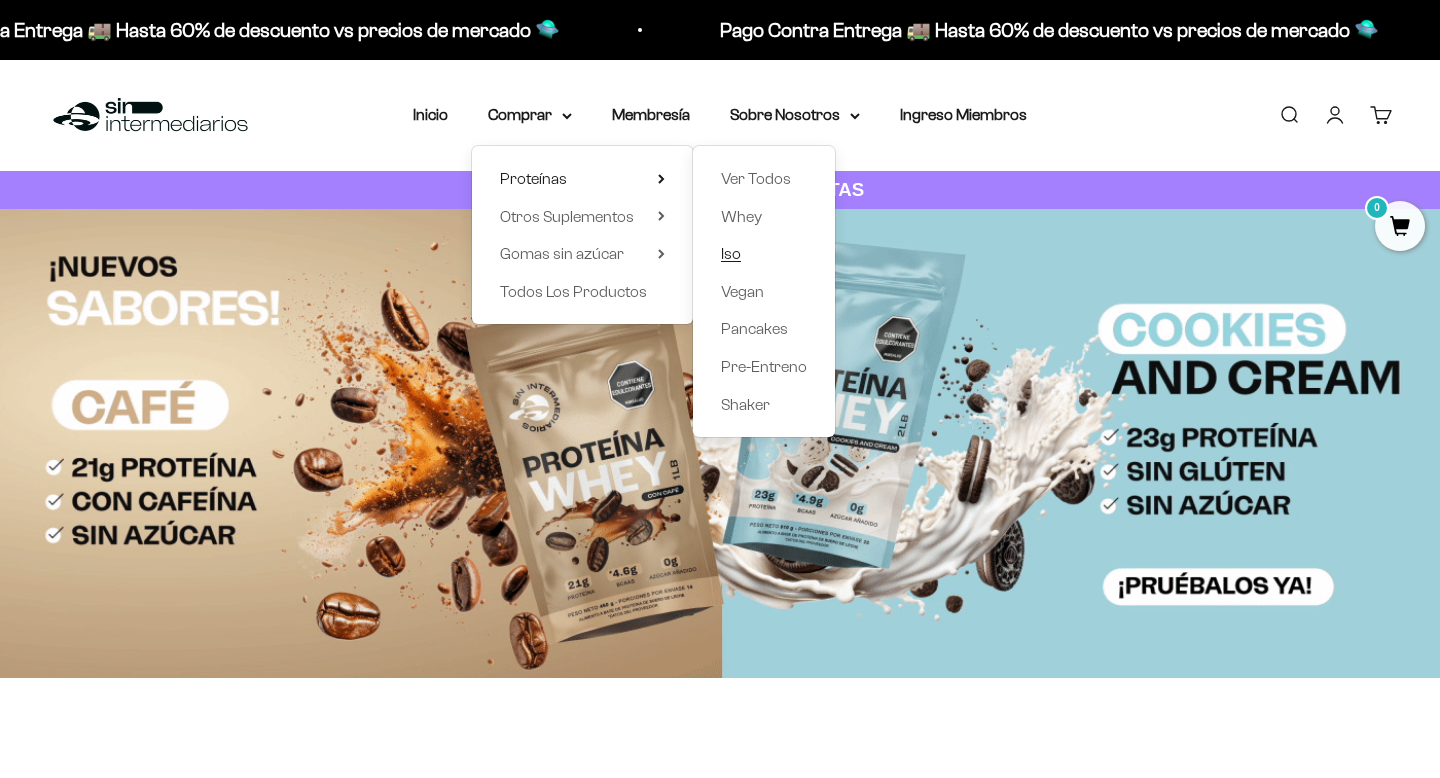 click on "Iso" at bounding box center [731, 253] 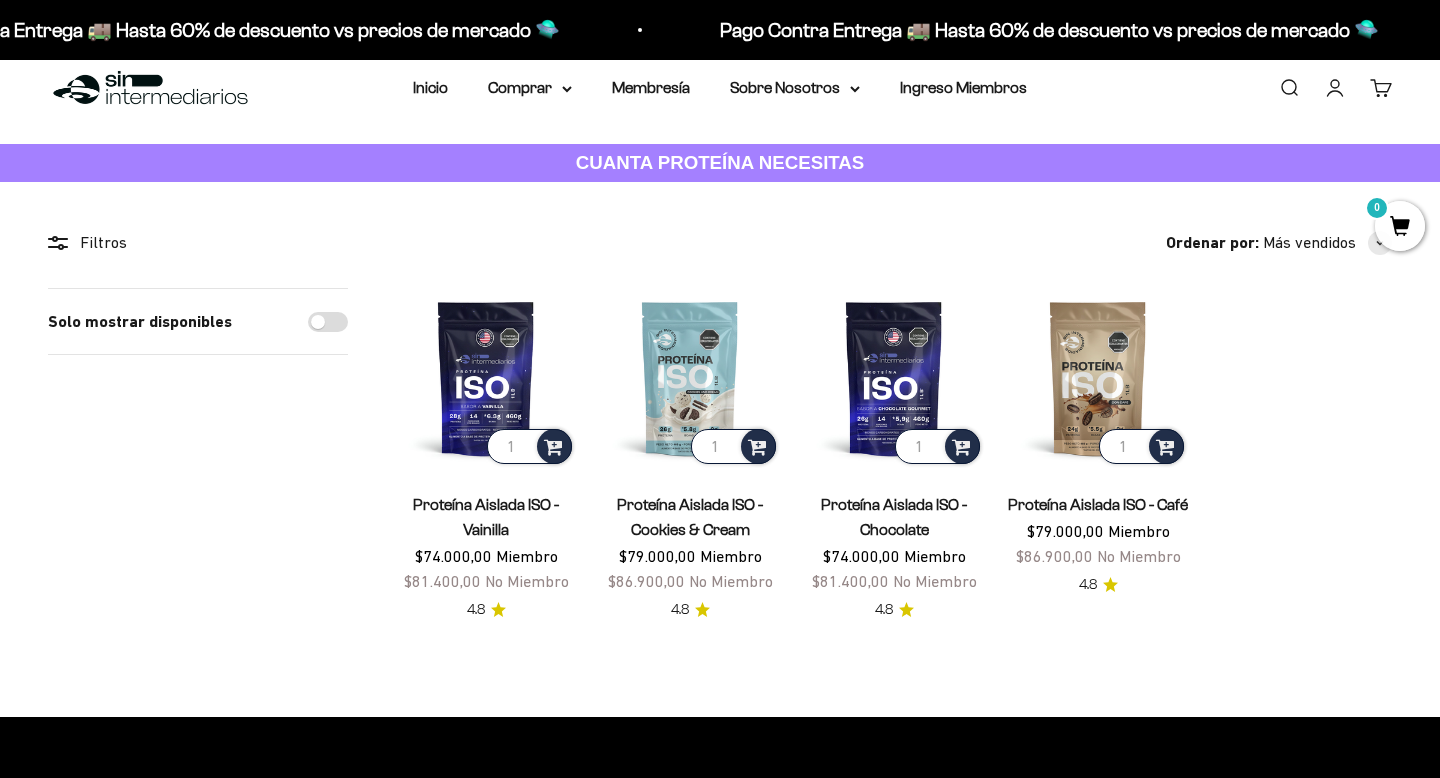 scroll, scrollTop: 35, scrollLeft: 0, axis: vertical 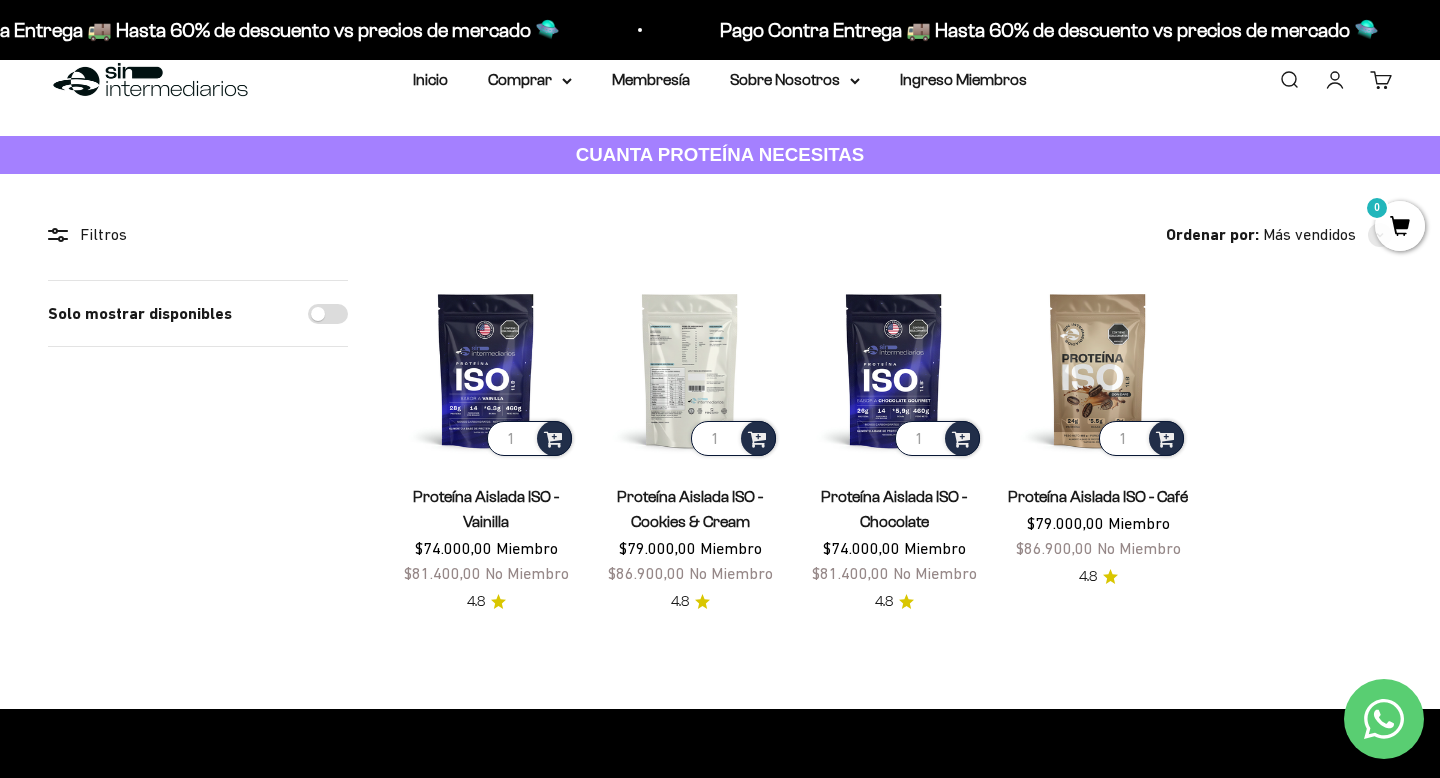 click at bounding box center [690, 370] 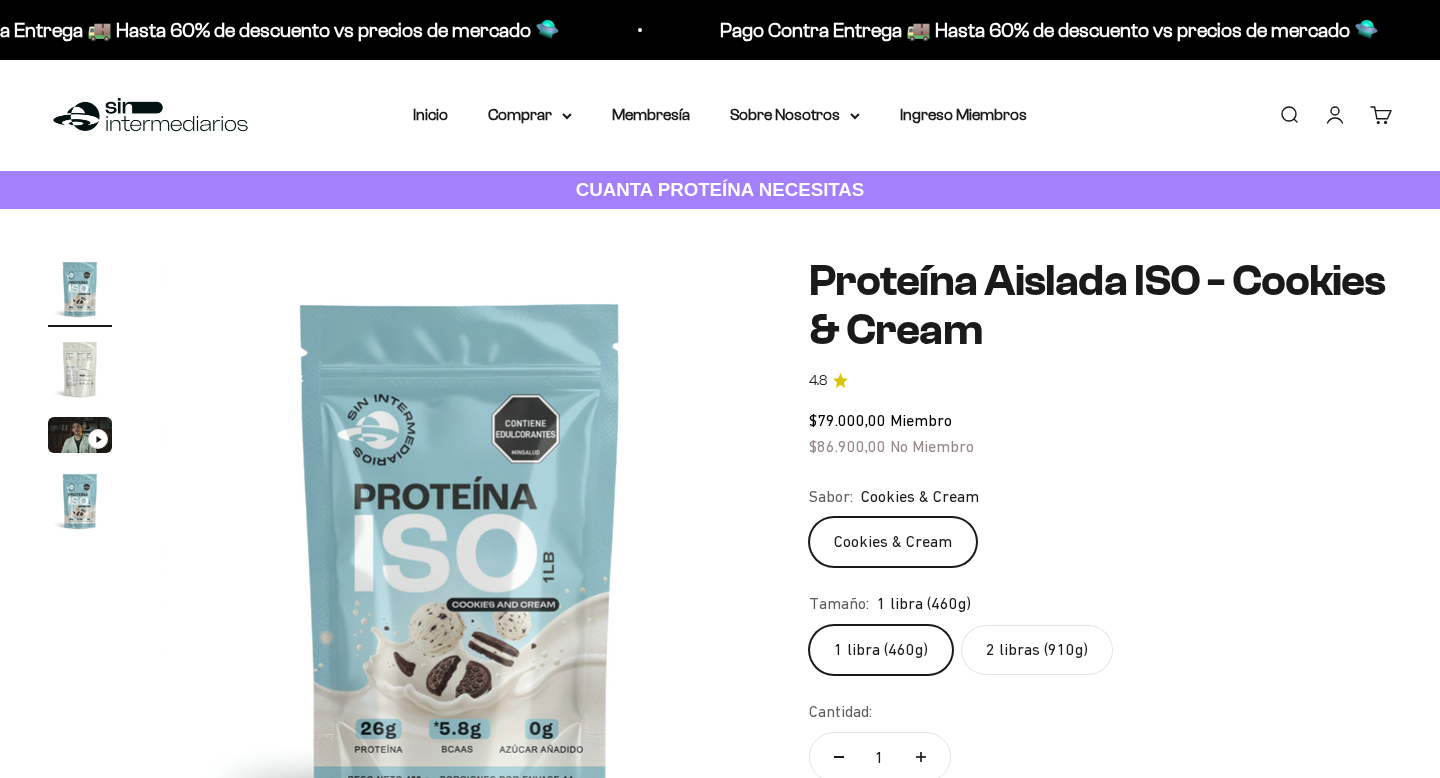 scroll, scrollTop: 0, scrollLeft: 0, axis: both 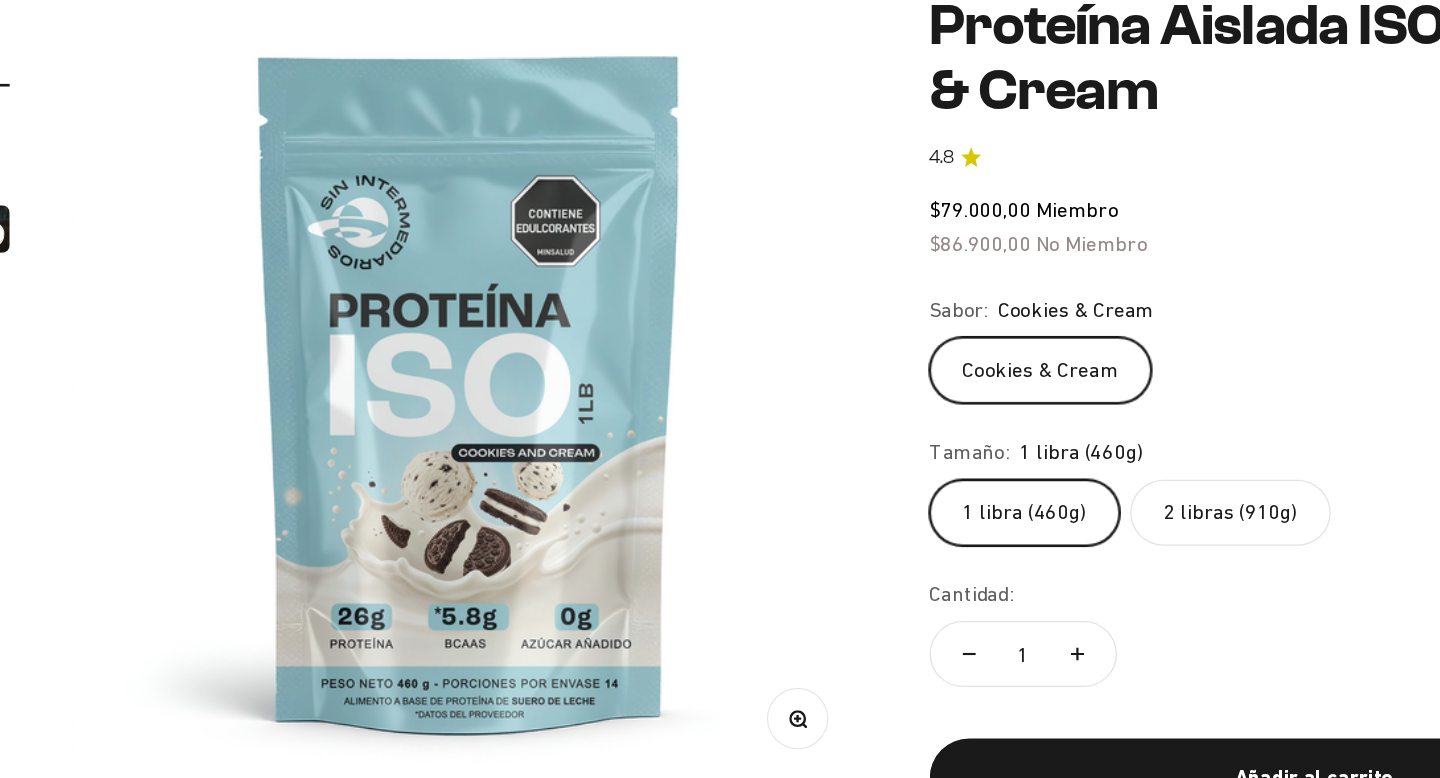 click on "2 libras (910g)" 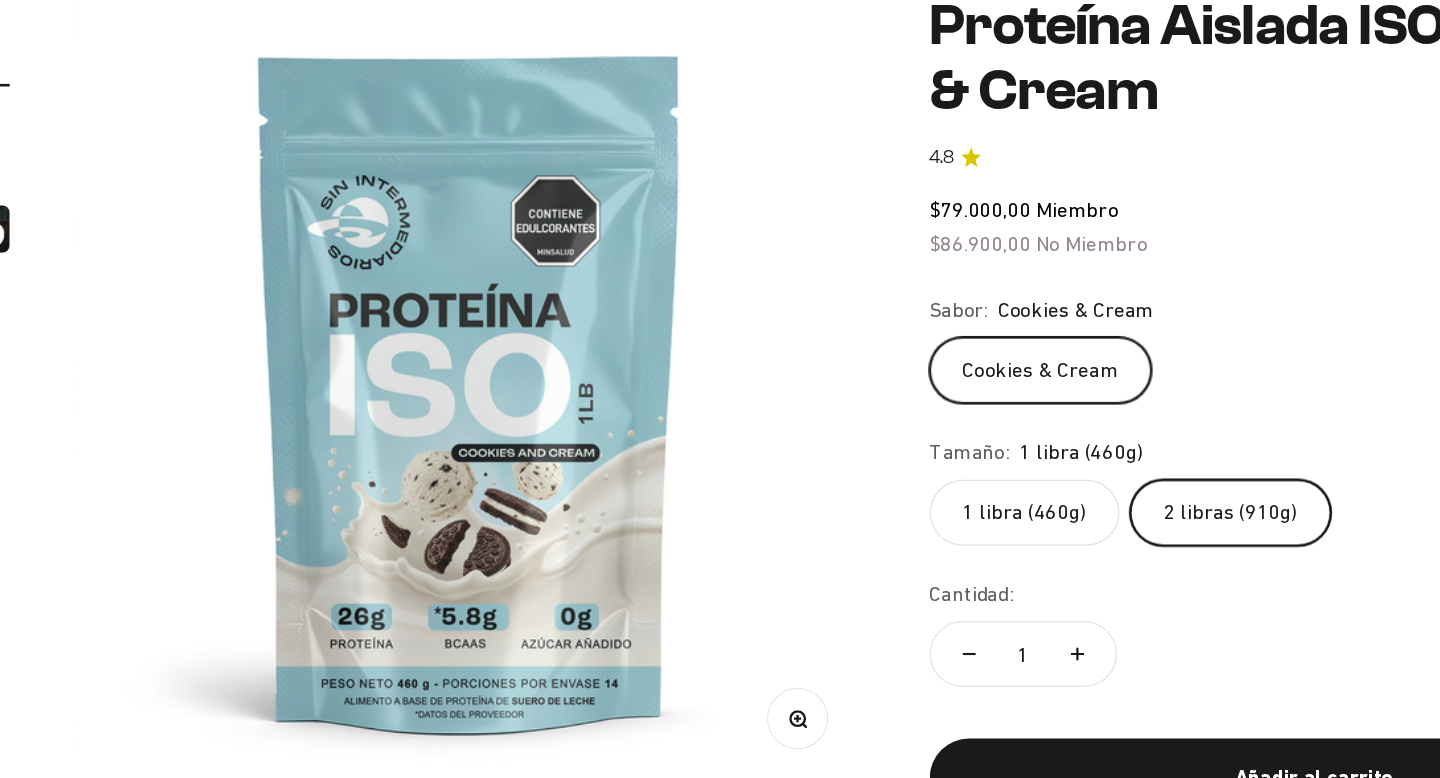 scroll, scrollTop: 0, scrollLeft: 1874, axis: horizontal 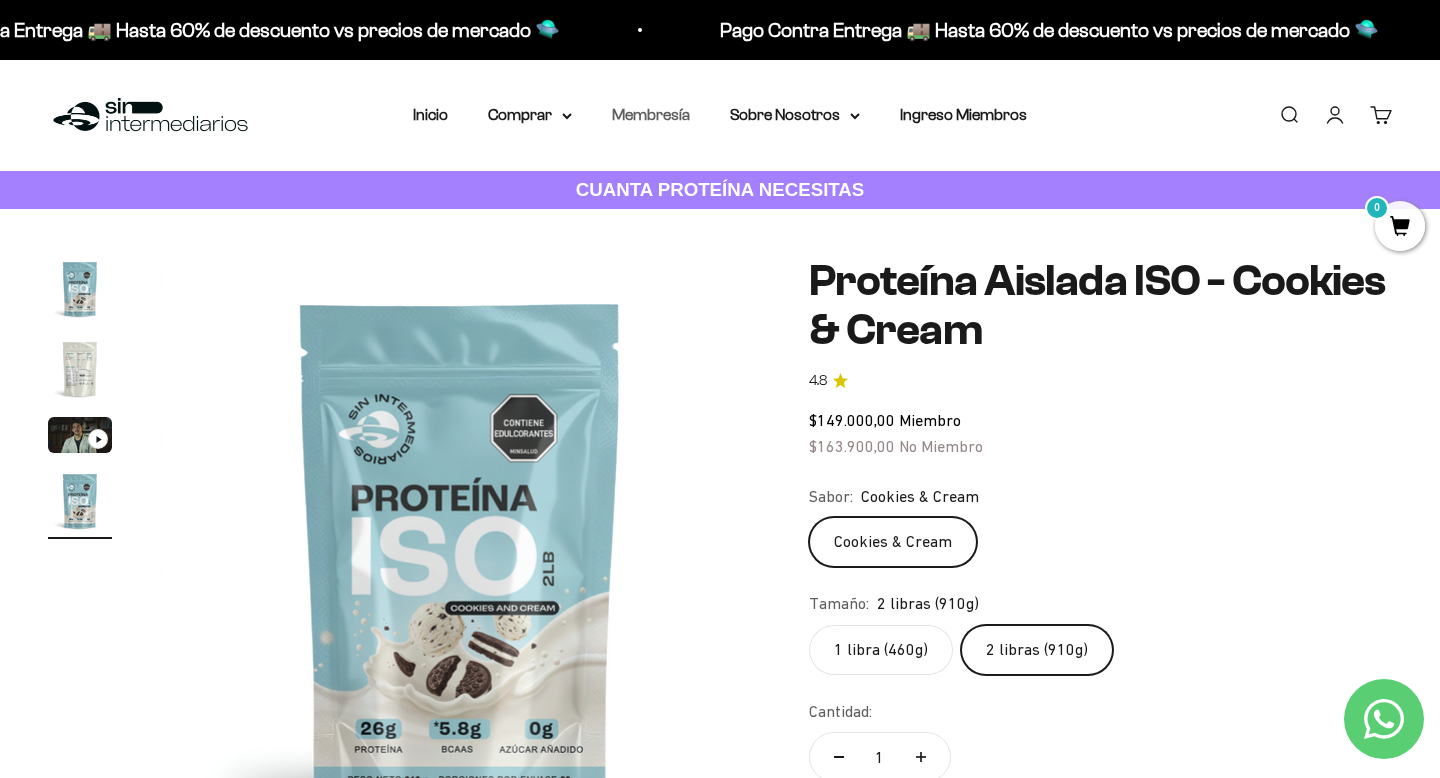 click on "Membresía" at bounding box center [651, 114] 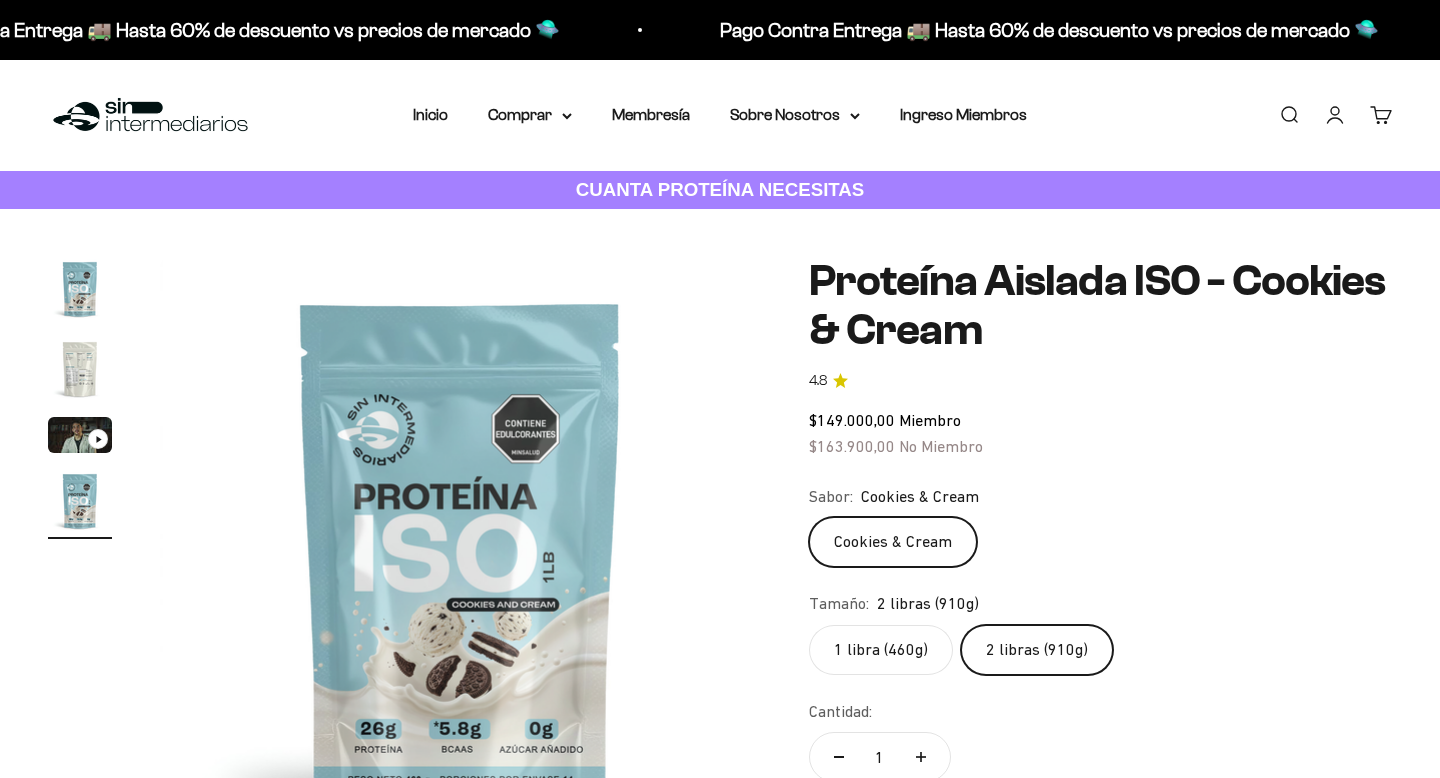 scroll, scrollTop: 48, scrollLeft: 0, axis: vertical 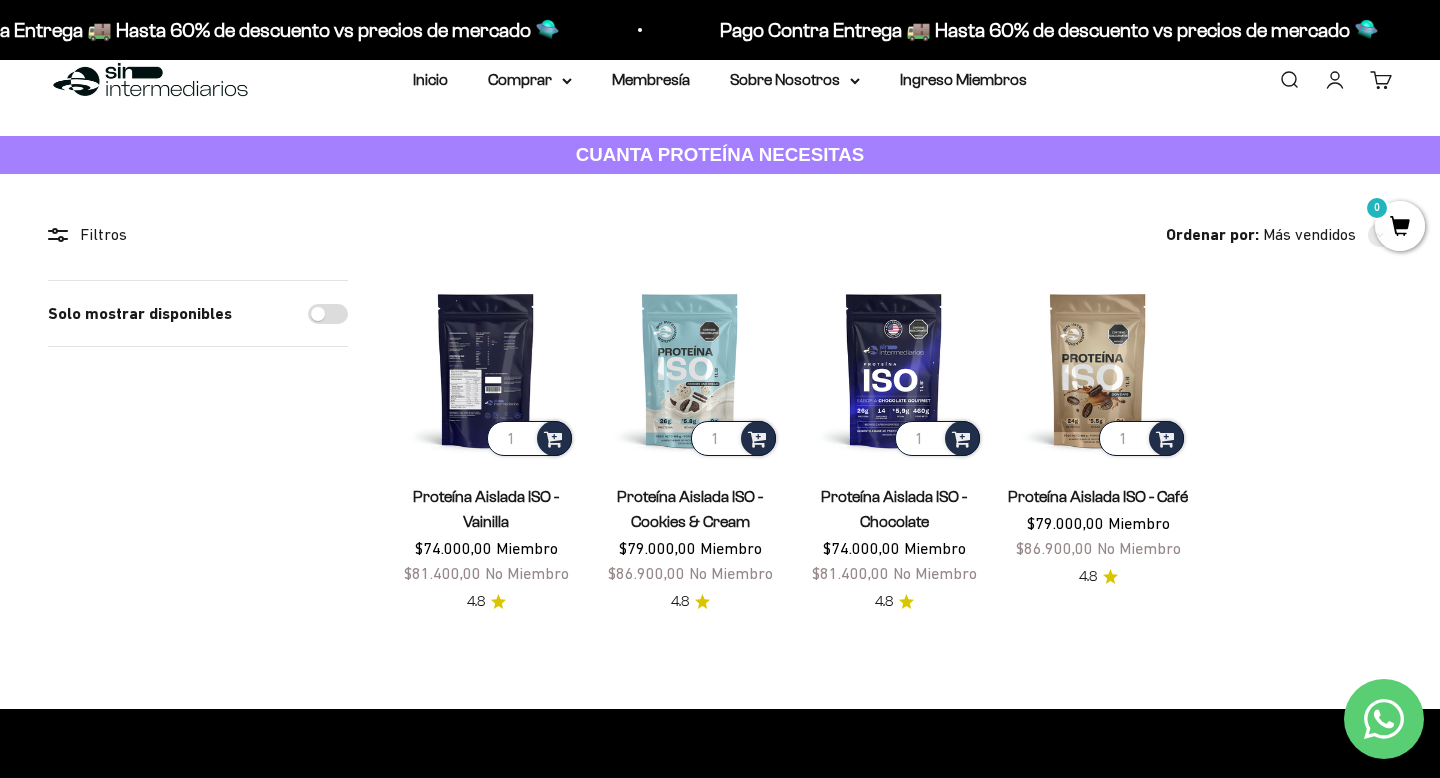 click at bounding box center (486, 370) 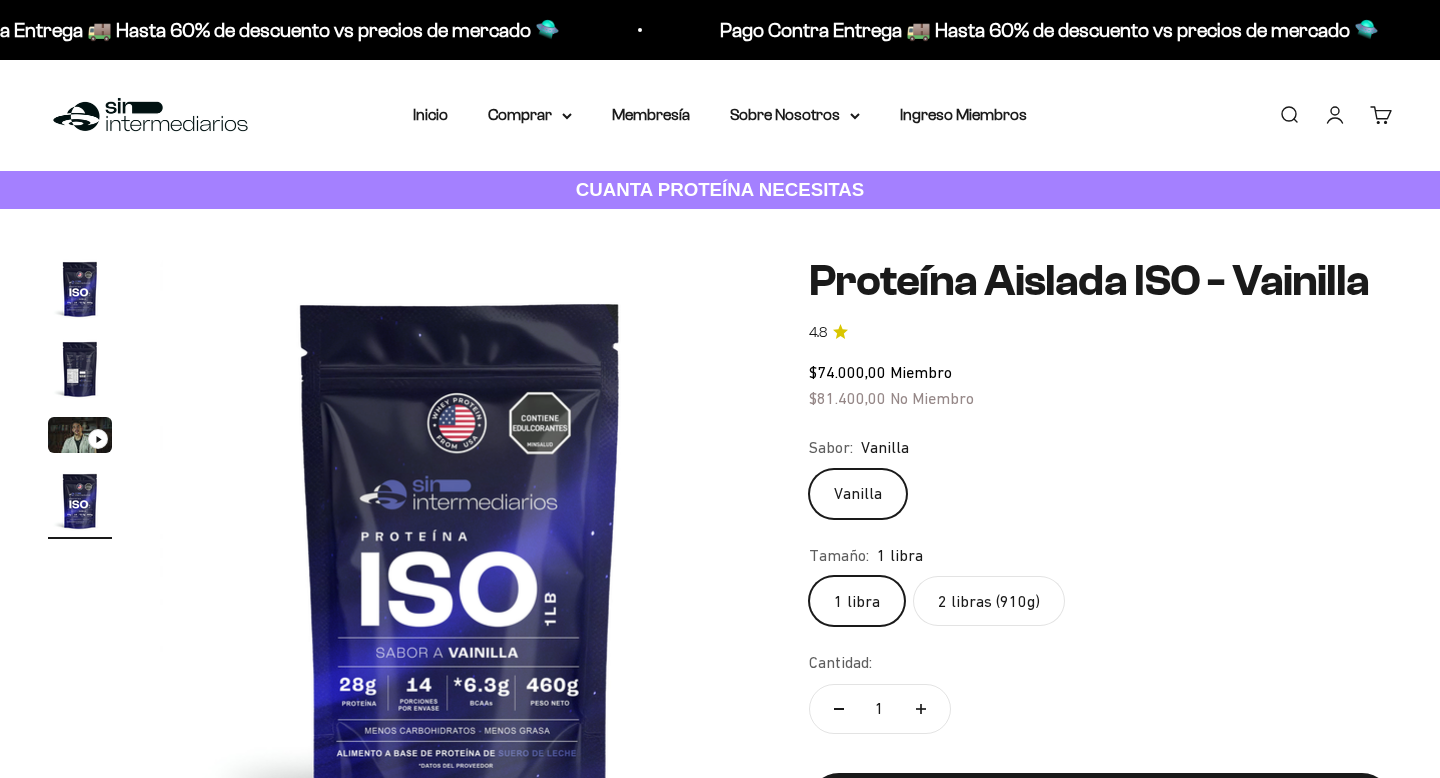 scroll, scrollTop: 0, scrollLeft: 0, axis: both 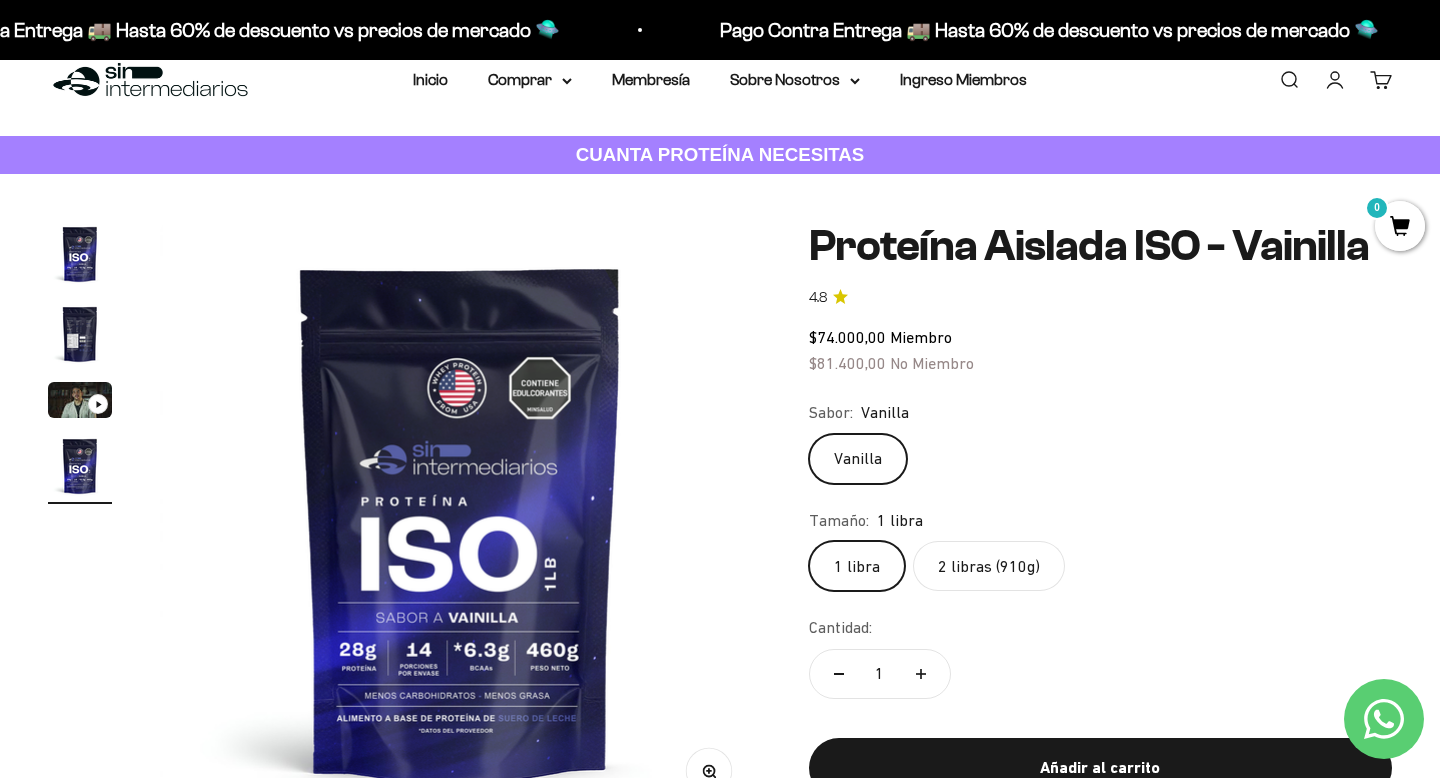 click on "2 libras (910g)" 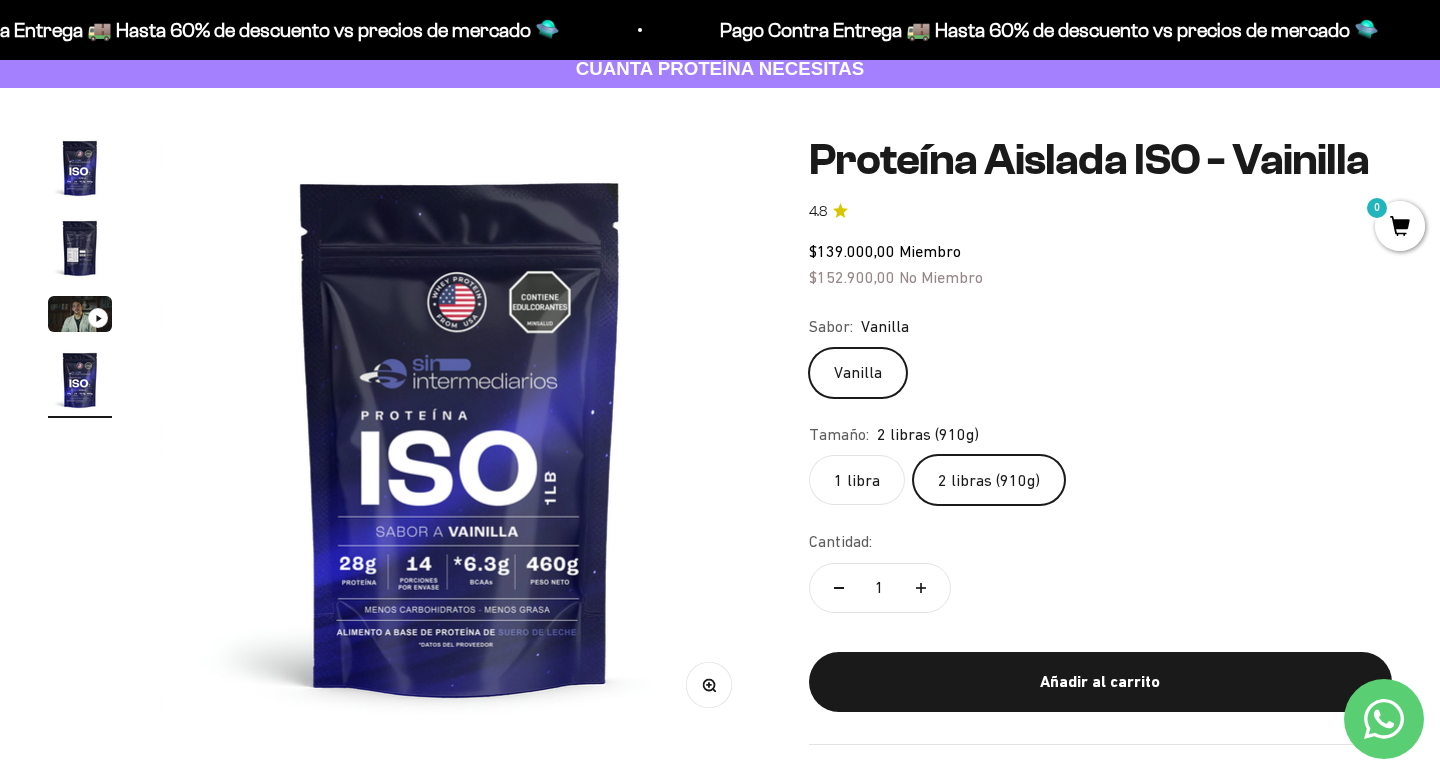 scroll, scrollTop: 125, scrollLeft: 0, axis: vertical 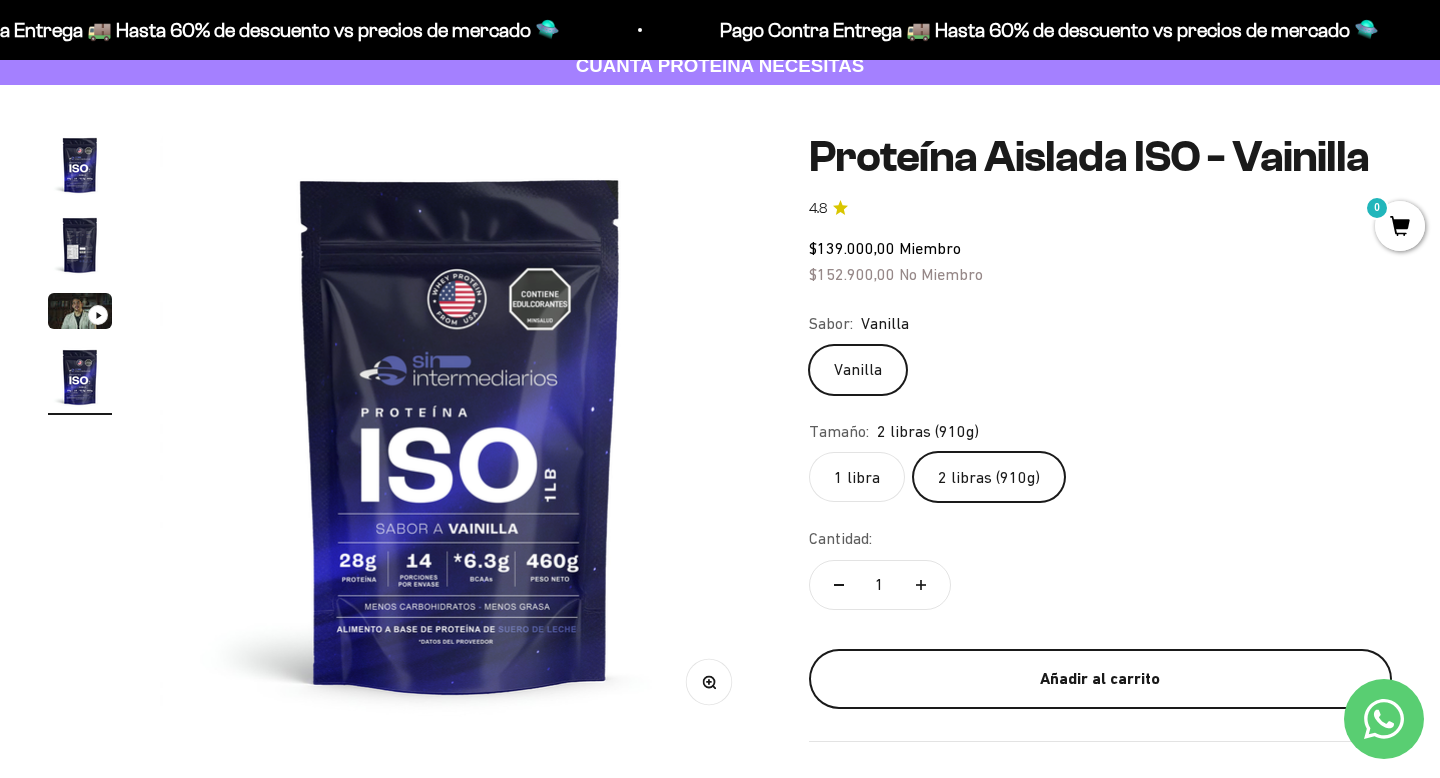 click on "Añadir al carrito" at bounding box center [1100, 679] 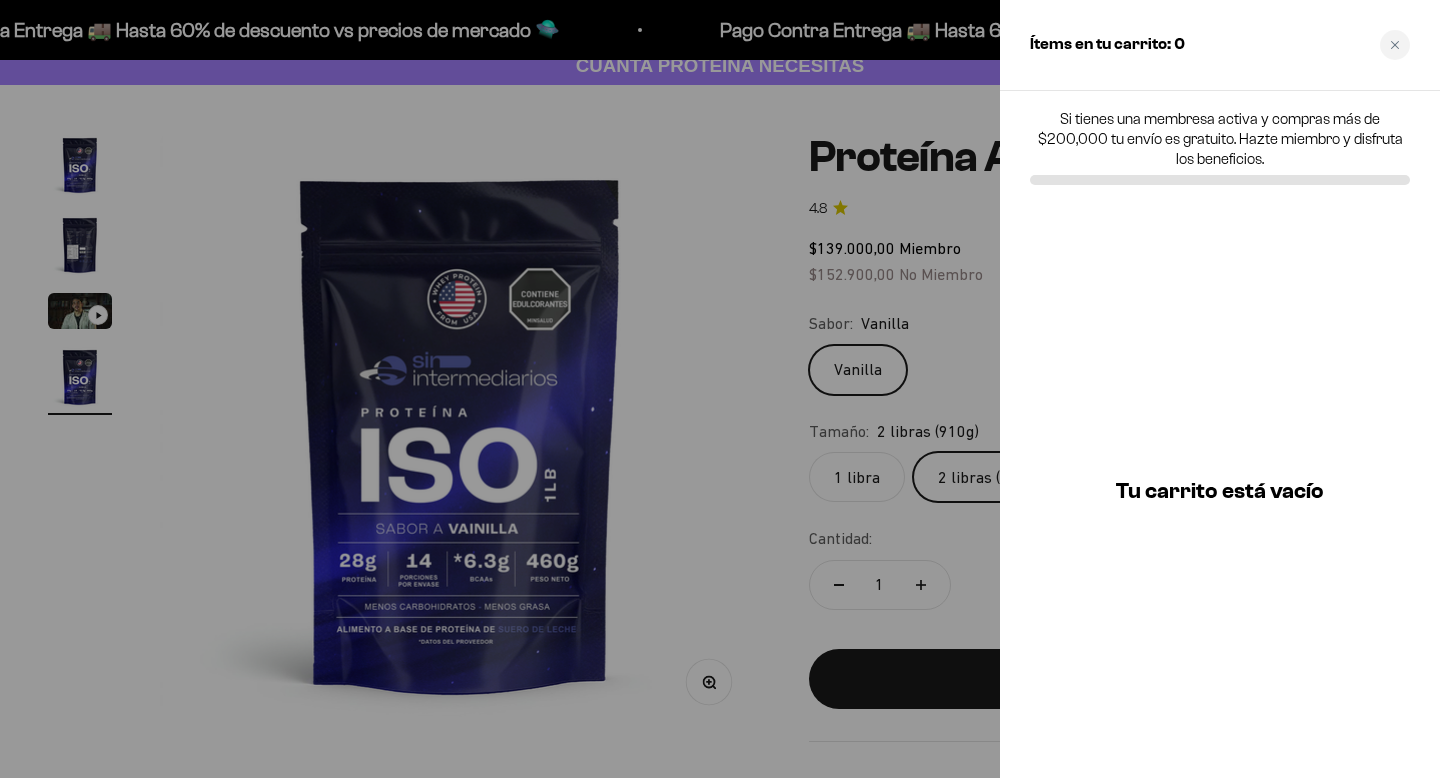 click at bounding box center [720, 389] 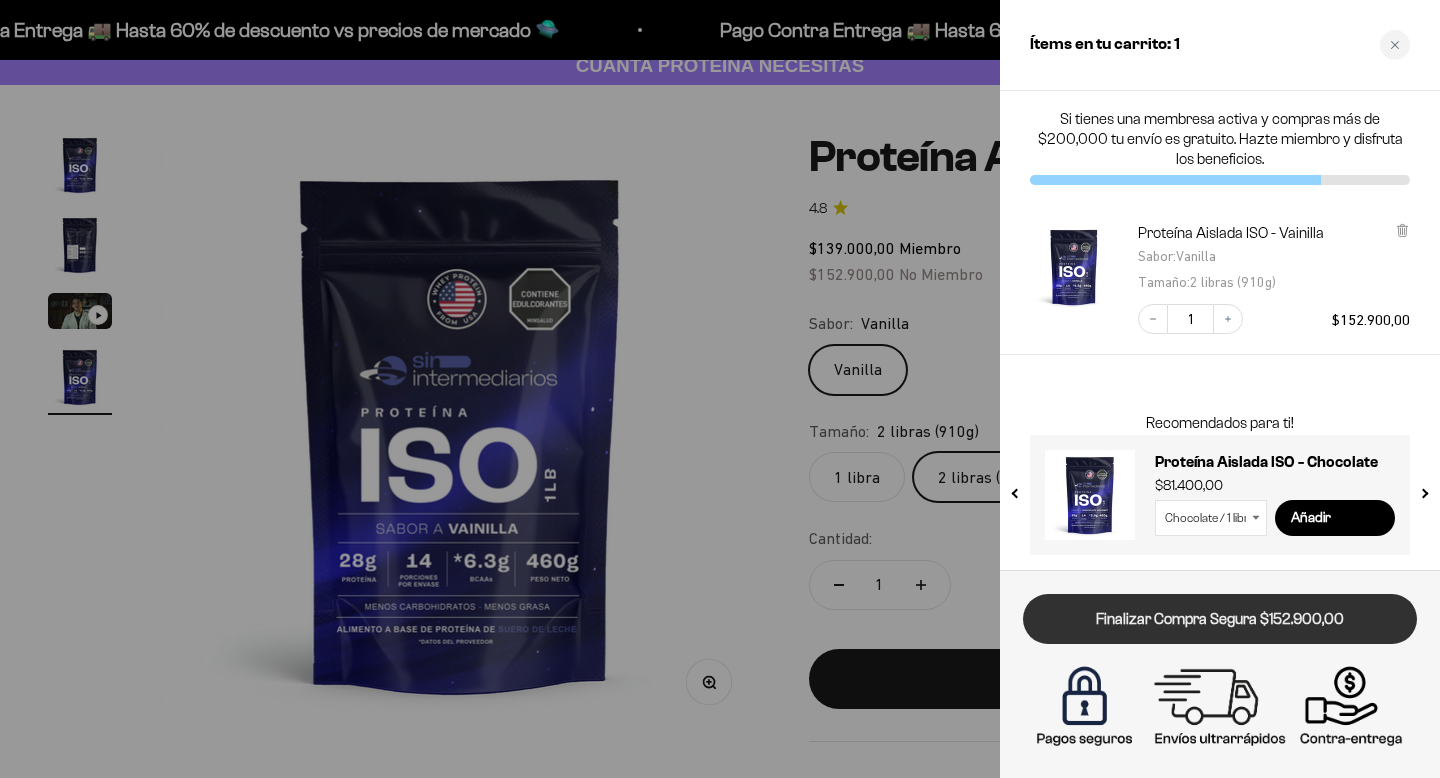 click on "Finalizar Compra Segura $152.900,00" at bounding box center (1220, 619) 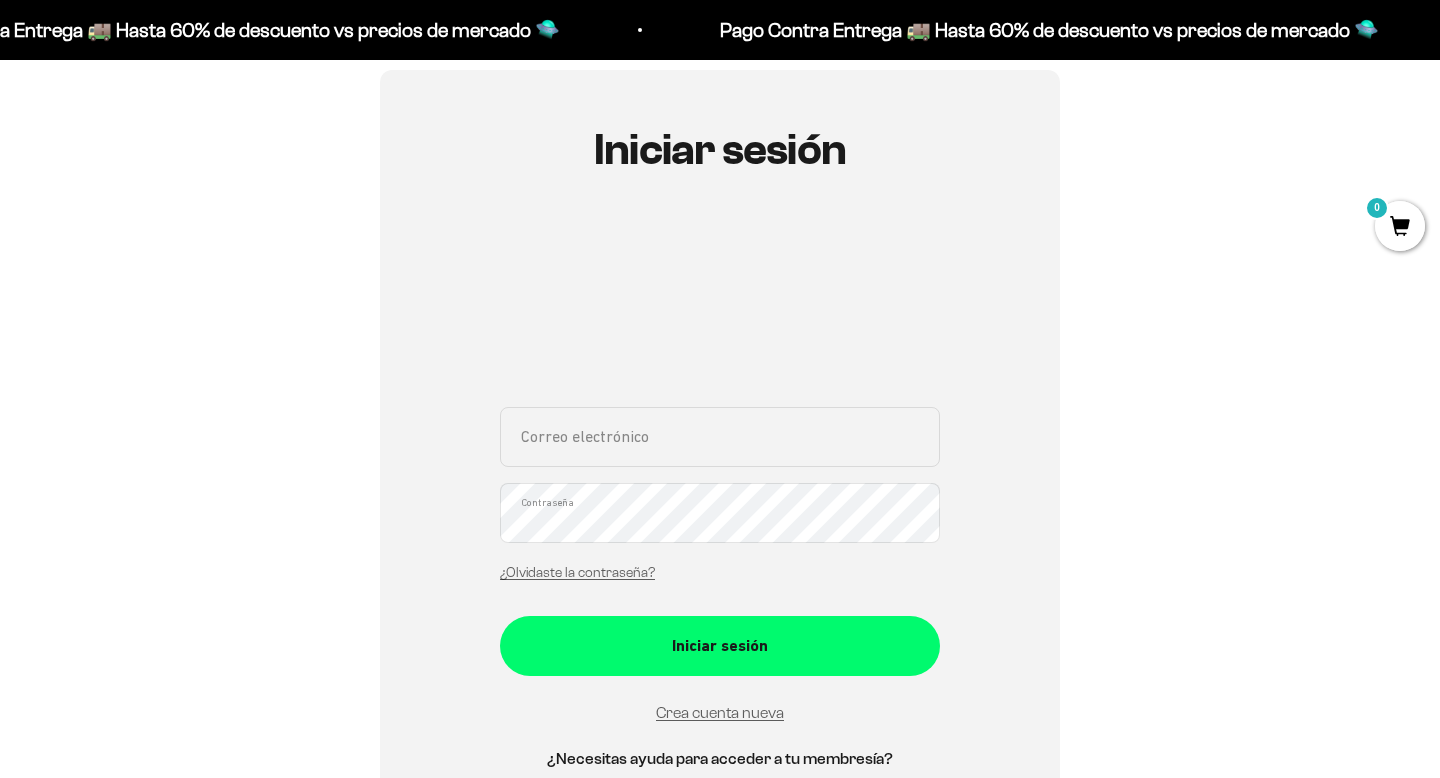 scroll, scrollTop: 279, scrollLeft: 0, axis: vertical 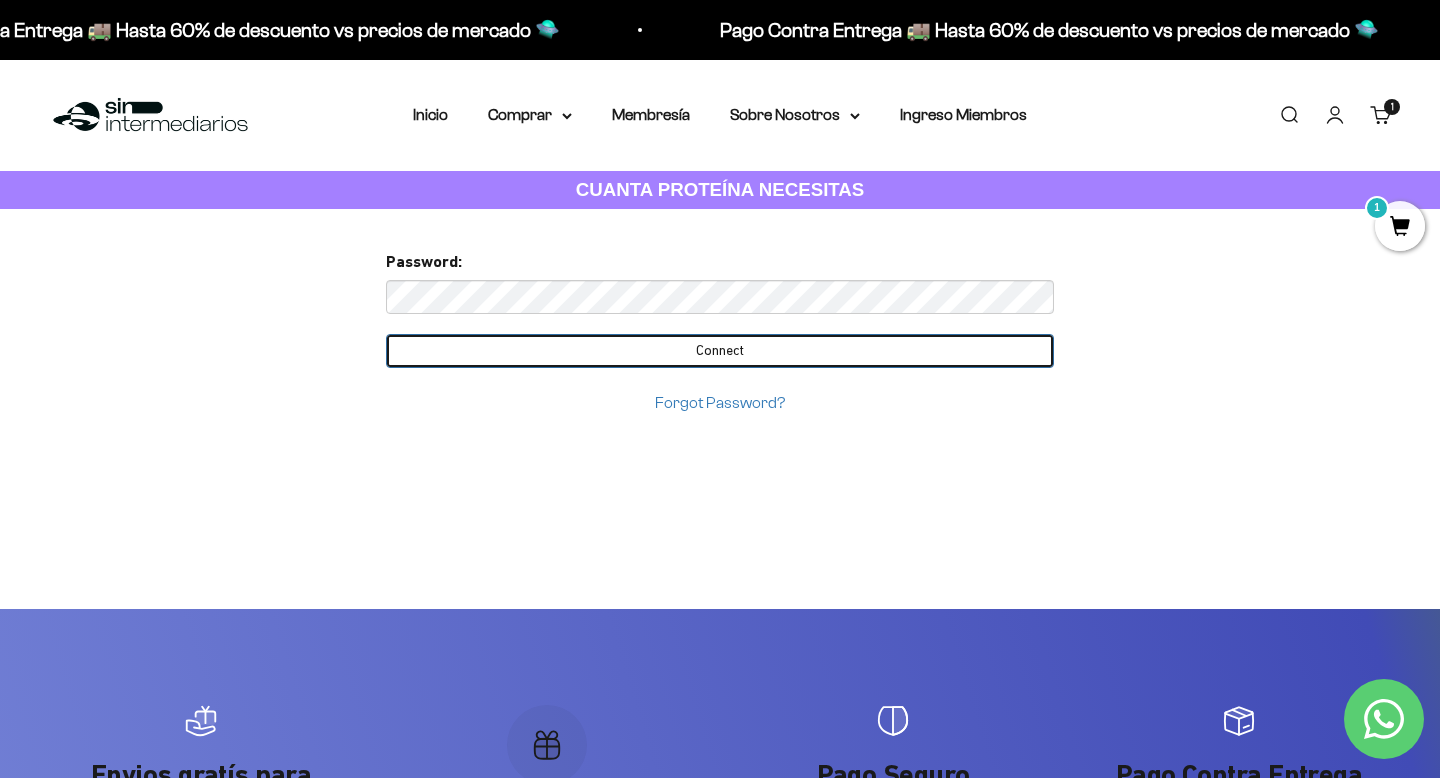 click on "Connect" at bounding box center (720, 351) 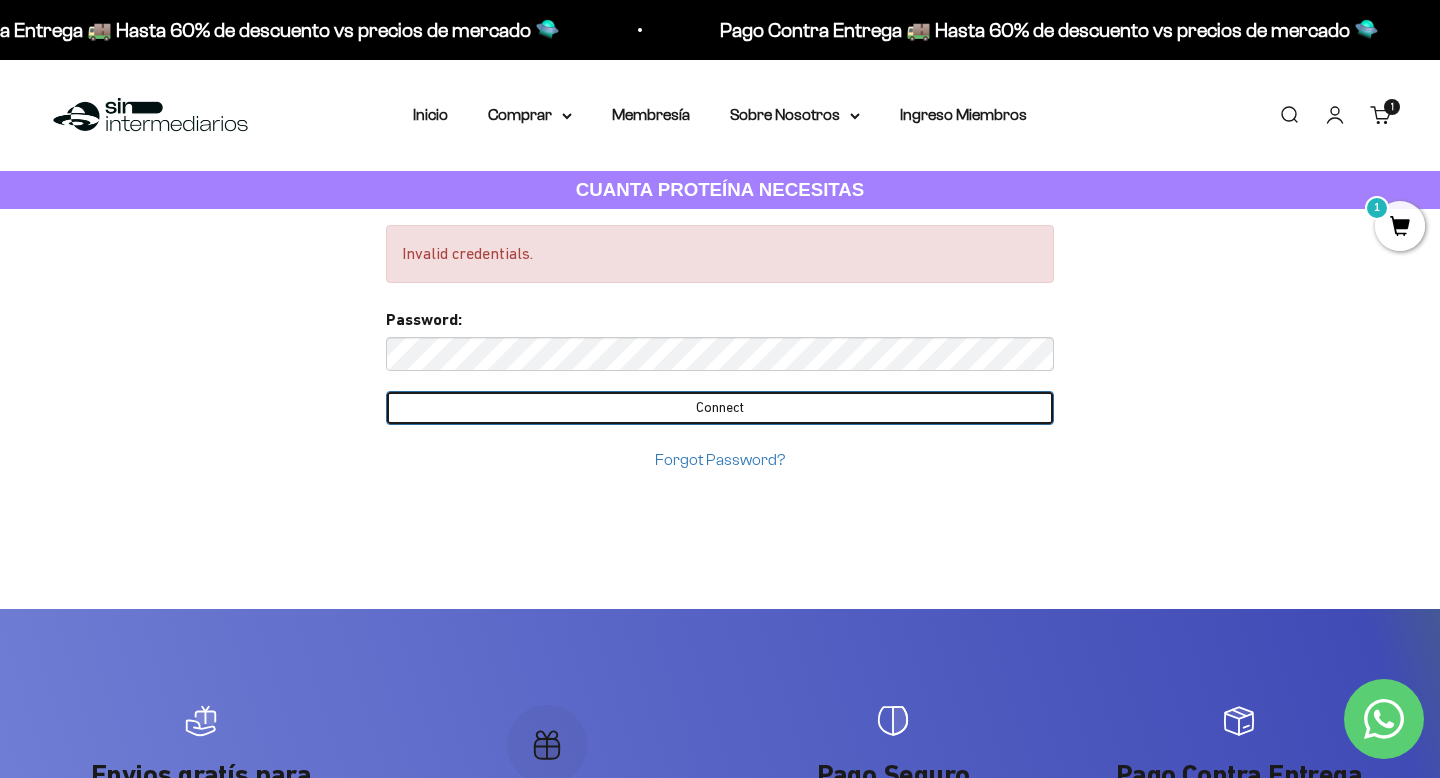 click on "Connect" at bounding box center (720, 408) 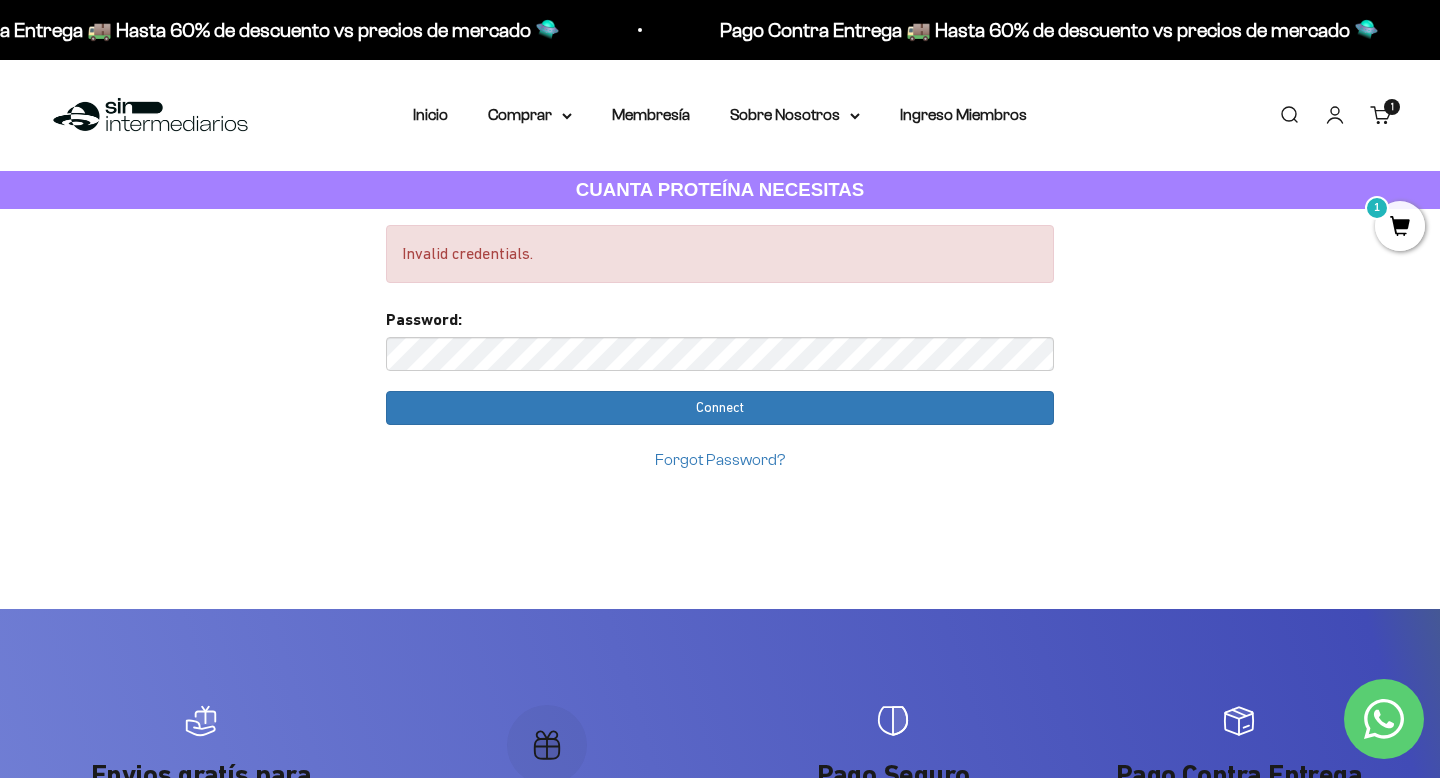 click on "Forgot Password?" at bounding box center [720, 459] 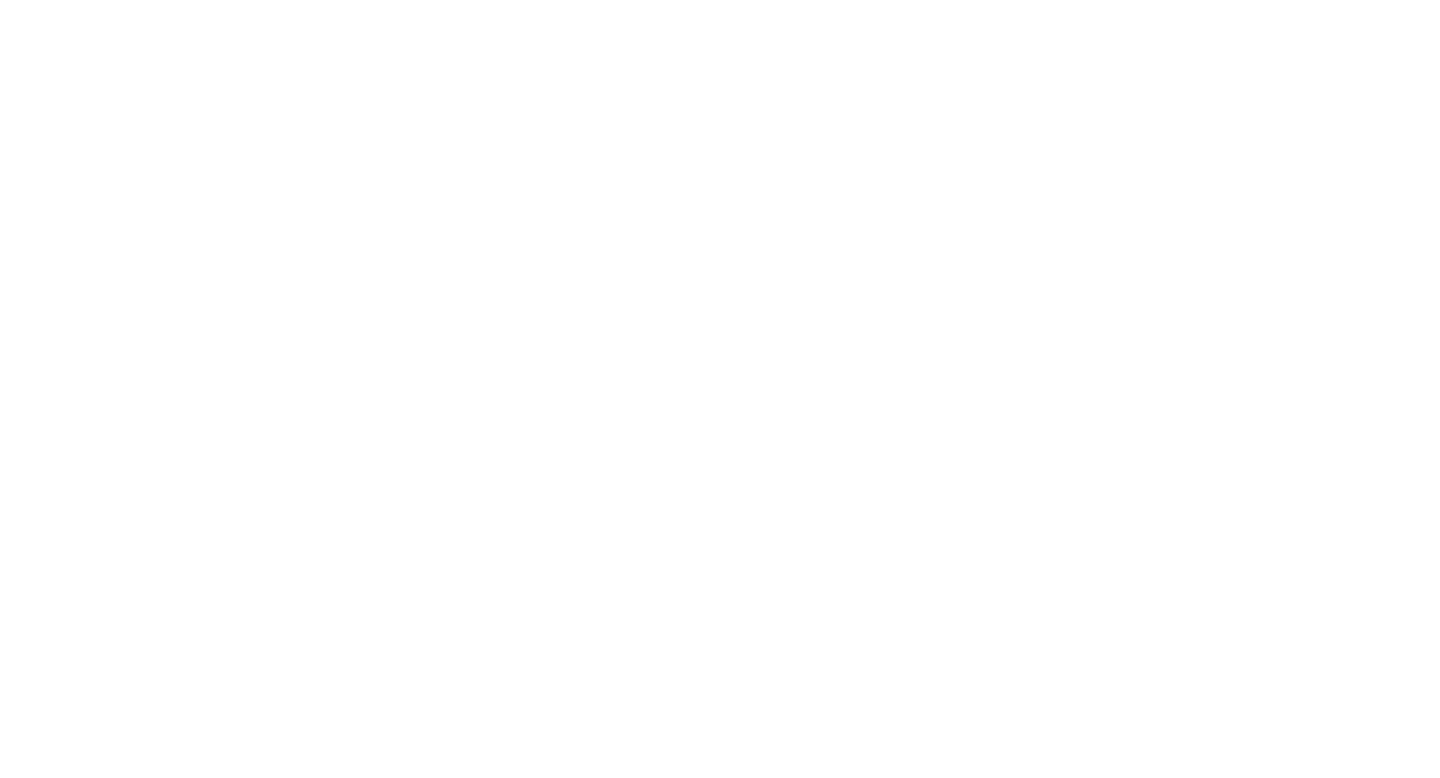 scroll, scrollTop: 225, scrollLeft: 0, axis: vertical 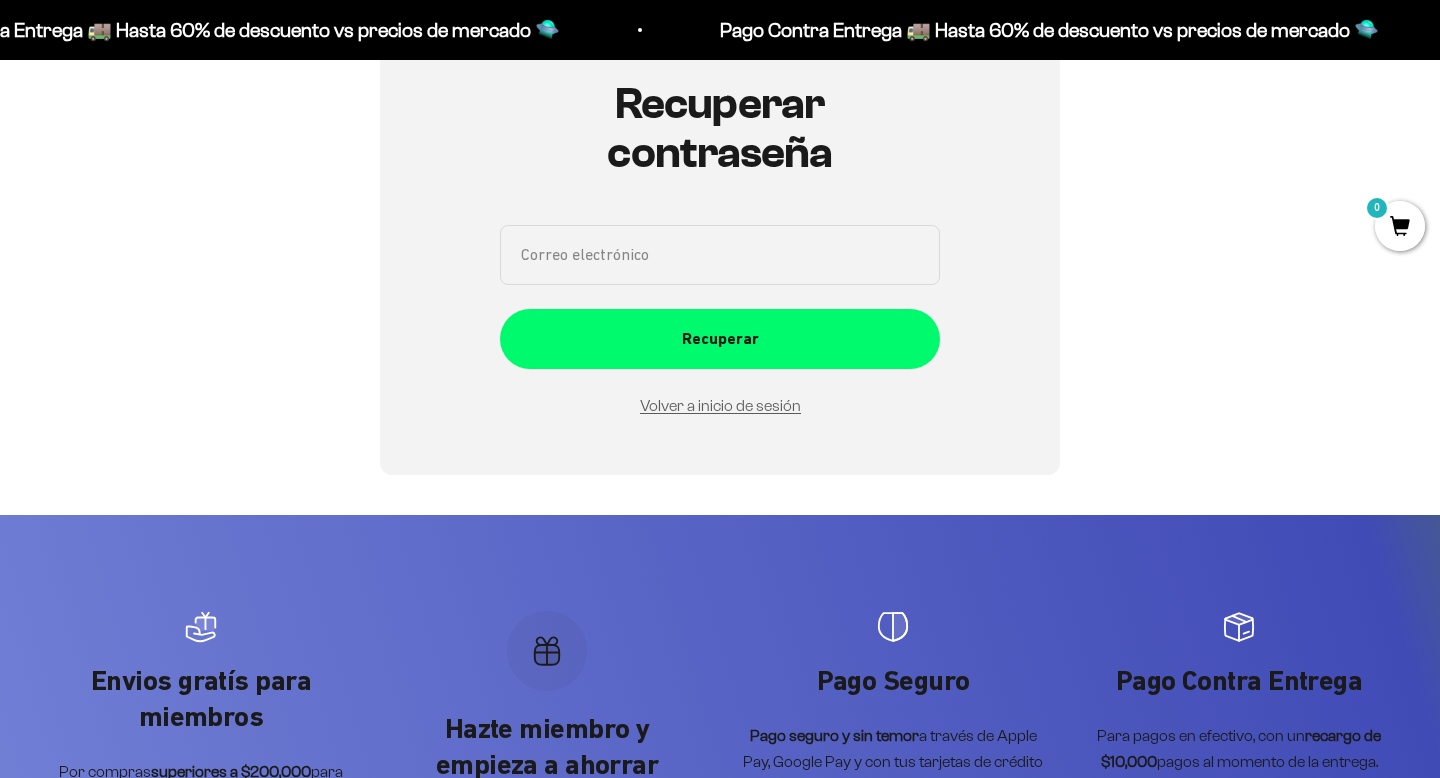 click on "Correo electrónico" at bounding box center [720, 255] 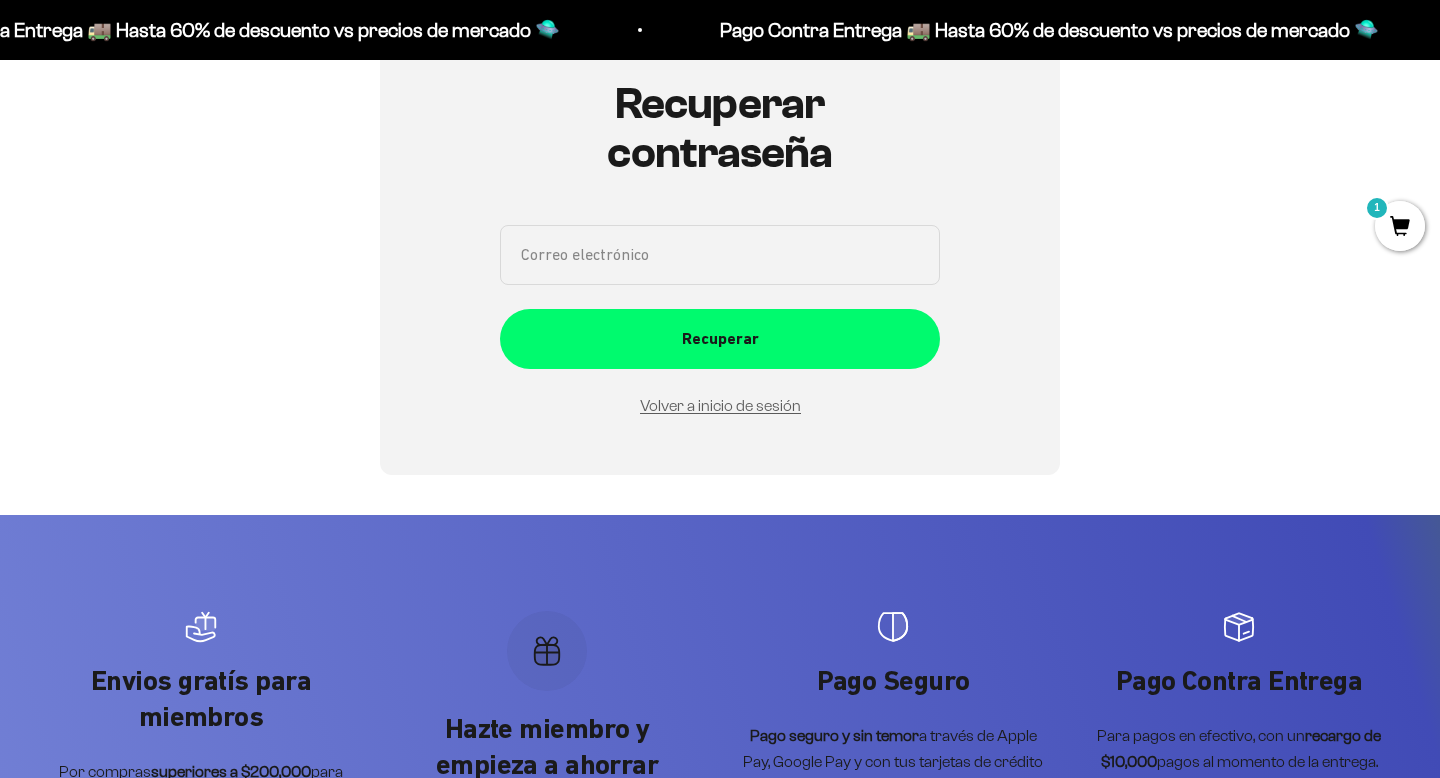 type on "[EMAIL]" 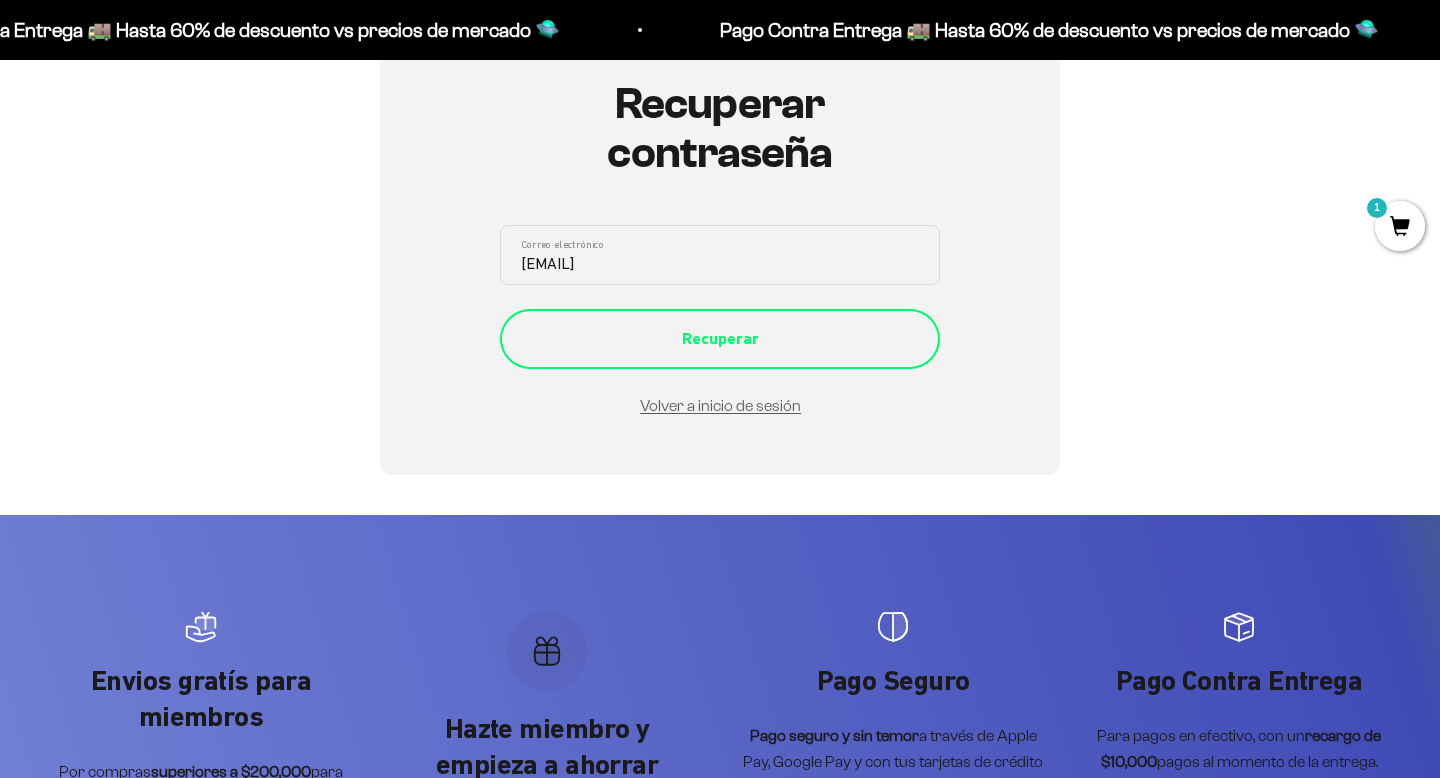 click on "Recuperar" at bounding box center [720, 339] 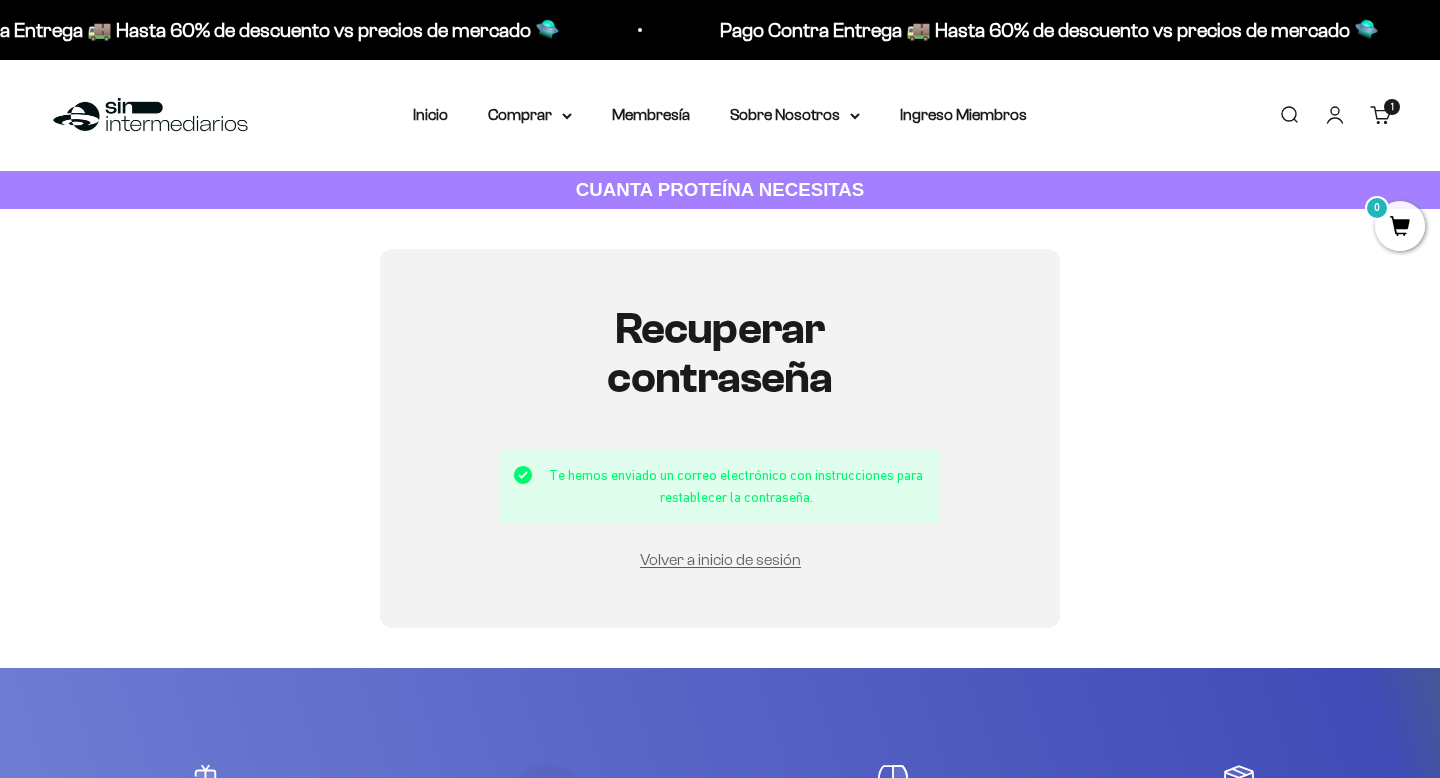 scroll, scrollTop: 0, scrollLeft: 0, axis: both 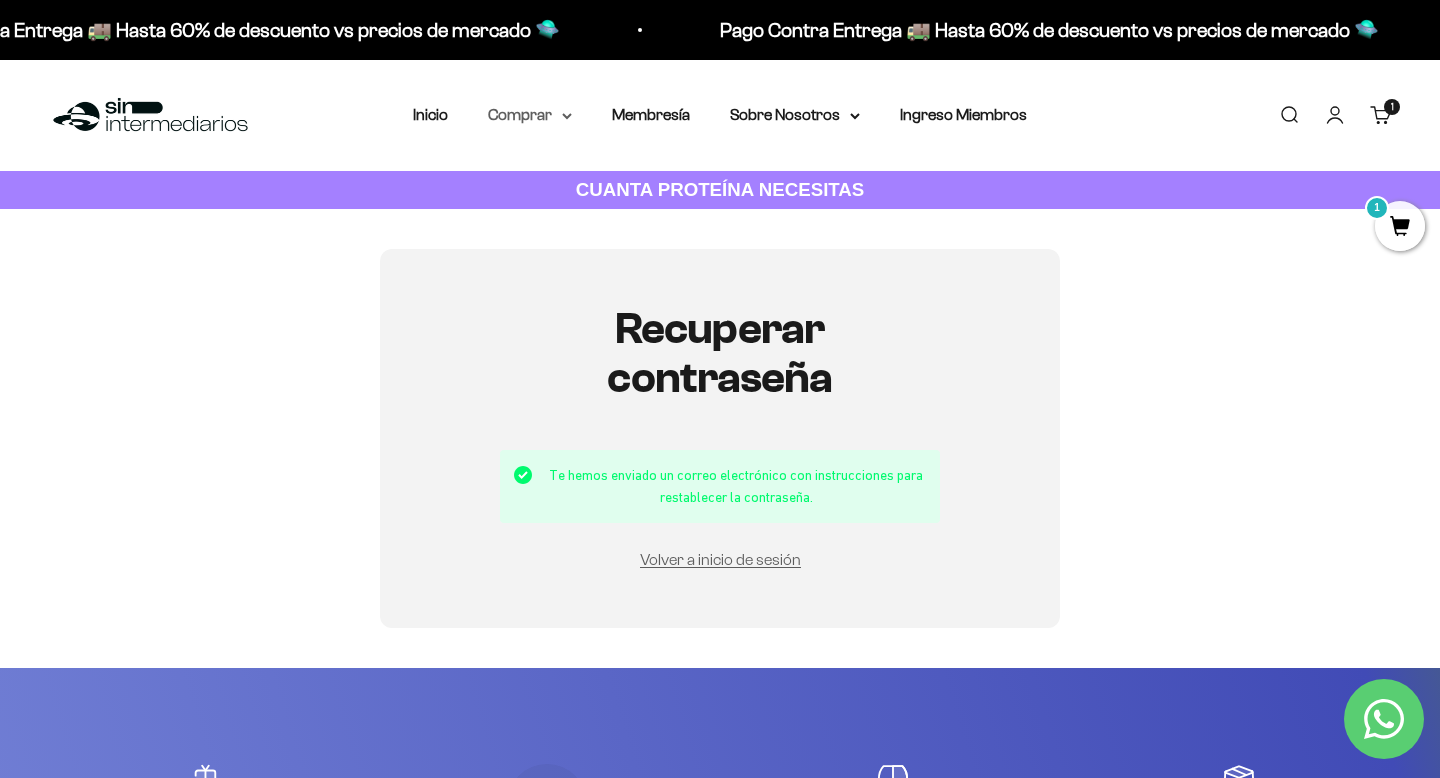 click on "Comprar" at bounding box center (530, 115) 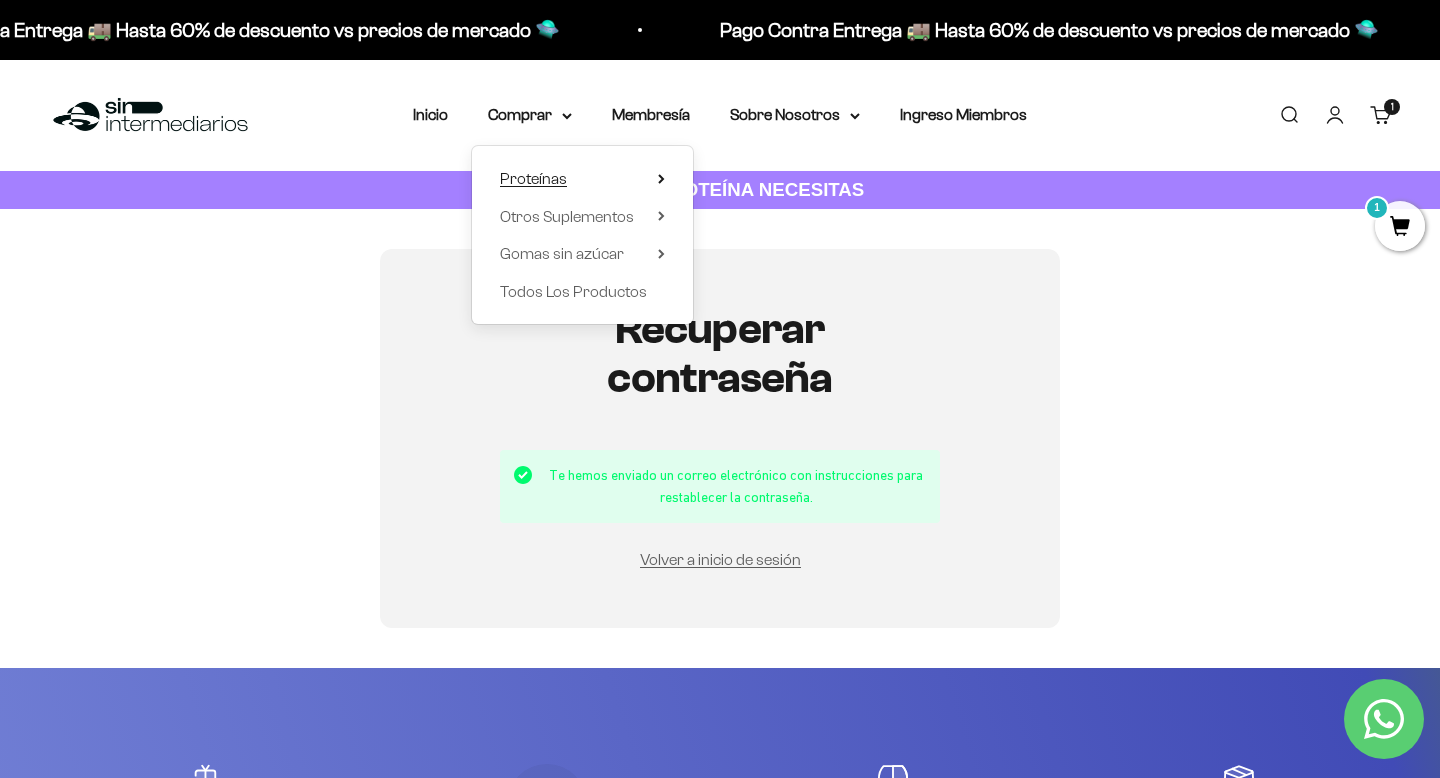 click on "Proteínas" at bounding box center [582, 179] 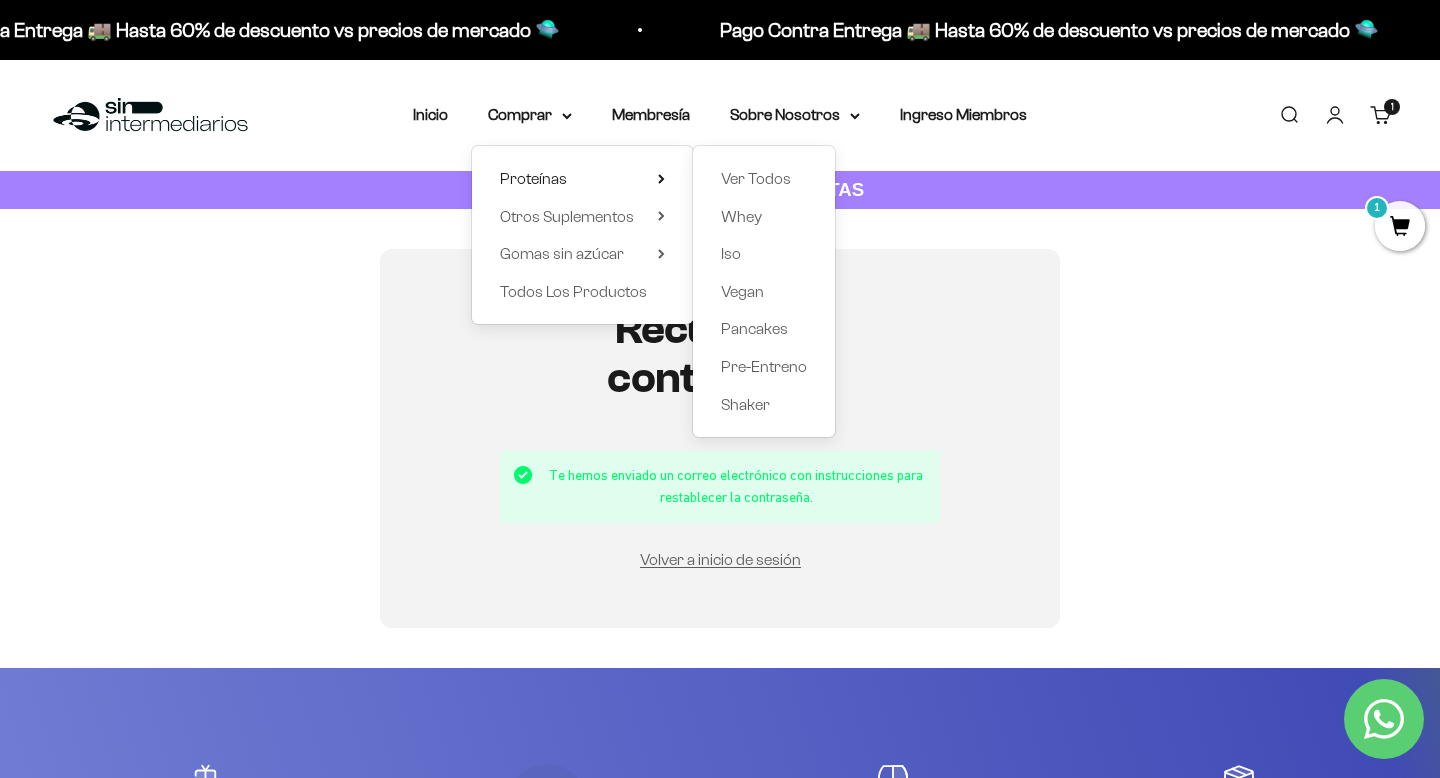 click on "Ver Todos
Whey
Iso
Vegan
Pancakes
Pre-Entreno Shaker" at bounding box center [764, 291] 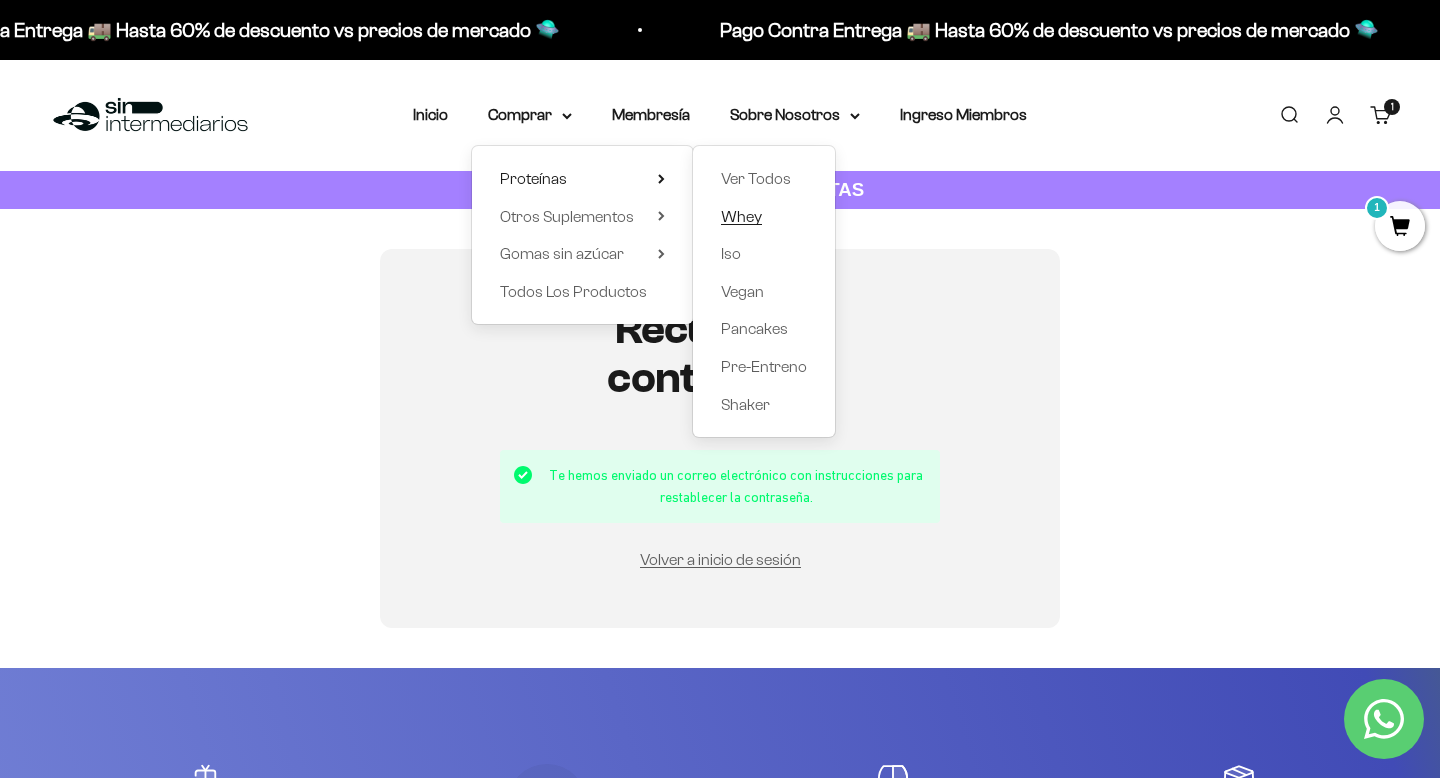 click on "Whey" at bounding box center (741, 216) 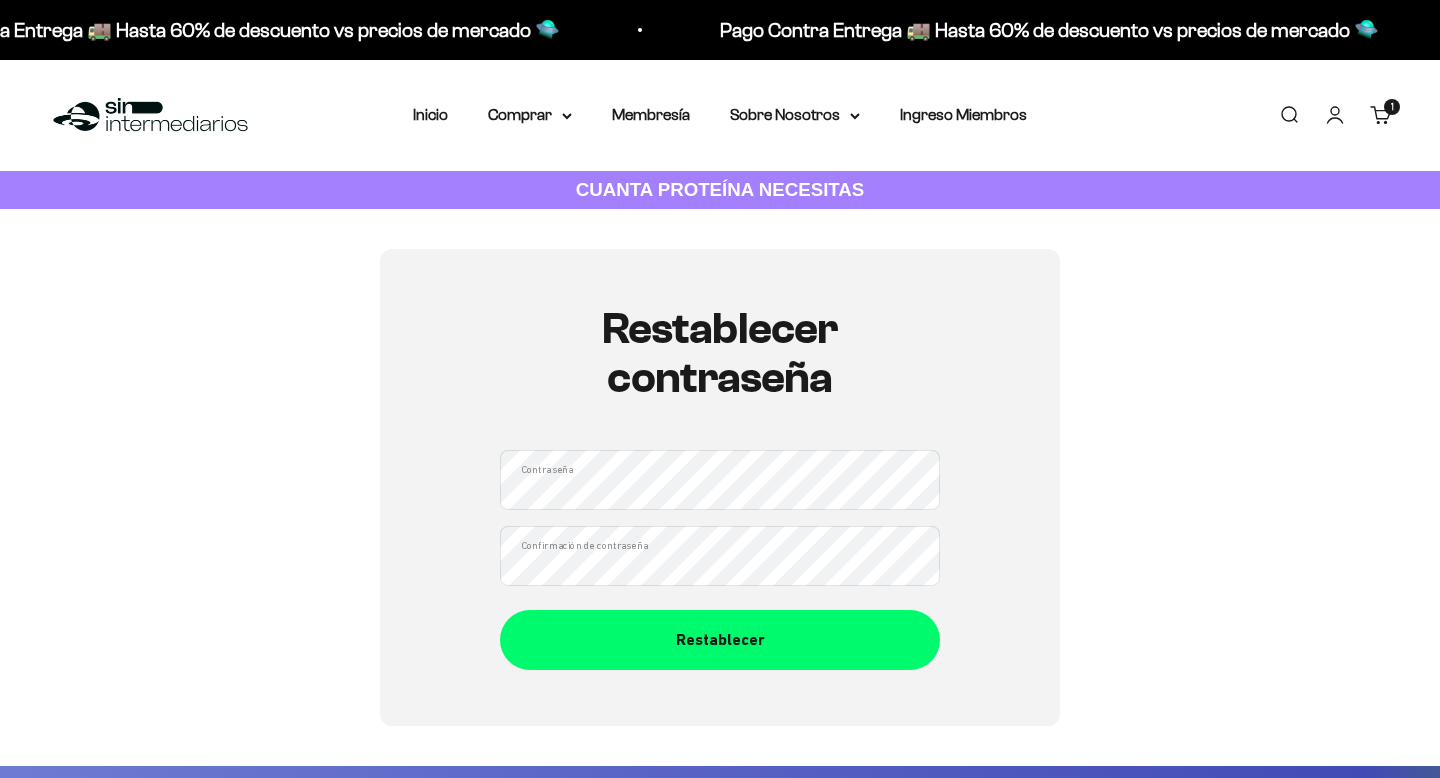 scroll, scrollTop: 0, scrollLeft: 0, axis: both 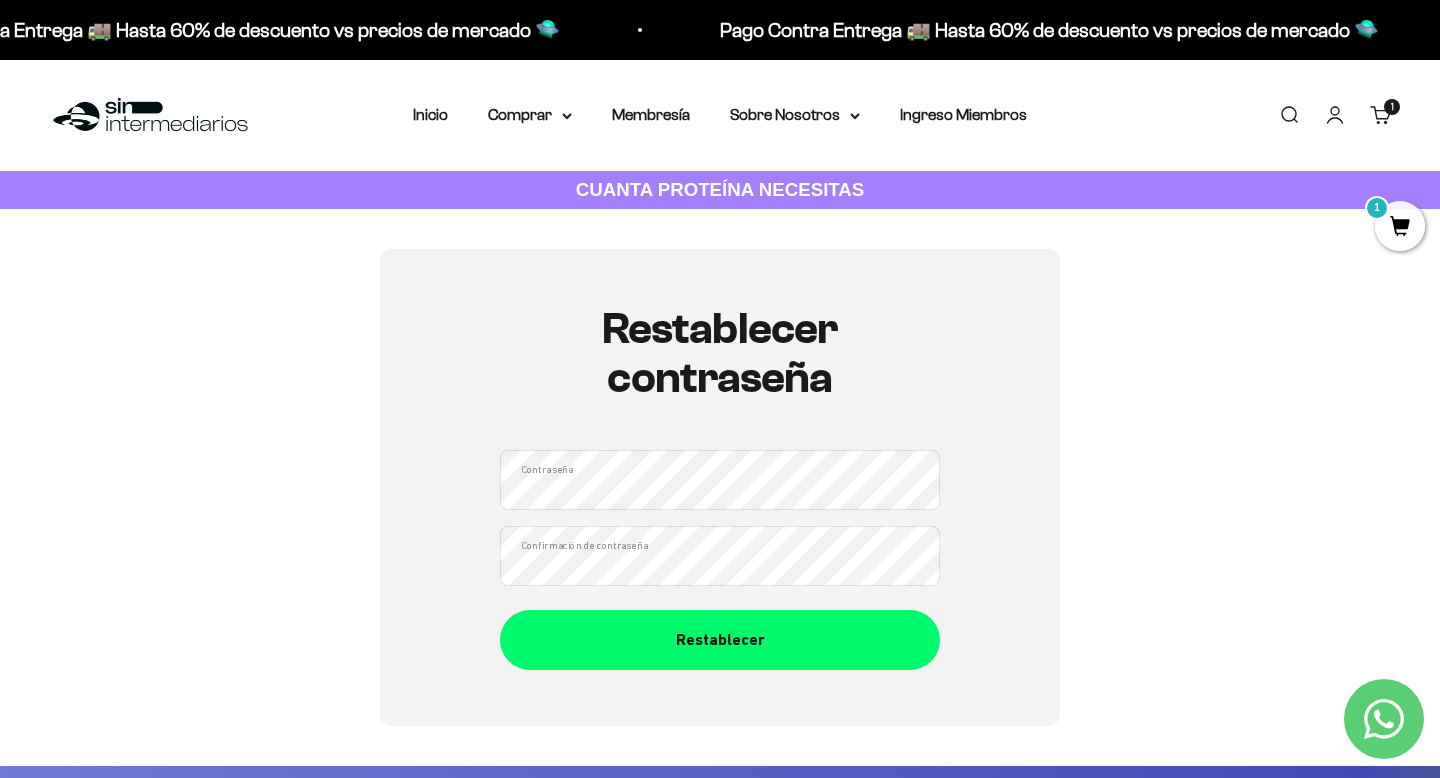 click on "Restablecer" at bounding box center [720, 640] 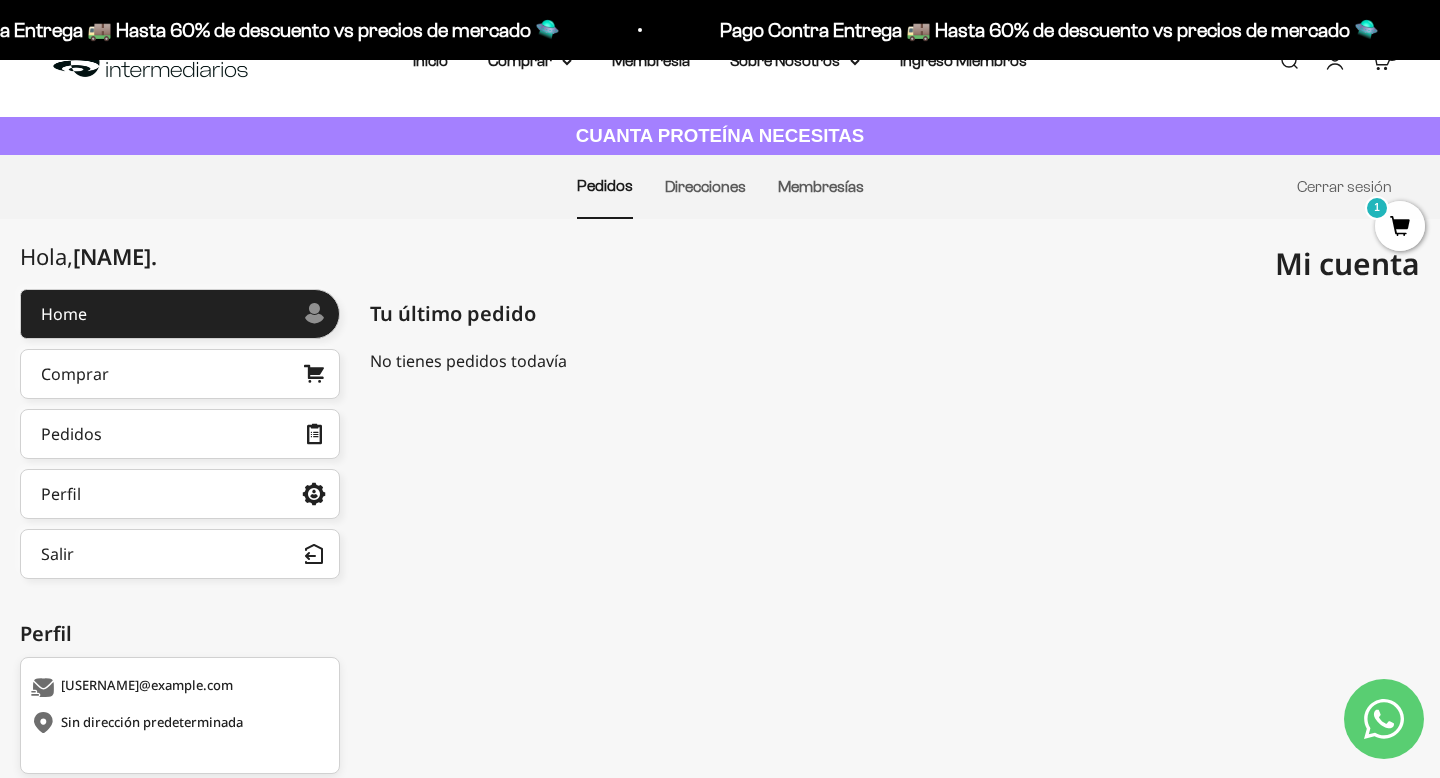 scroll, scrollTop: 0, scrollLeft: 0, axis: both 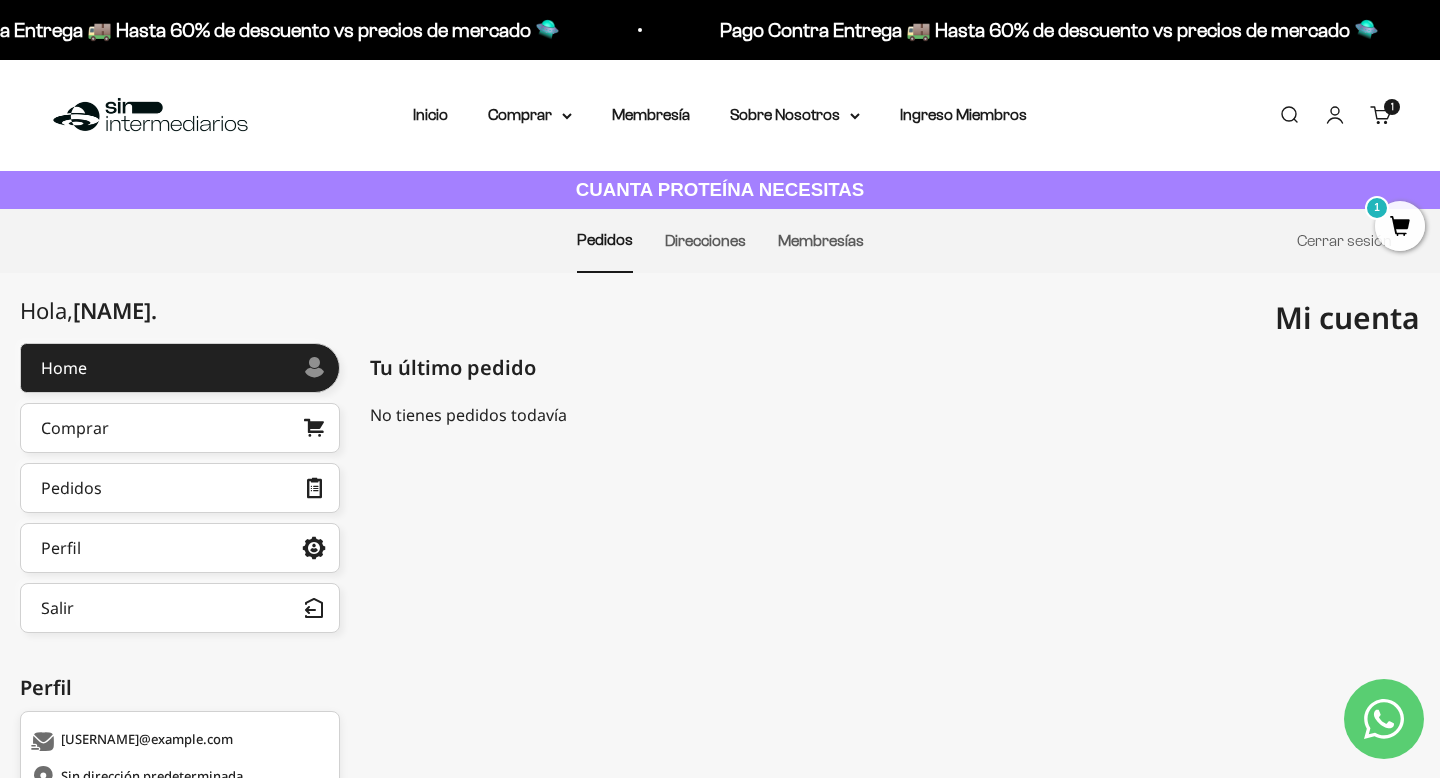 click on "1" at bounding box center [1400, 226] 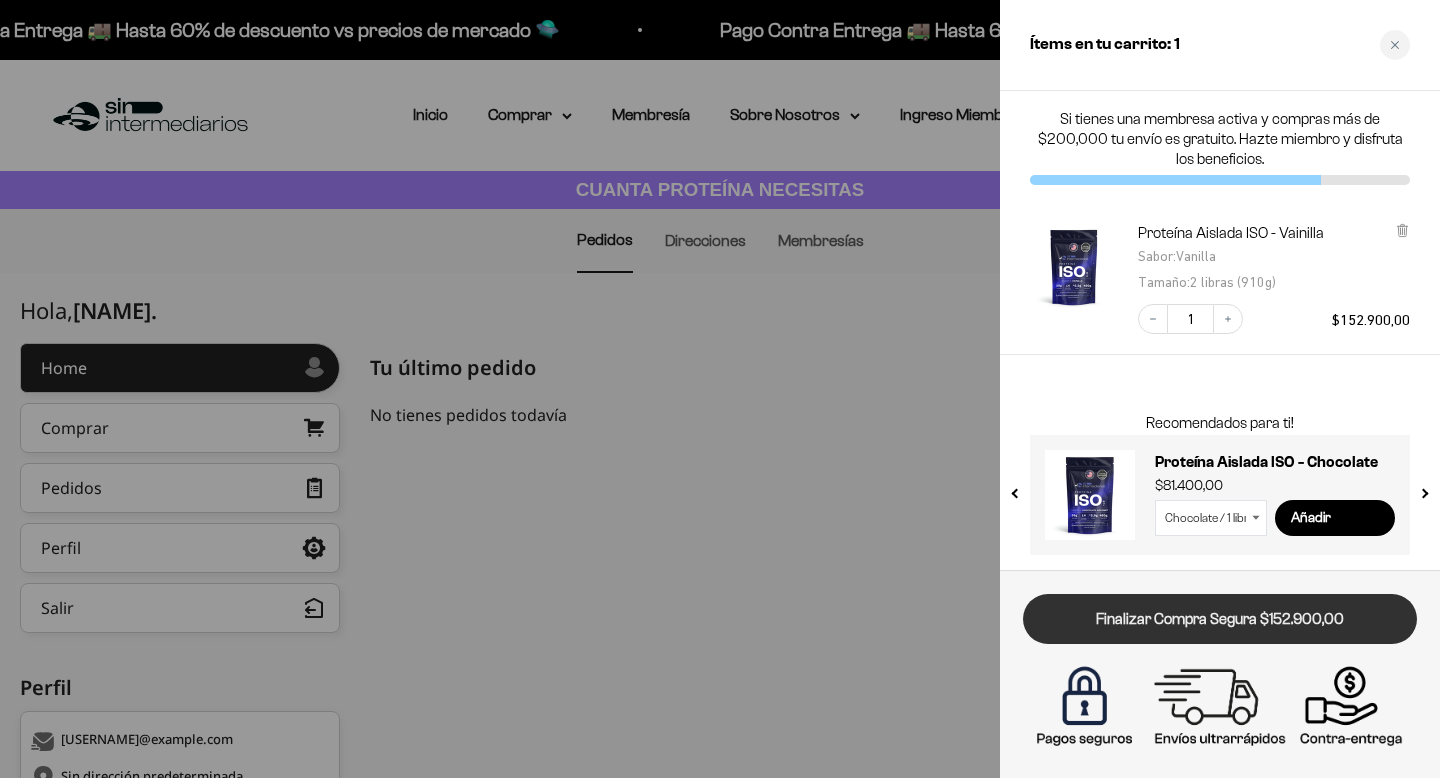 click on "Finalizar Compra Segura $152.900,00" at bounding box center [1220, 619] 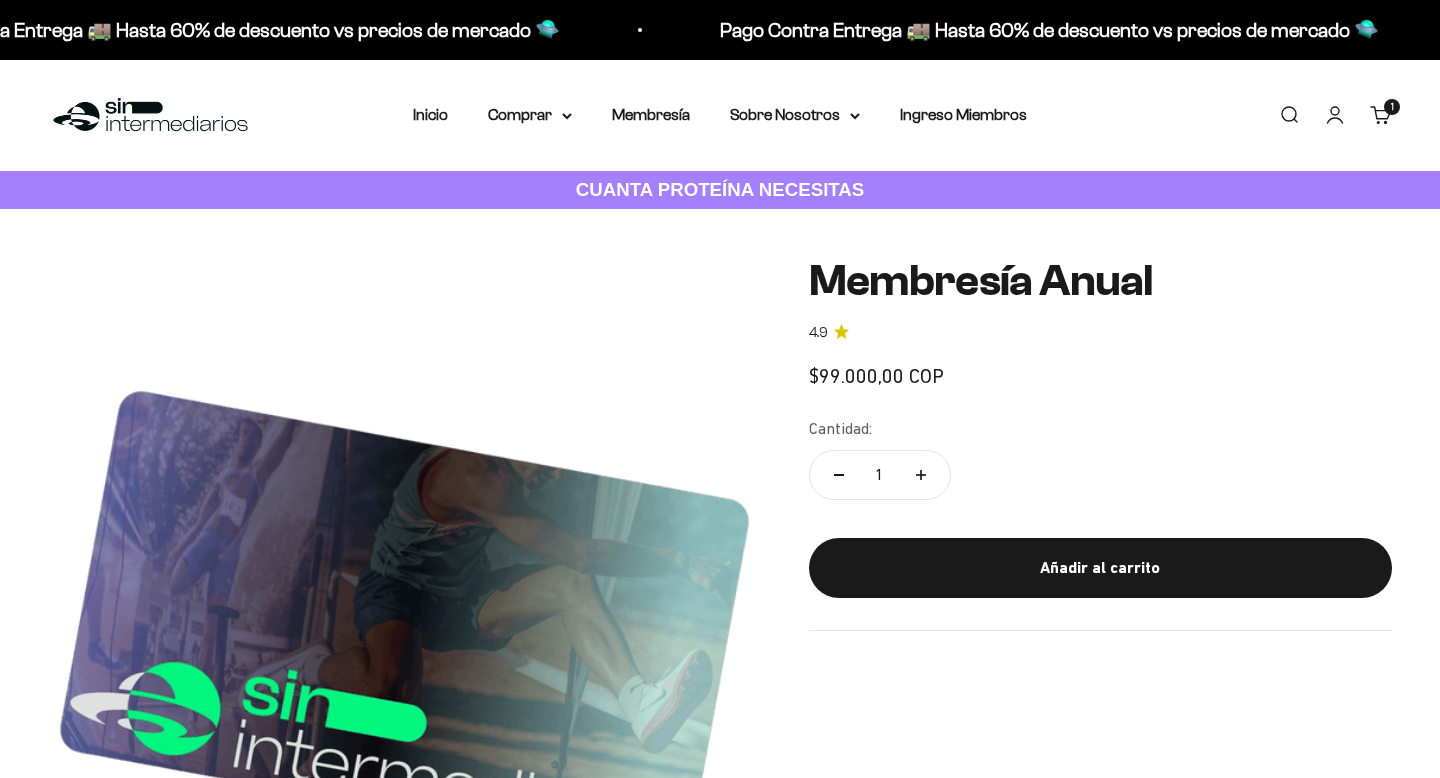 scroll, scrollTop: 0, scrollLeft: 0, axis: both 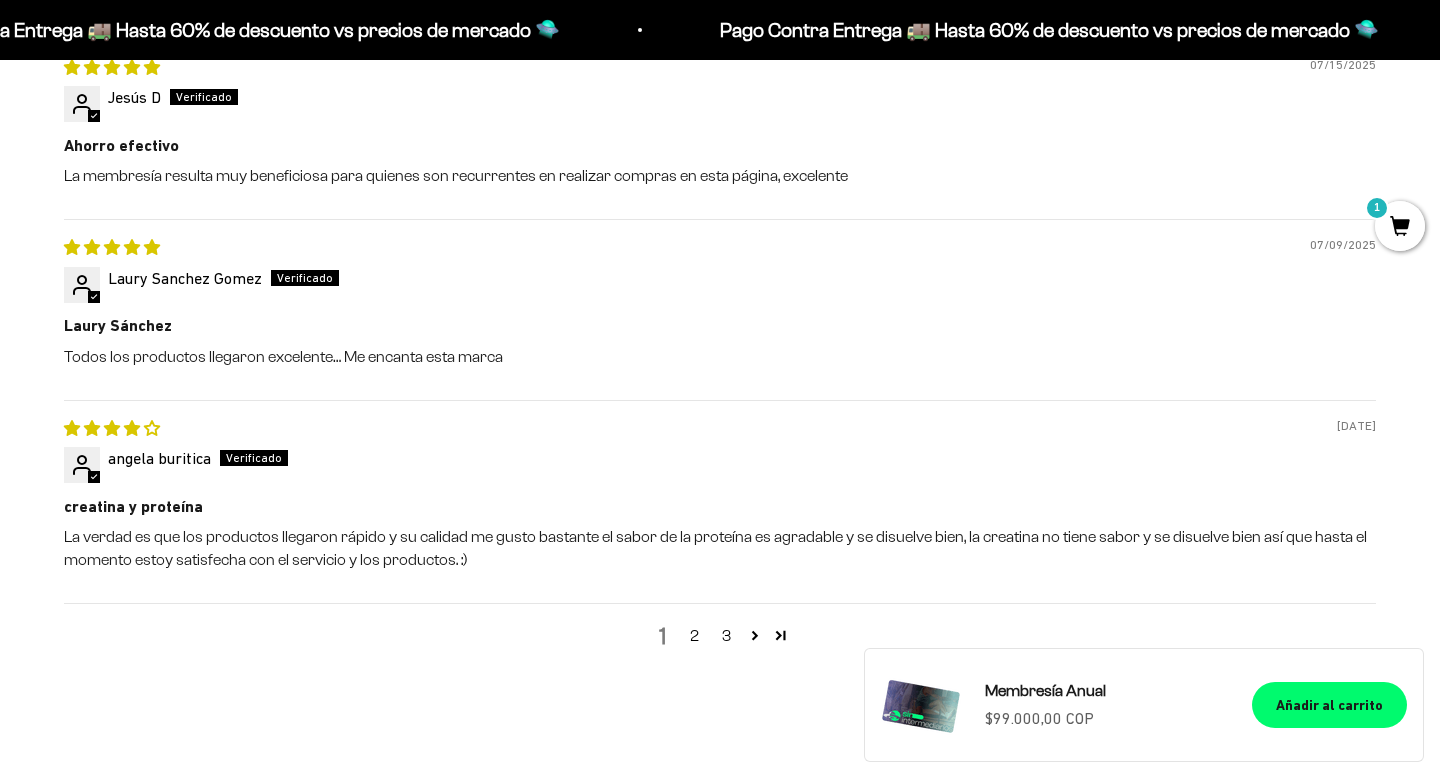 click on "1" at bounding box center [1400, 226] 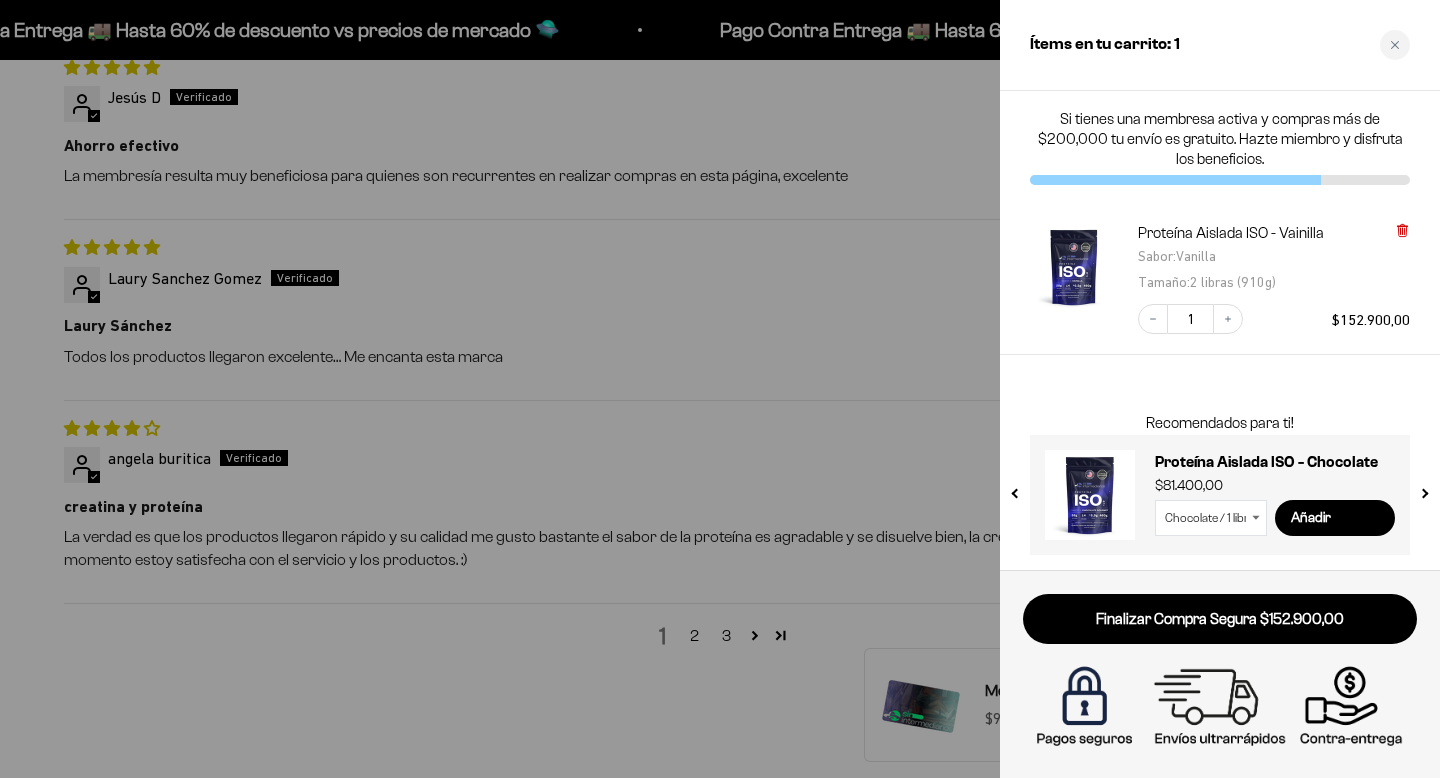 click 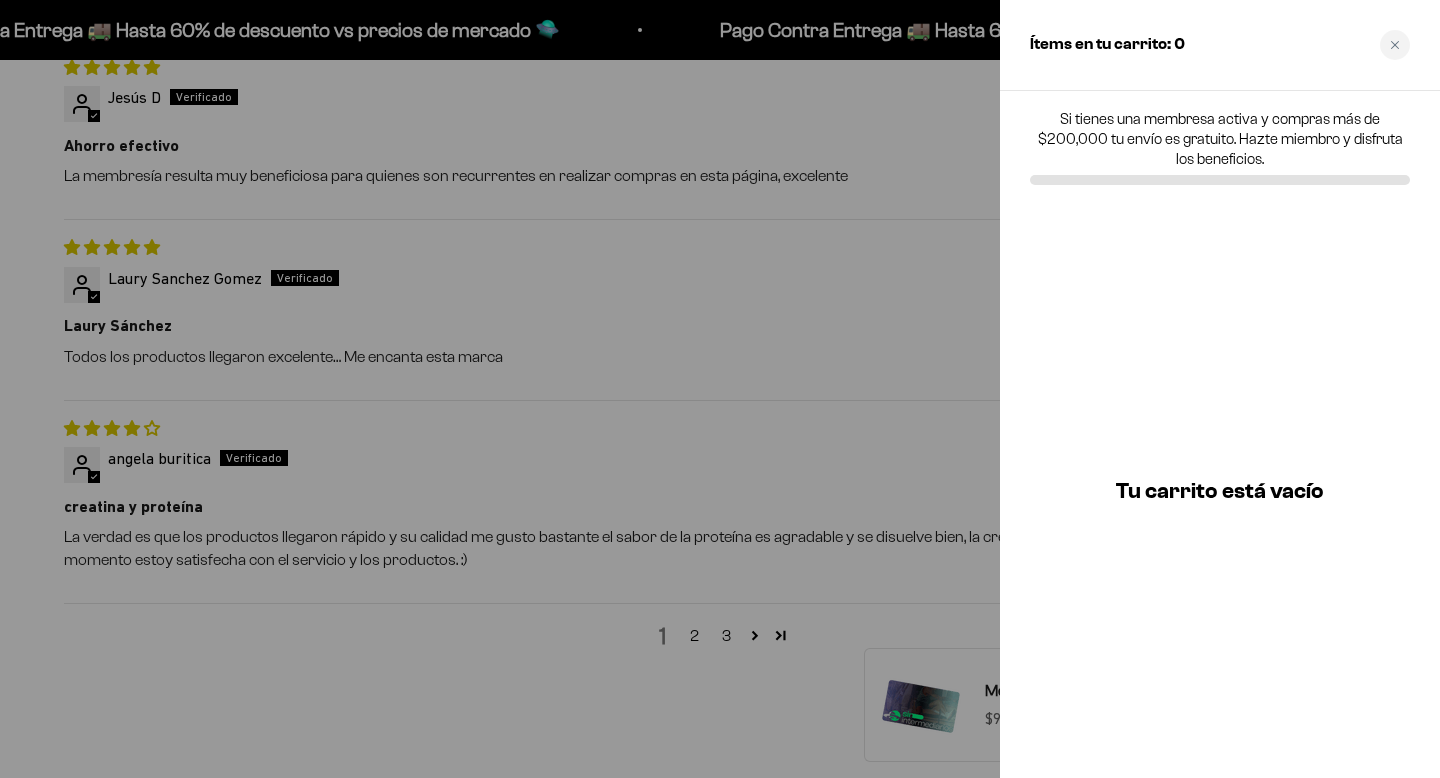click at bounding box center (720, 389) 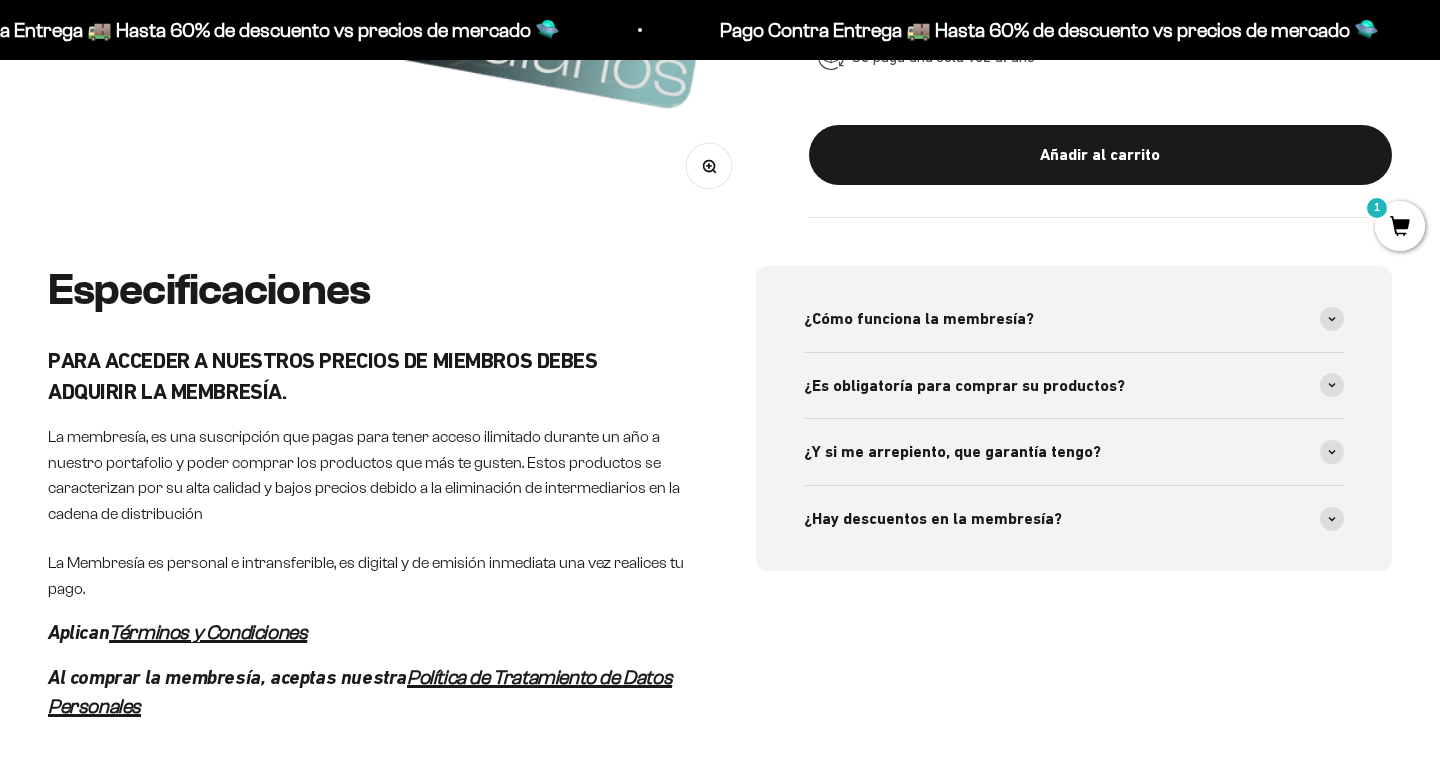 scroll, scrollTop: 0, scrollLeft: 0, axis: both 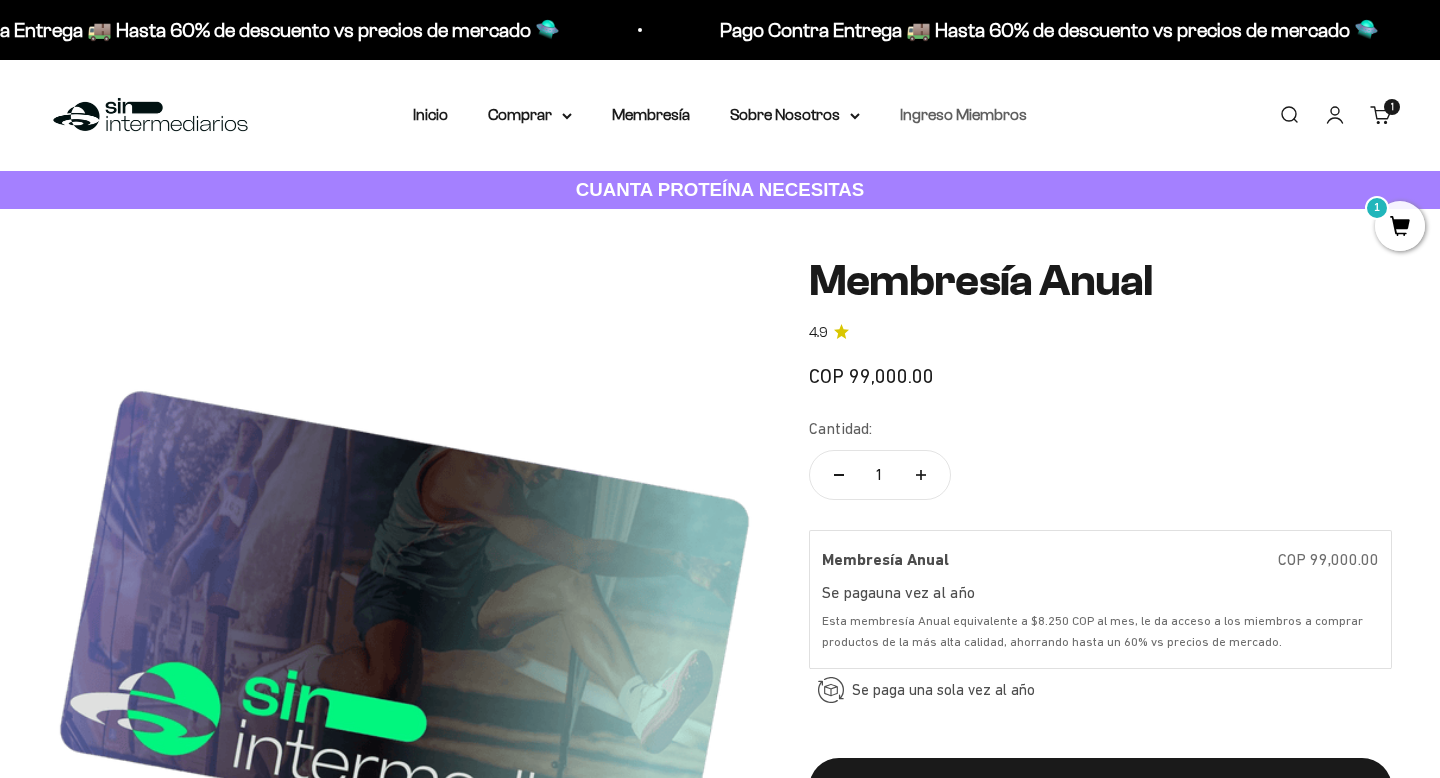 click on "Ingreso Miembros" at bounding box center [963, 114] 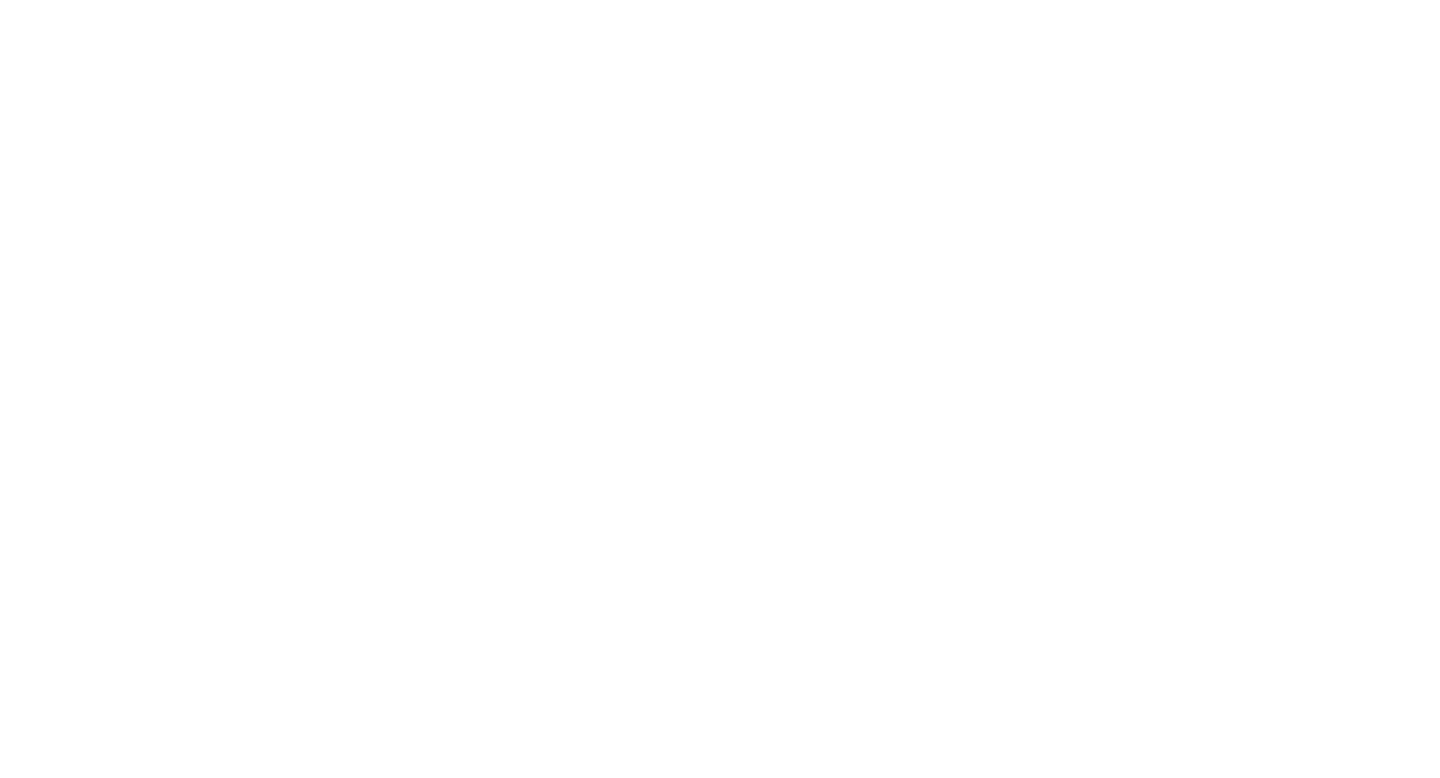 scroll, scrollTop: 0, scrollLeft: 0, axis: both 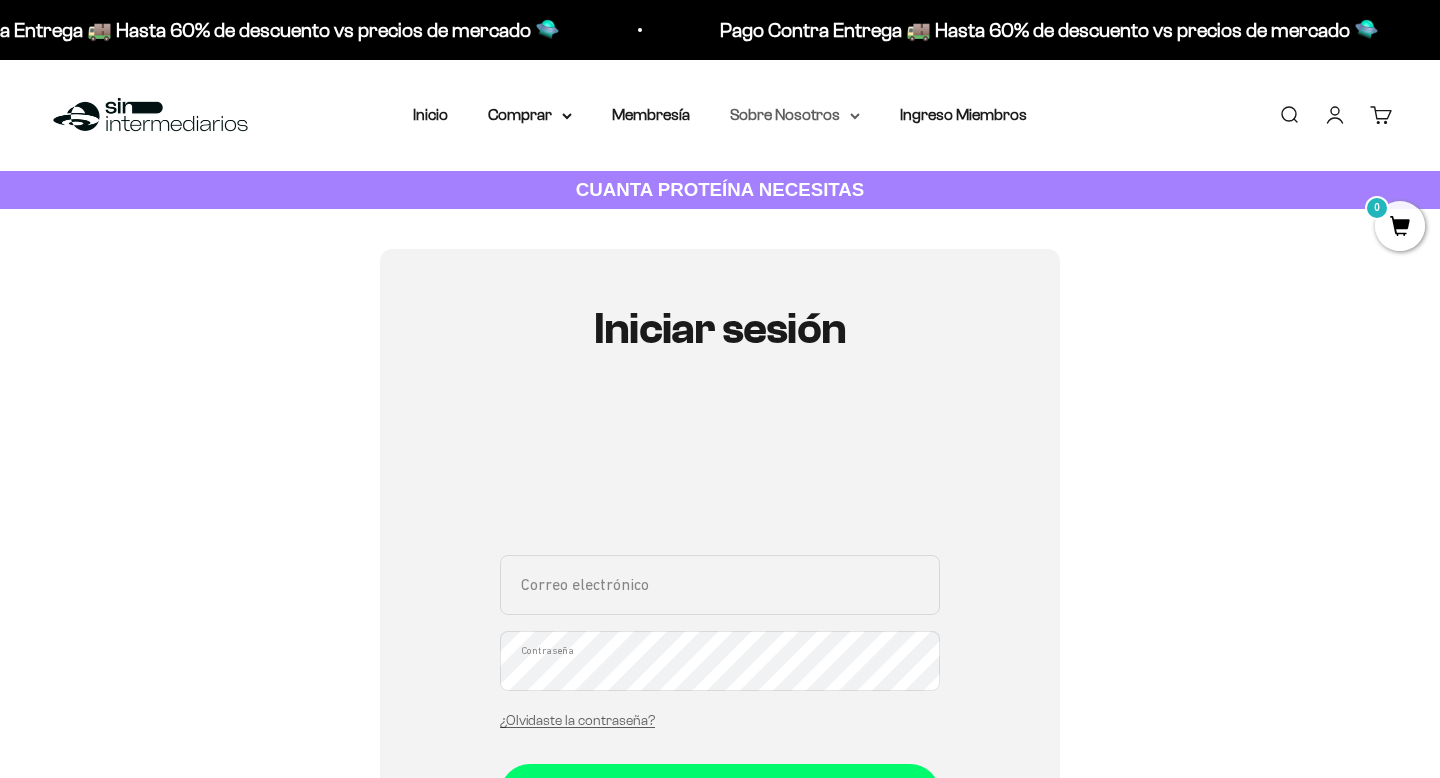 click on "Sobre Nosotros" at bounding box center [795, 115] 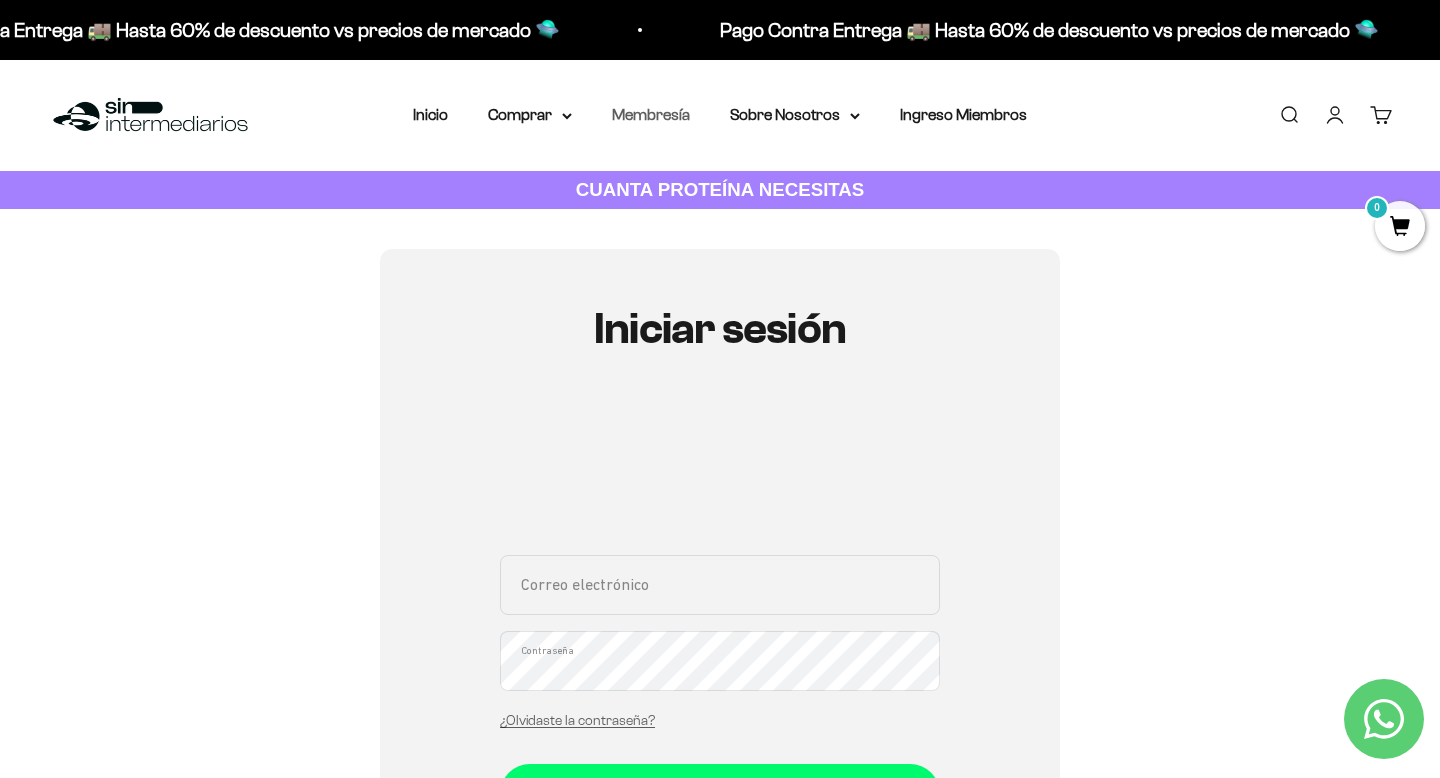 click on "Membresía" at bounding box center [651, 114] 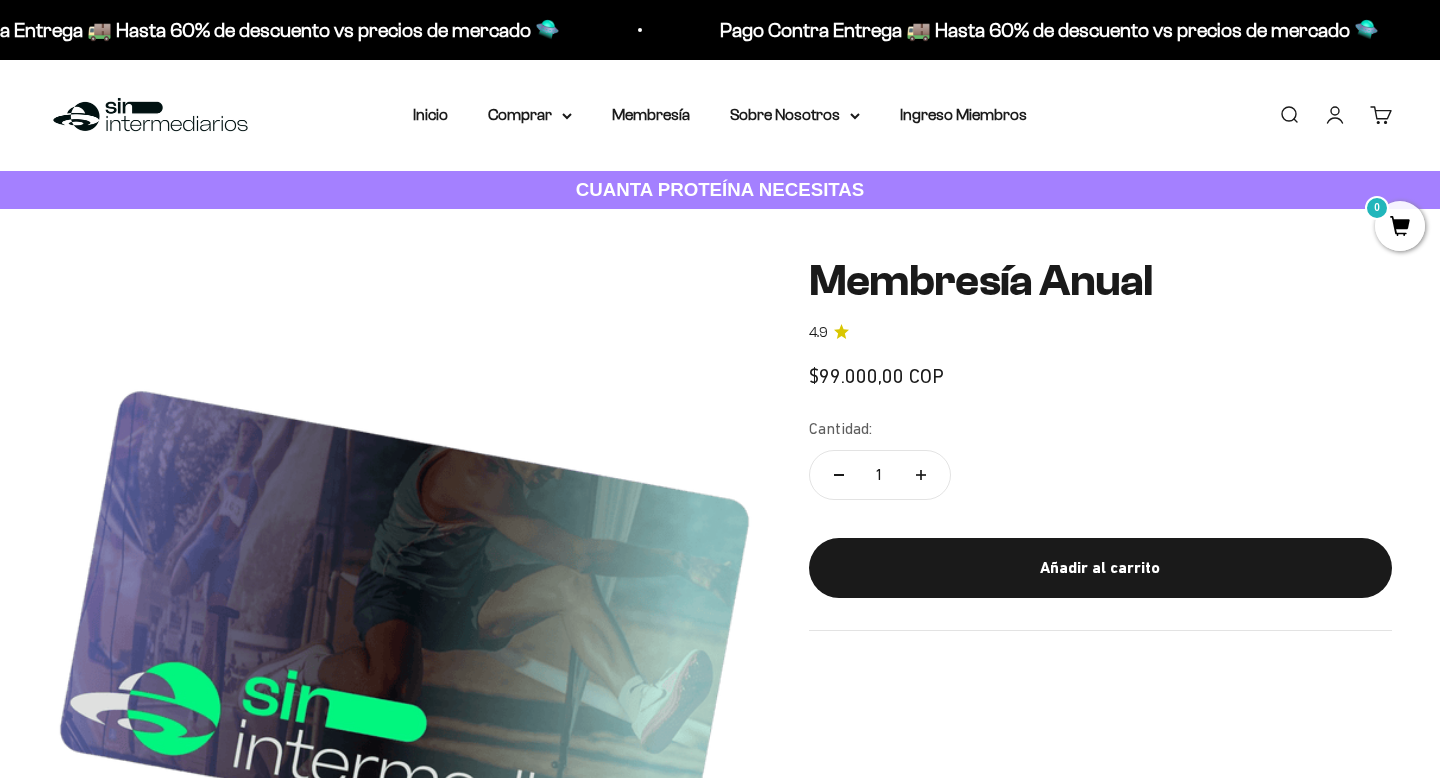 scroll, scrollTop: 0, scrollLeft: 0, axis: both 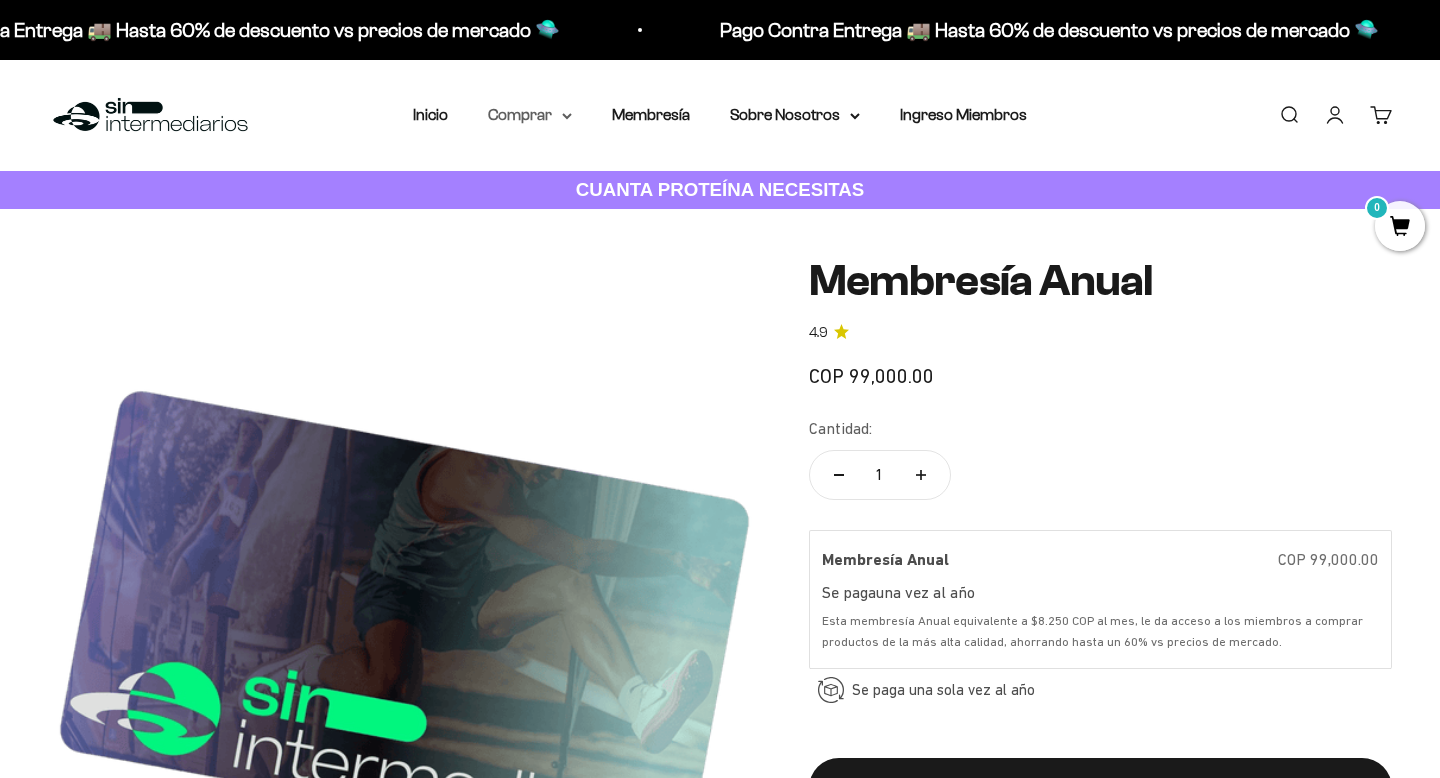 click on "Comprar" at bounding box center [530, 115] 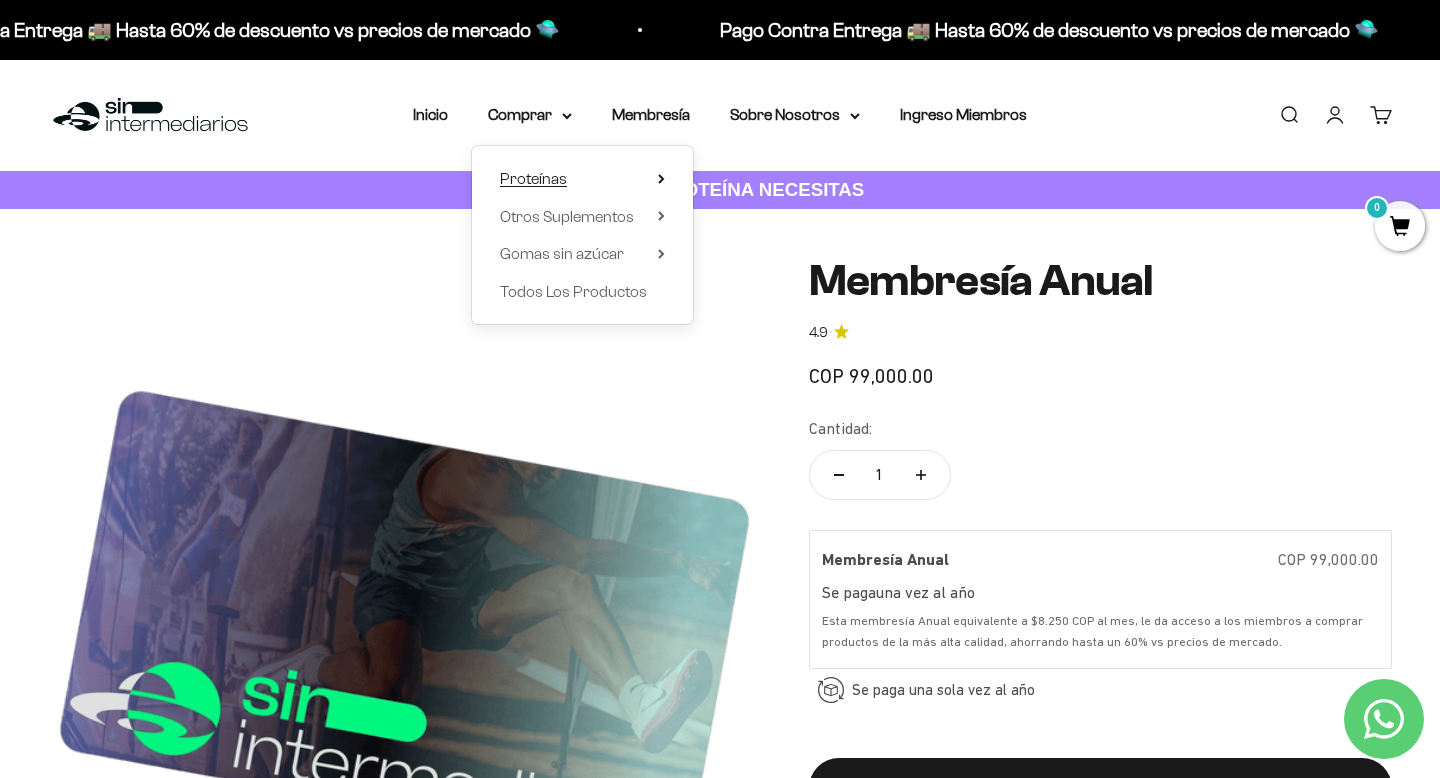 click on "Proteínas" at bounding box center (533, 178) 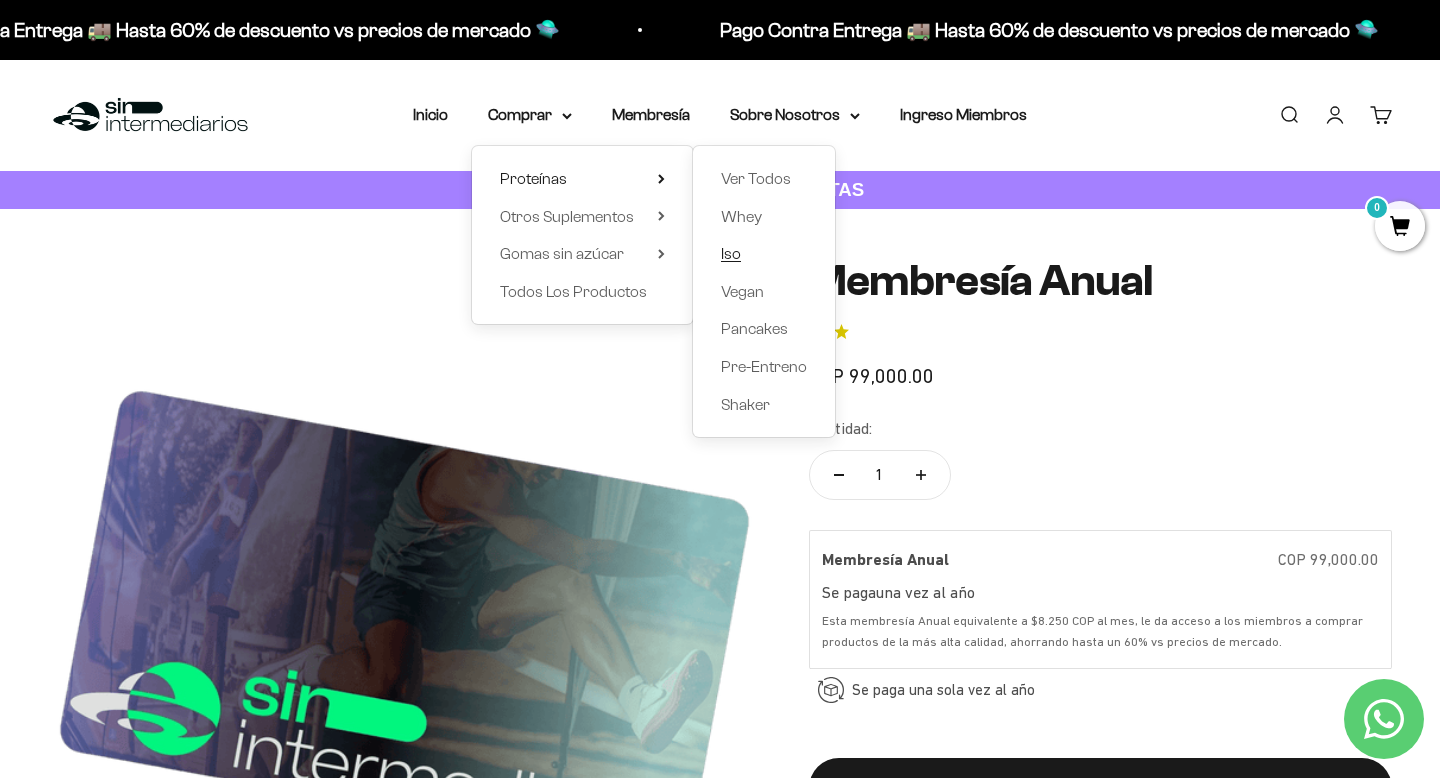click on "Iso" at bounding box center (731, 254) 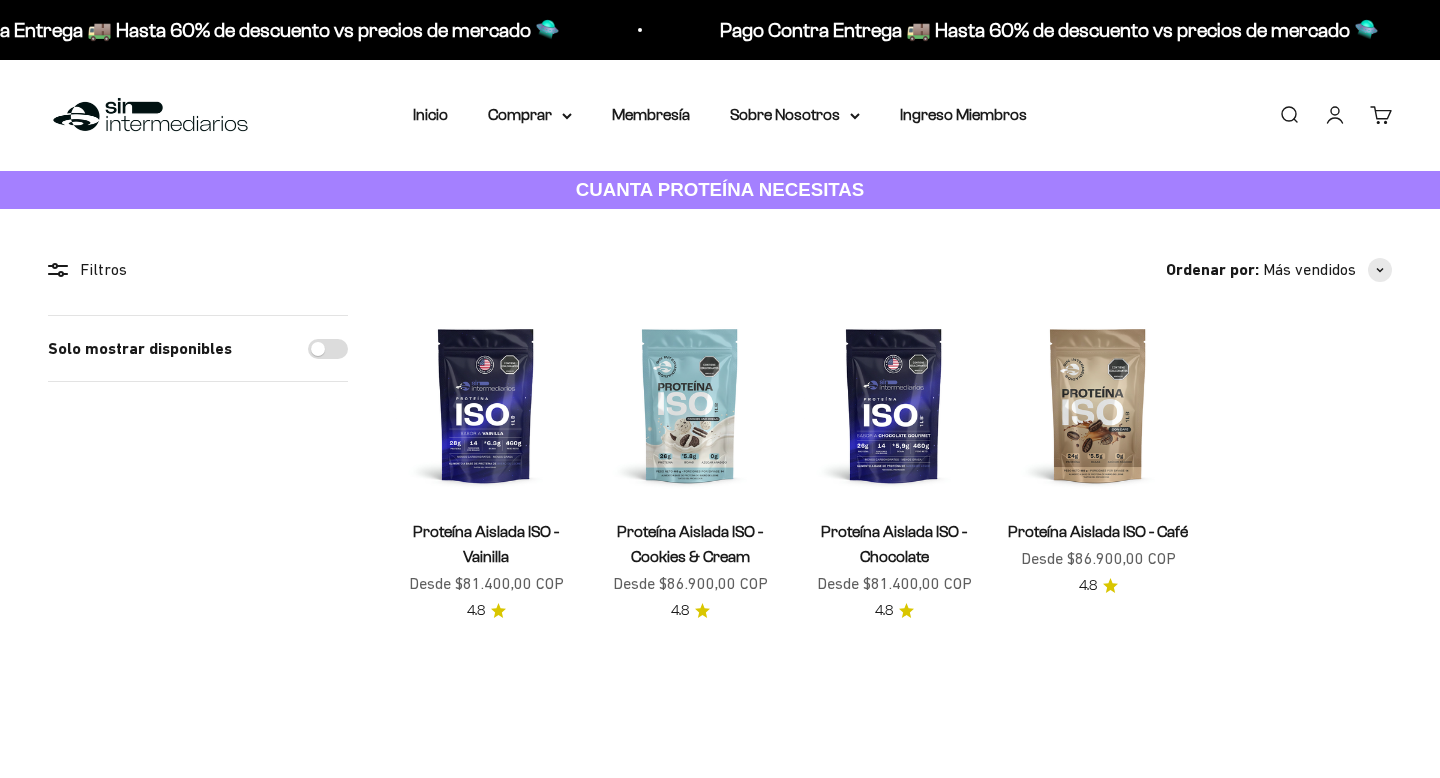scroll, scrollTop: 0, scrollLeft: 0, axis: both 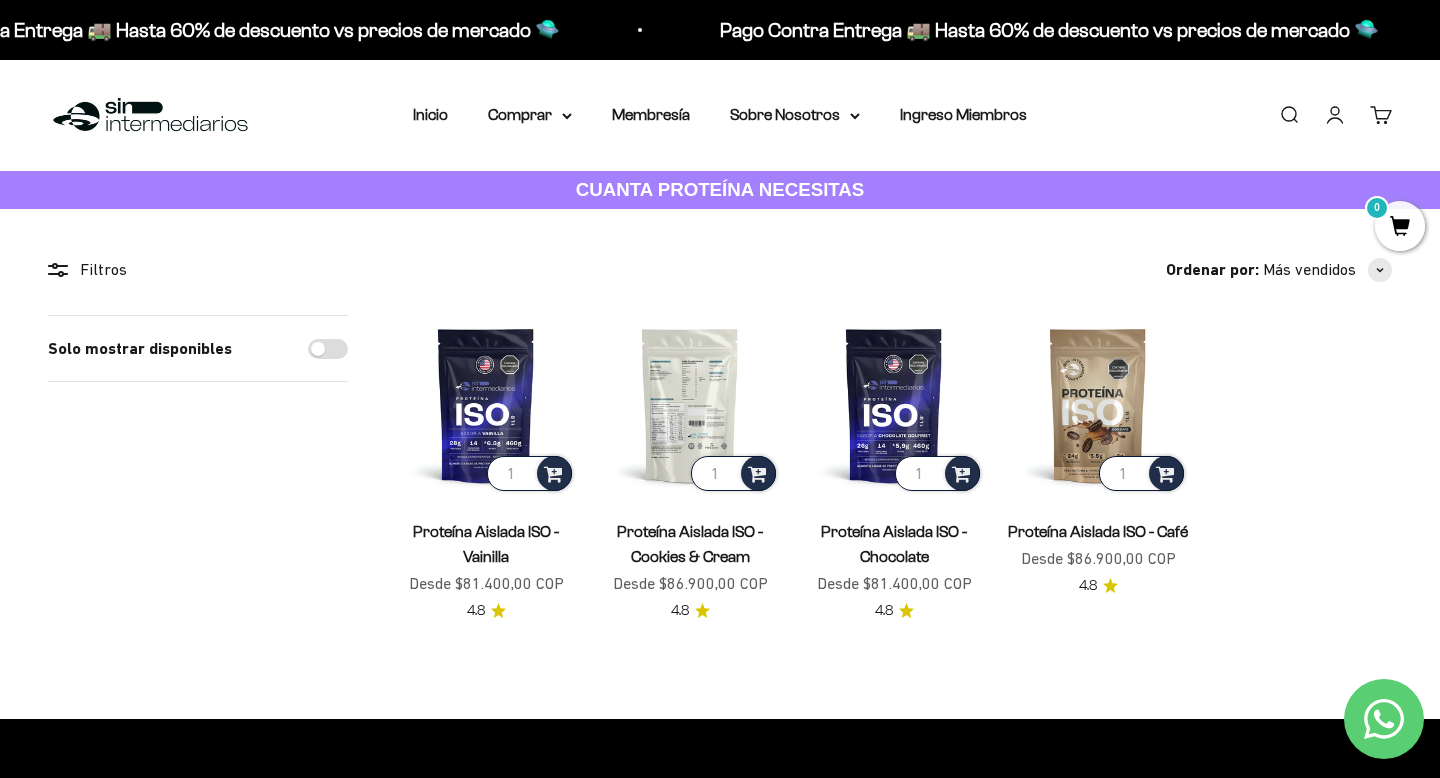 click at bounding box center [690, 405] 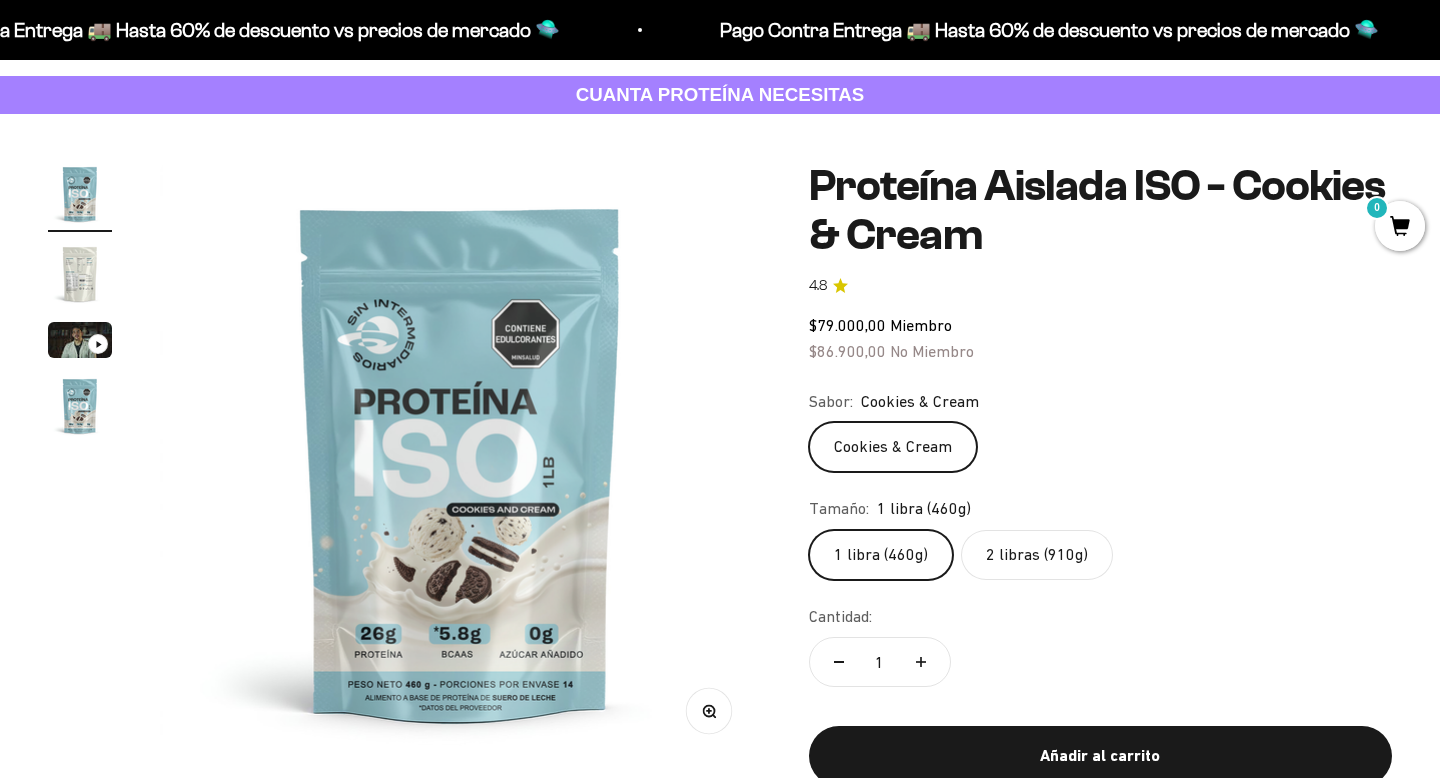 scroll, scrollTop: 92, scrollLeft: 0, axis: vertical 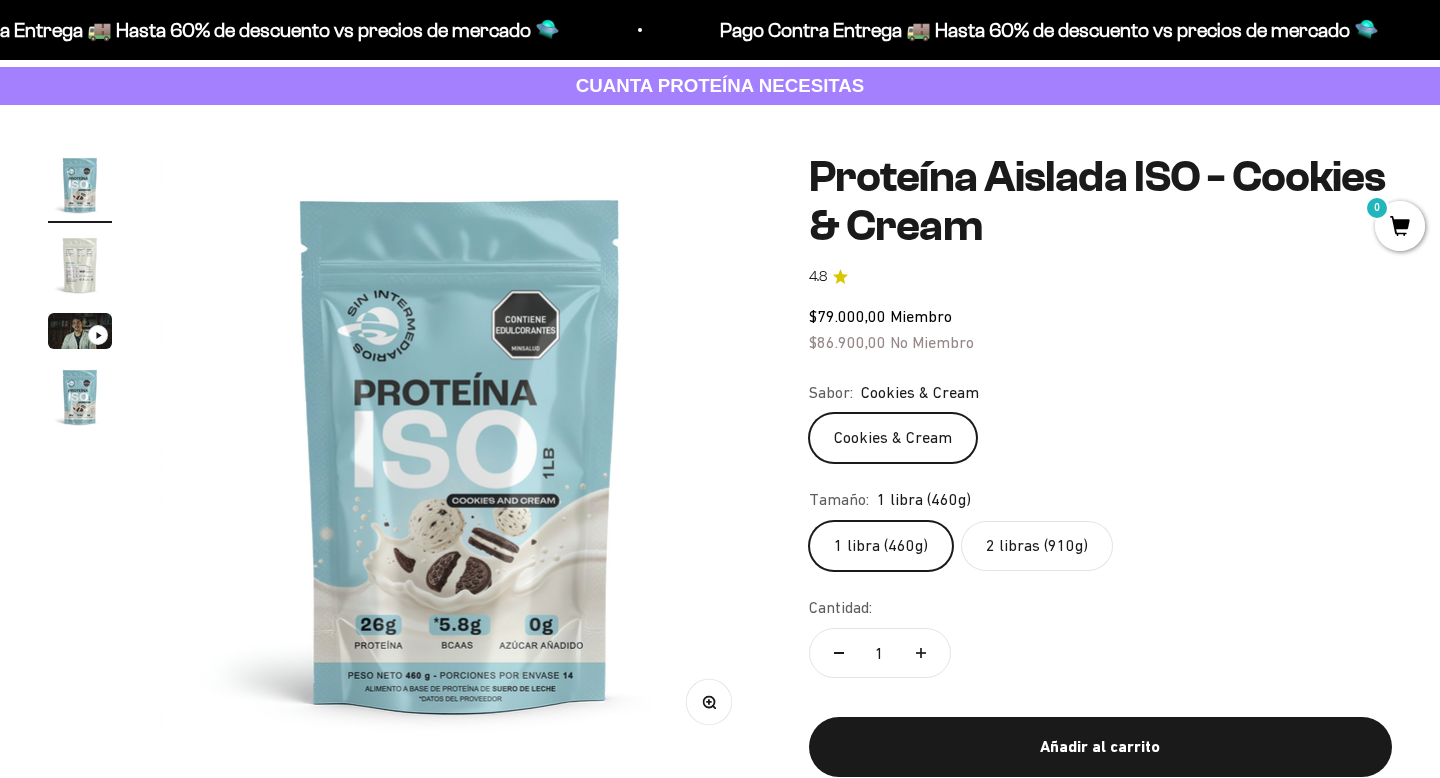 click on "2 libras (910g)" 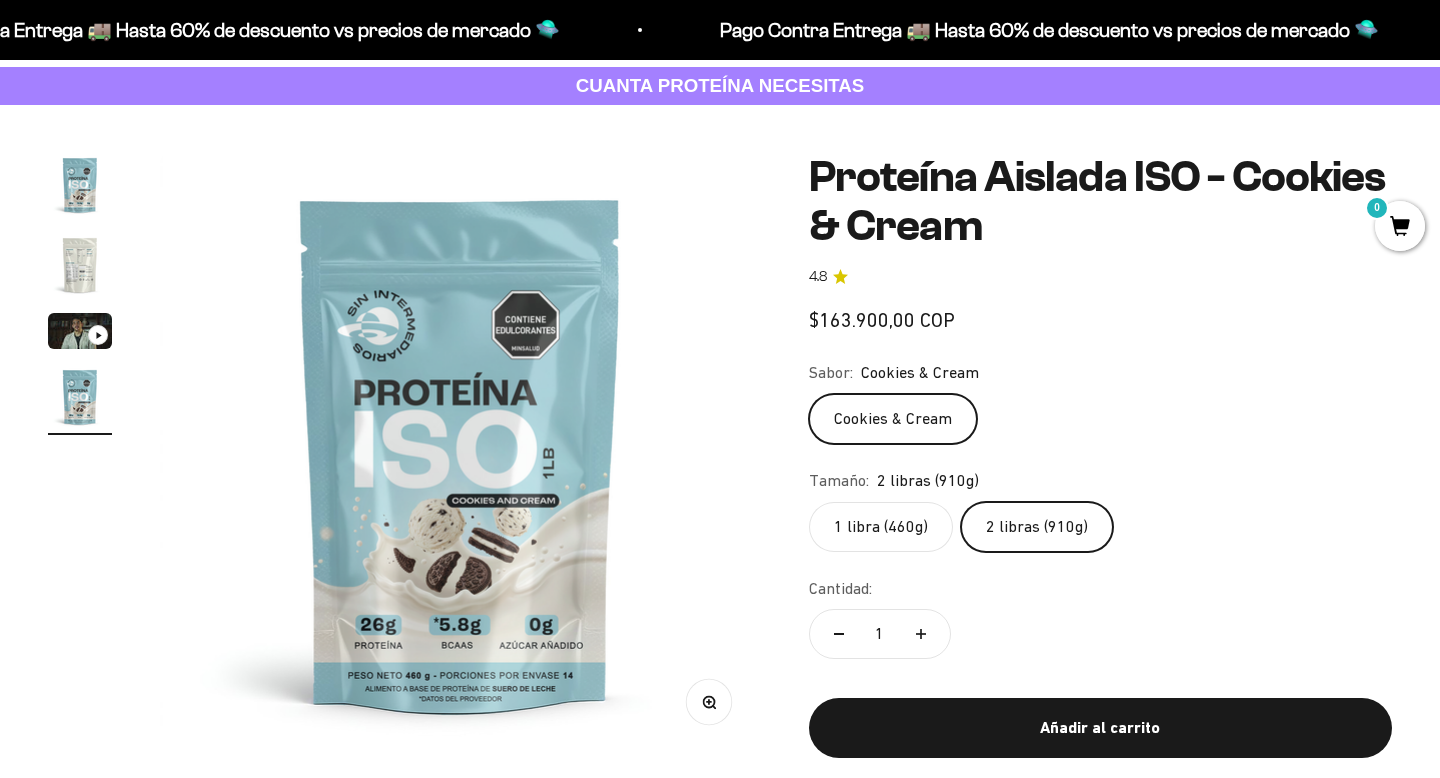 scroll, scrollTop: 0, scrollLeft: 1874, axis: horizontal 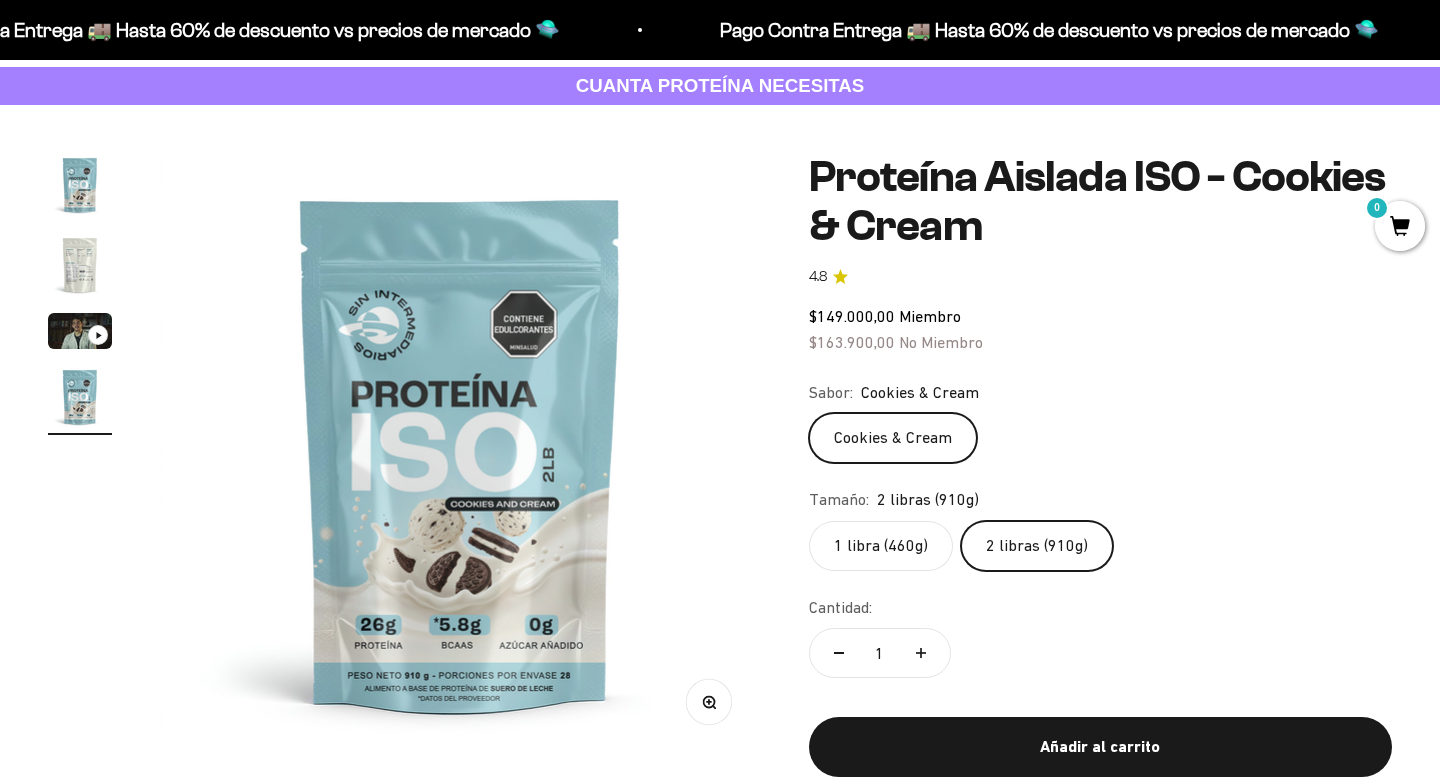 click on "1 libra (460g)" 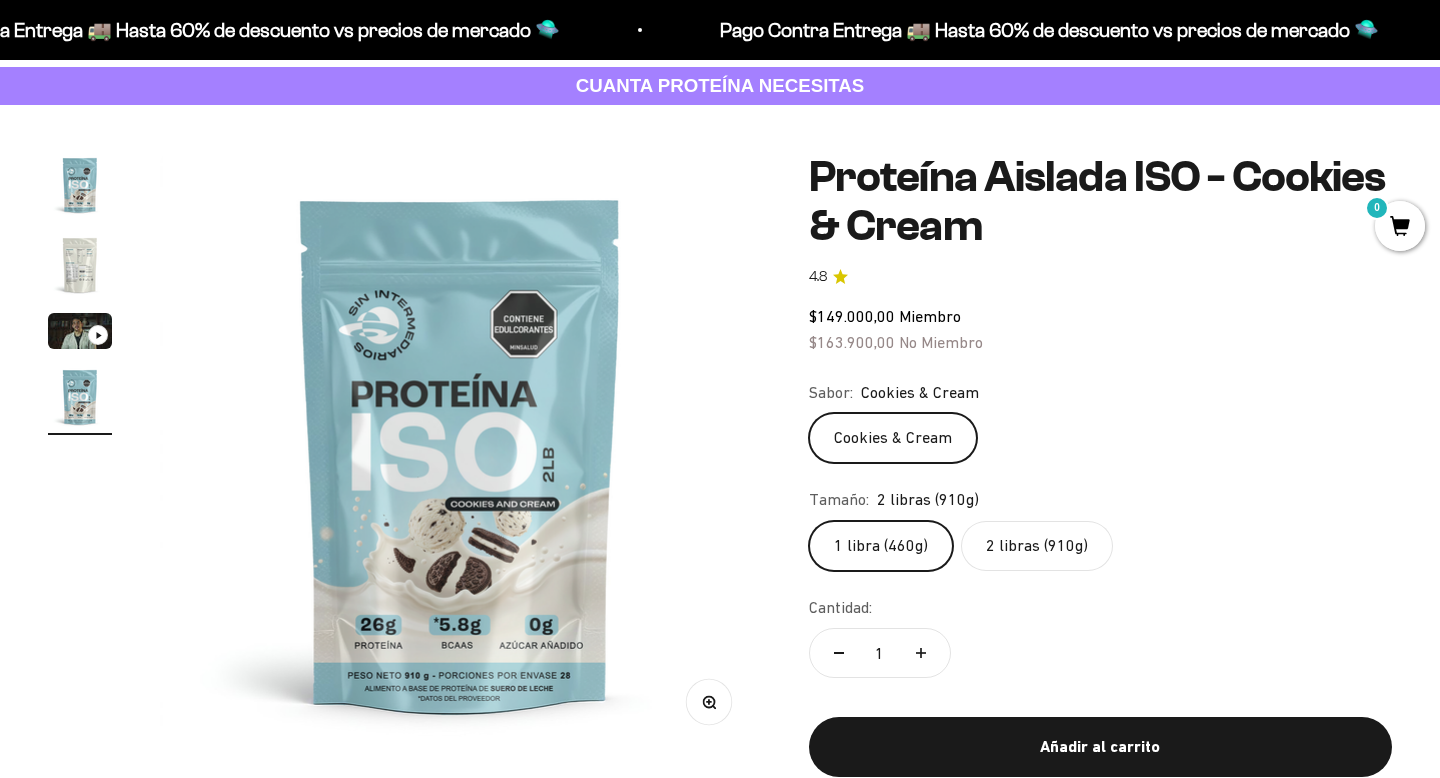 scroll, scrollTop: 0, scrollLeft: 0, axis: both 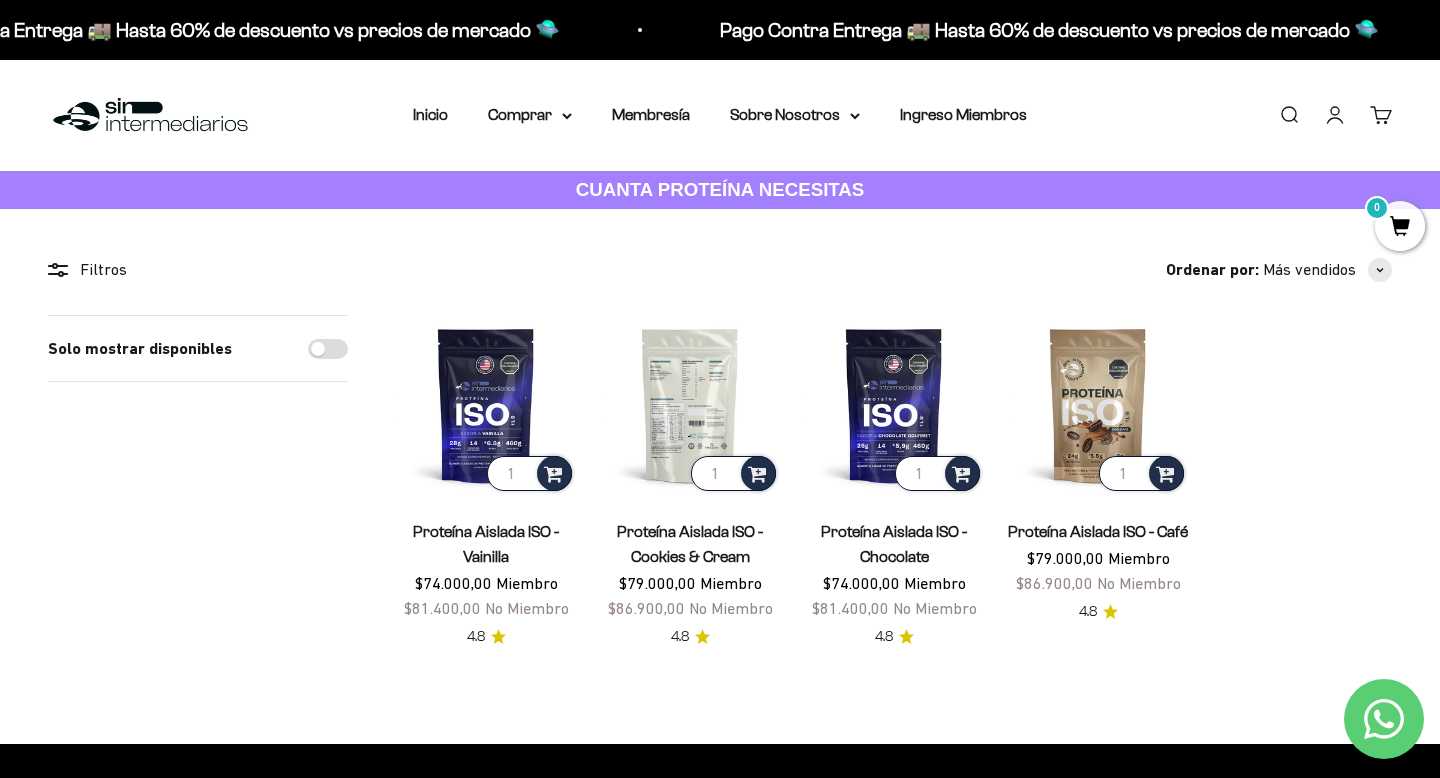 click at bounding box center [690, 405] 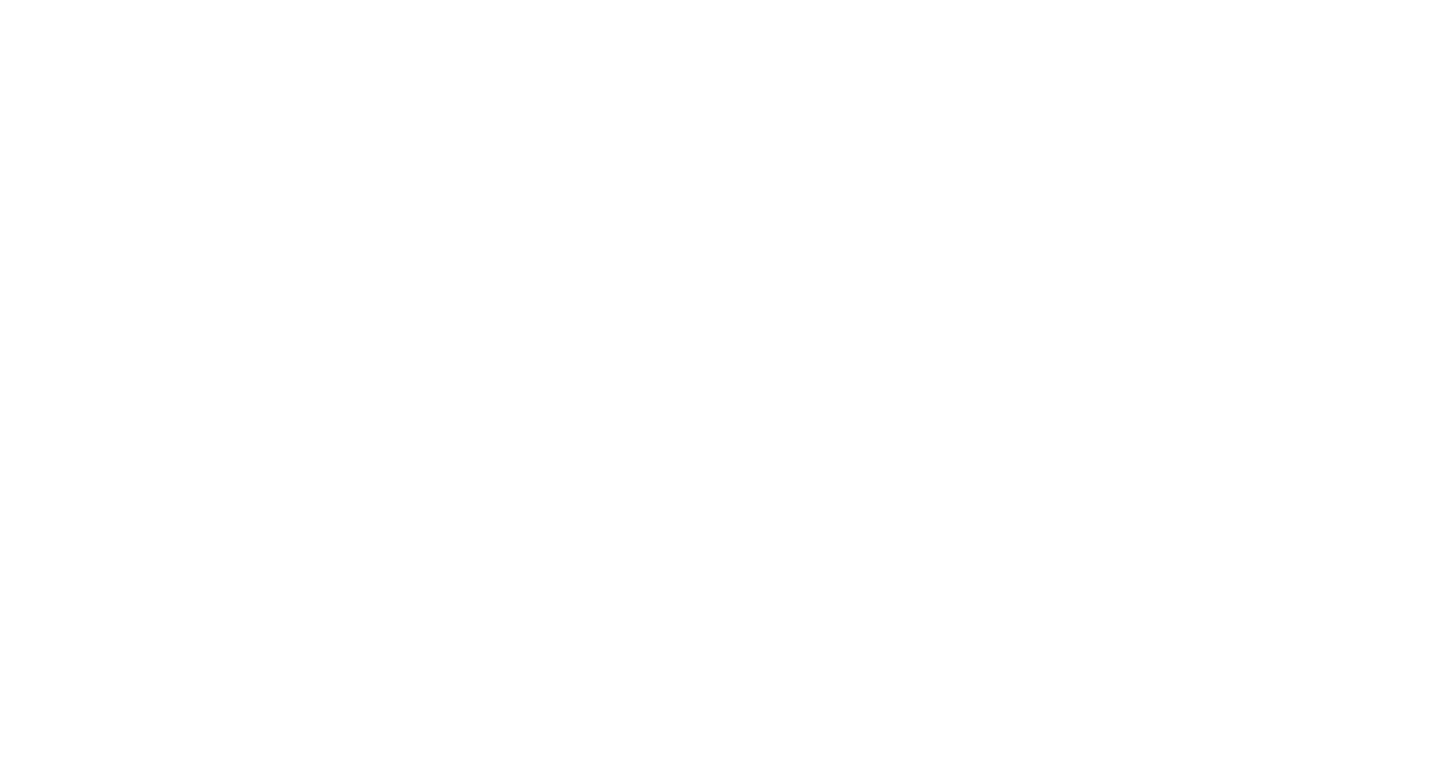 scroll, scrollTop: 0, scrollLeft: 0, axis: both 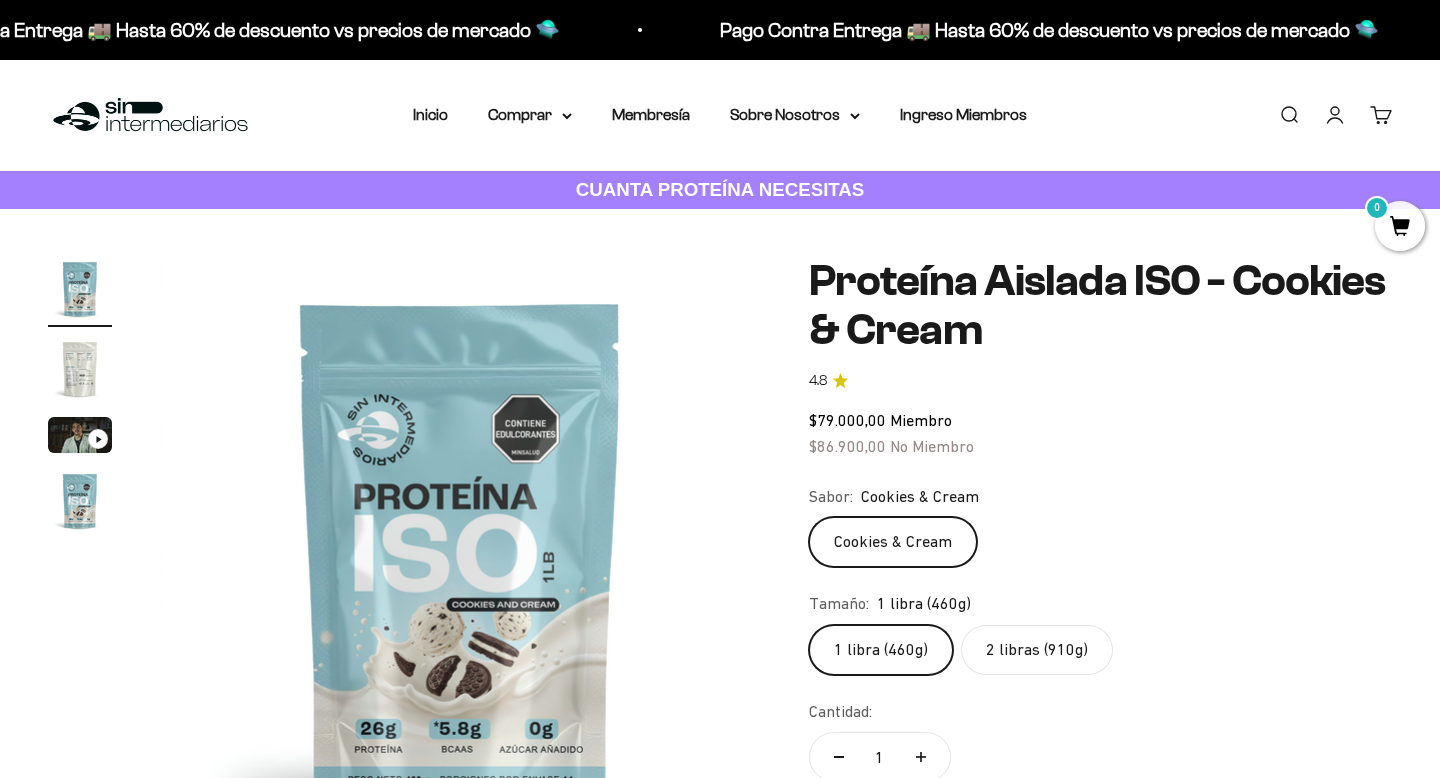 click on "2 libras (910g)" 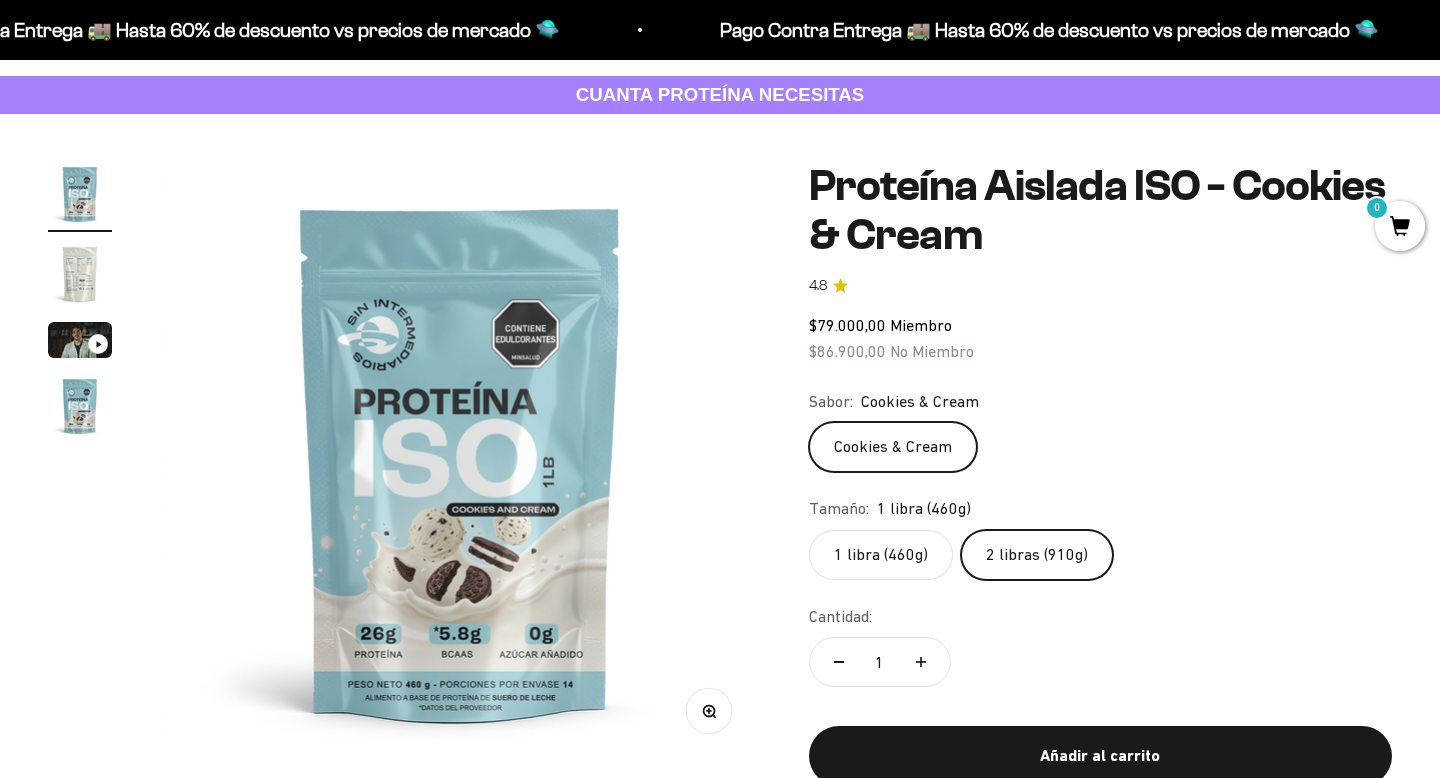 scroll, scrollTop: 176, scrollLeft: 0, axis: vertical 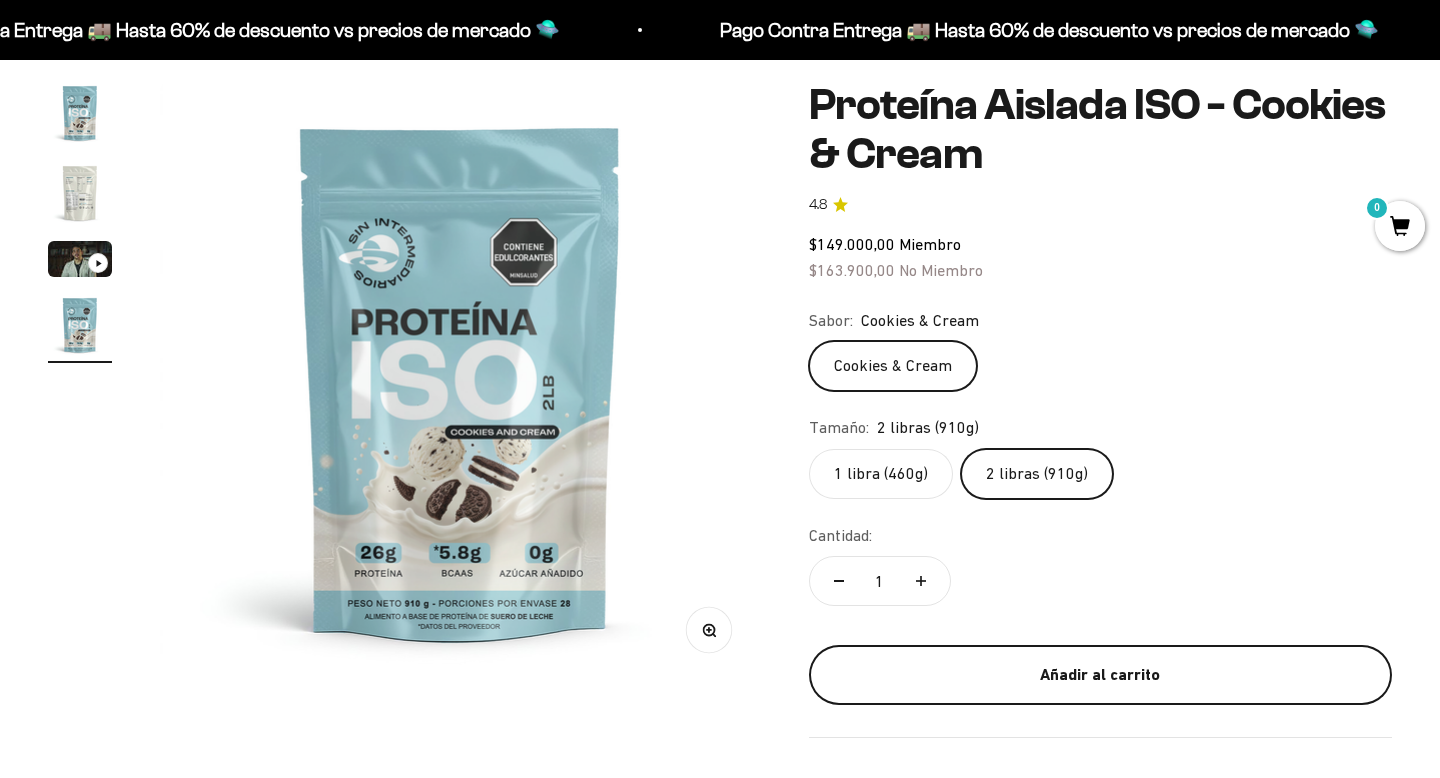 click on "Añadir al carrito" at bounding box center [1100, 675] 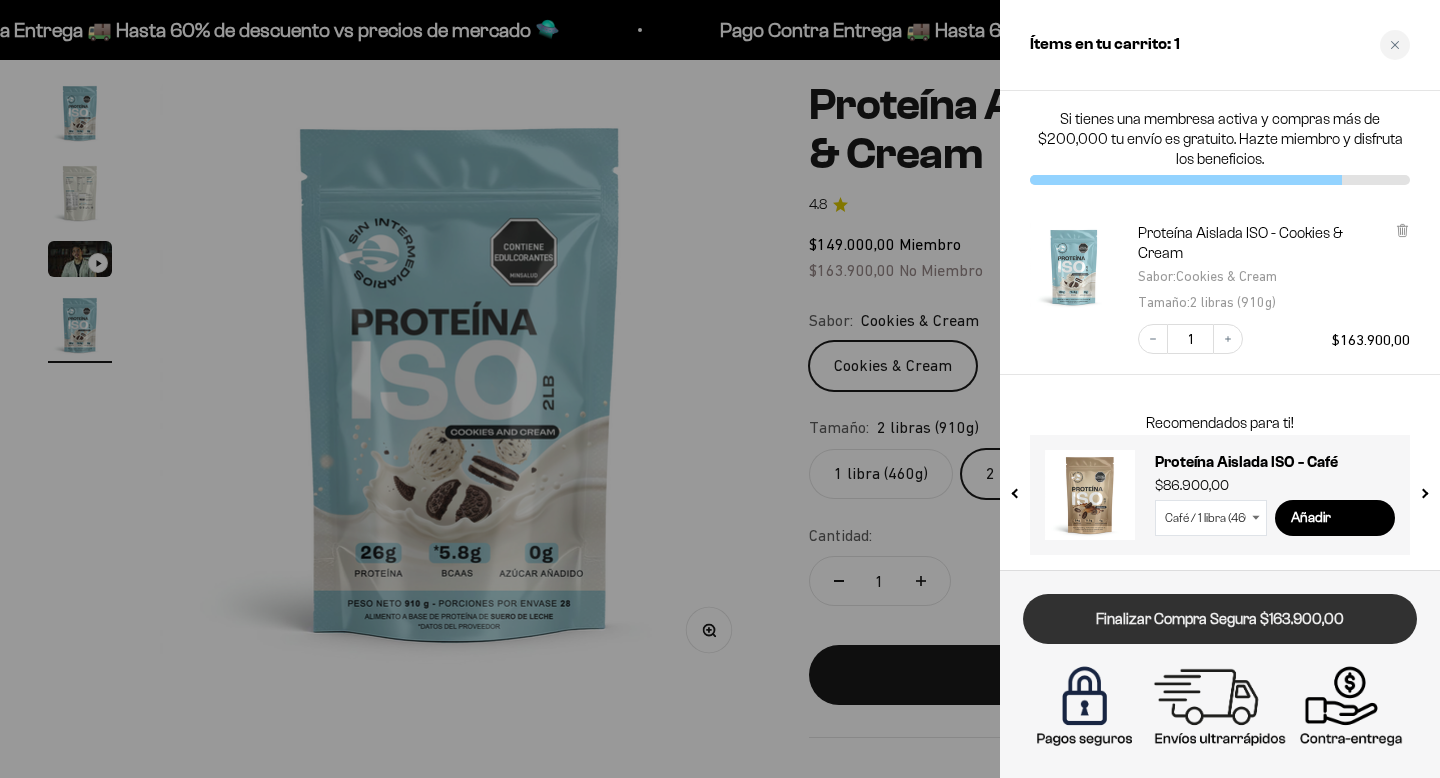 click on "Finalizar Compra Segura $163.900,00" at bounding box center (1220, 619) 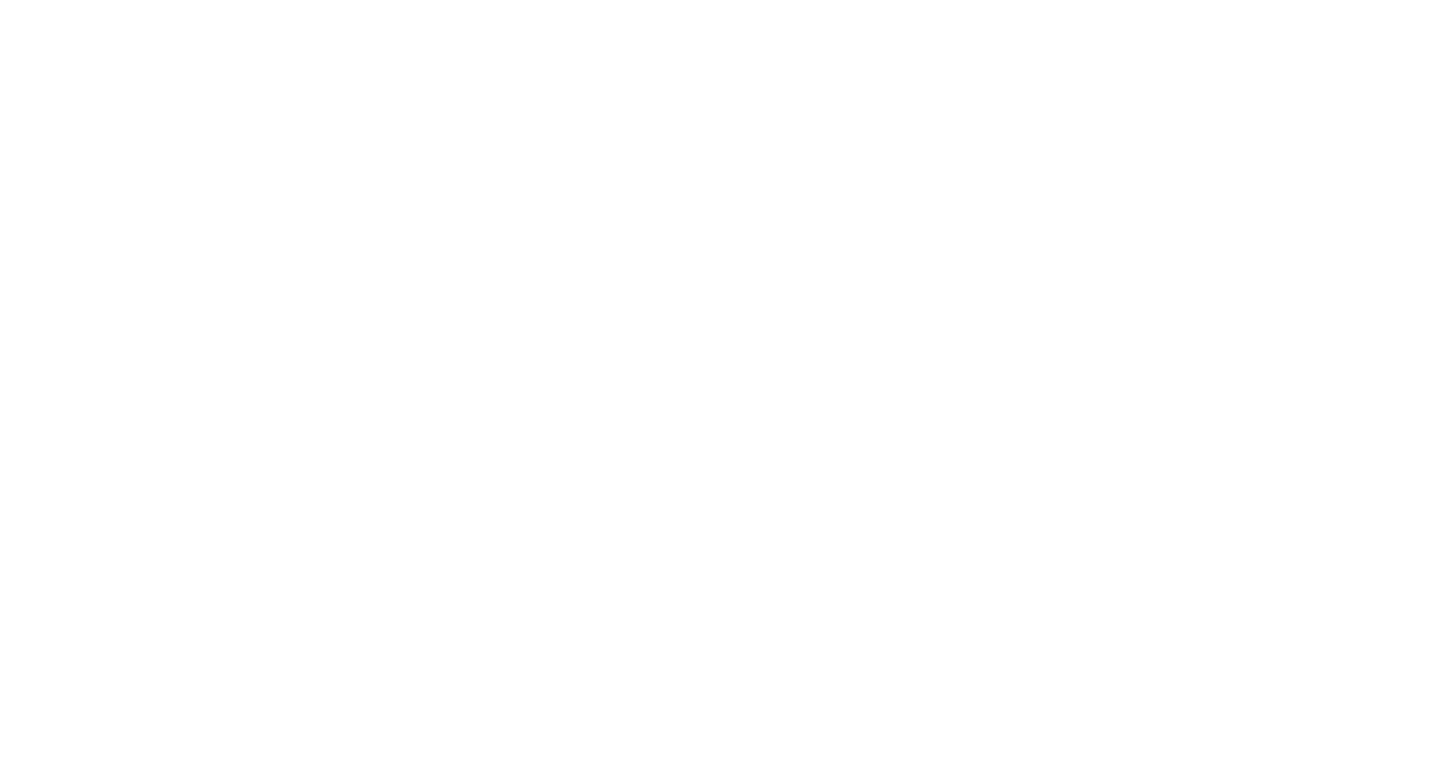scroll, scrollTop: 0, scrollLeft: 0, axis: both 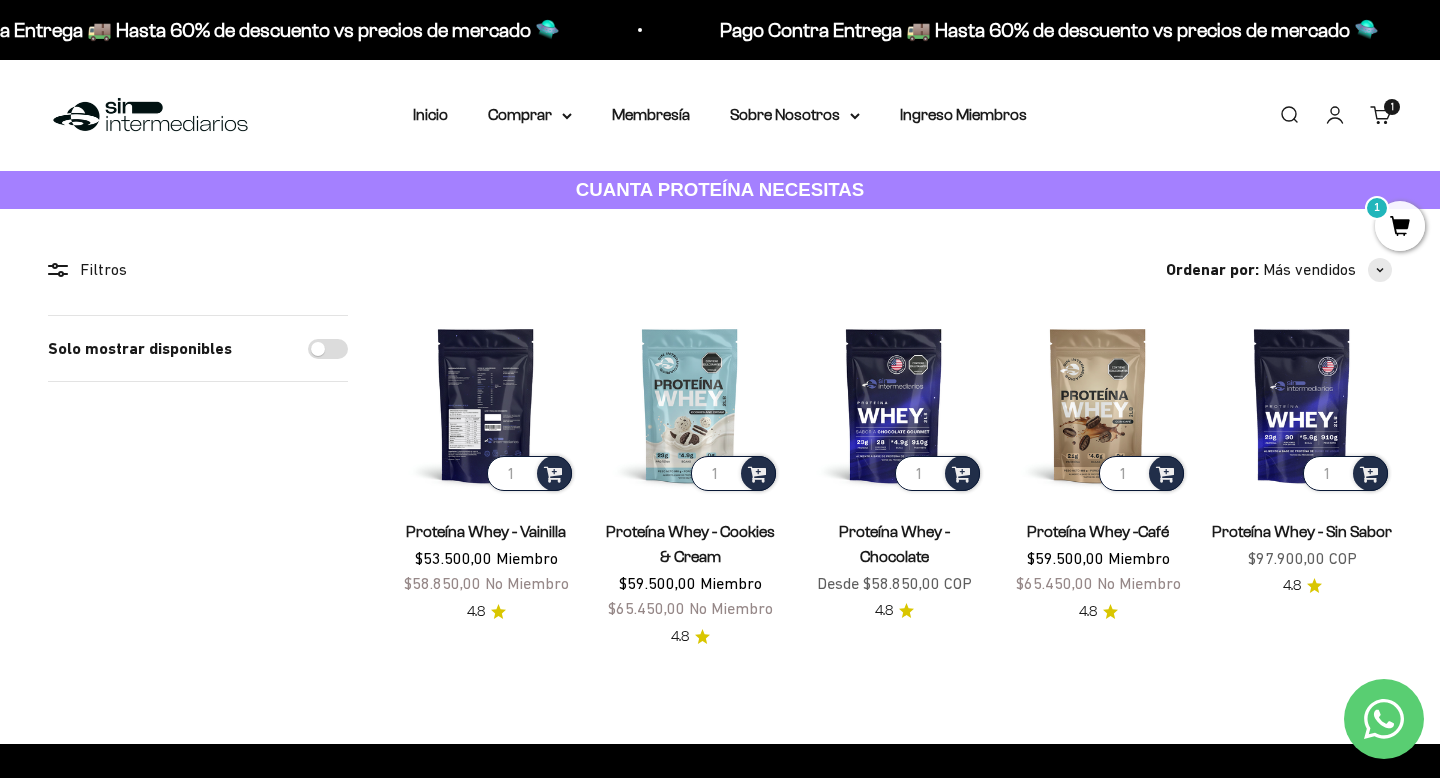 click at bounding box center [486, 405] 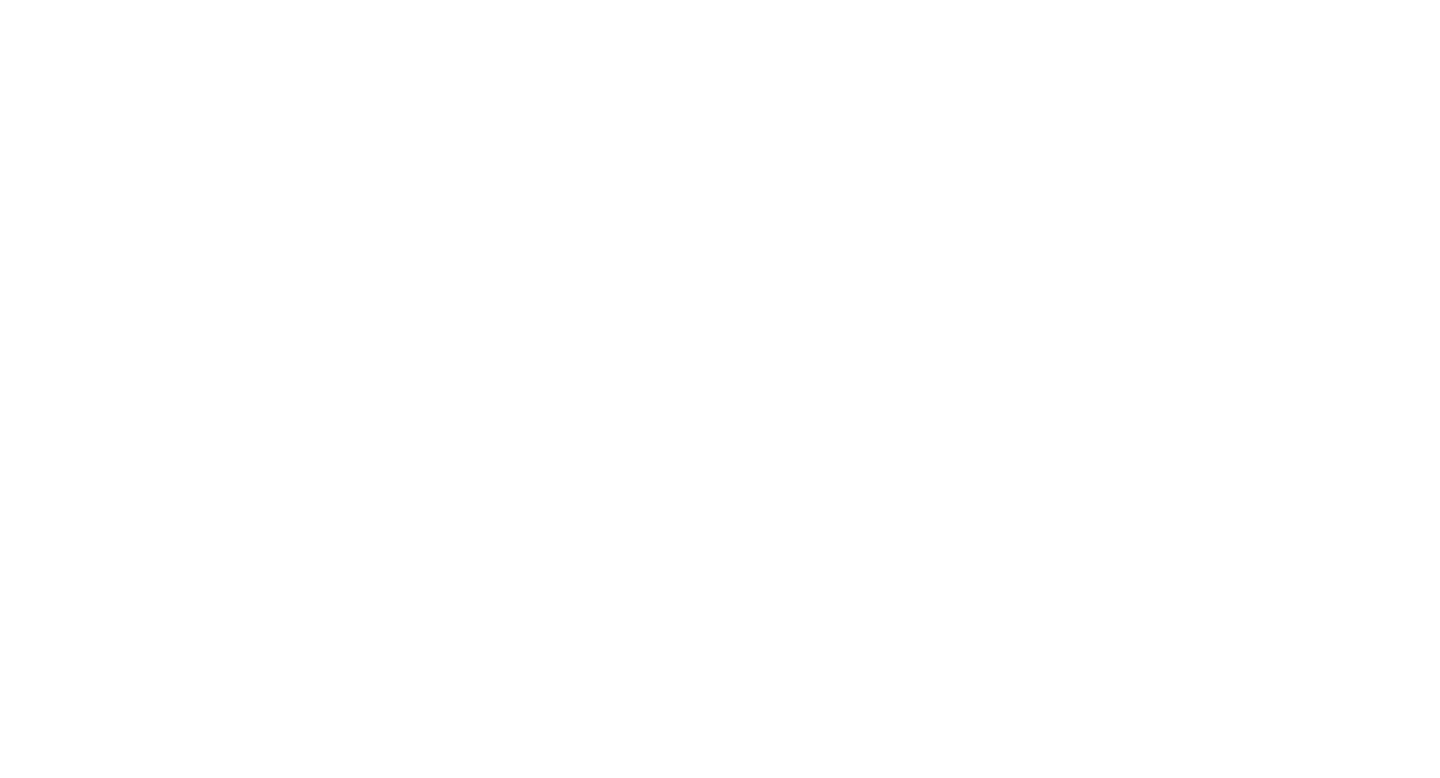 scroll, scrollTop: 0, scrollLeft: 0, axis: both 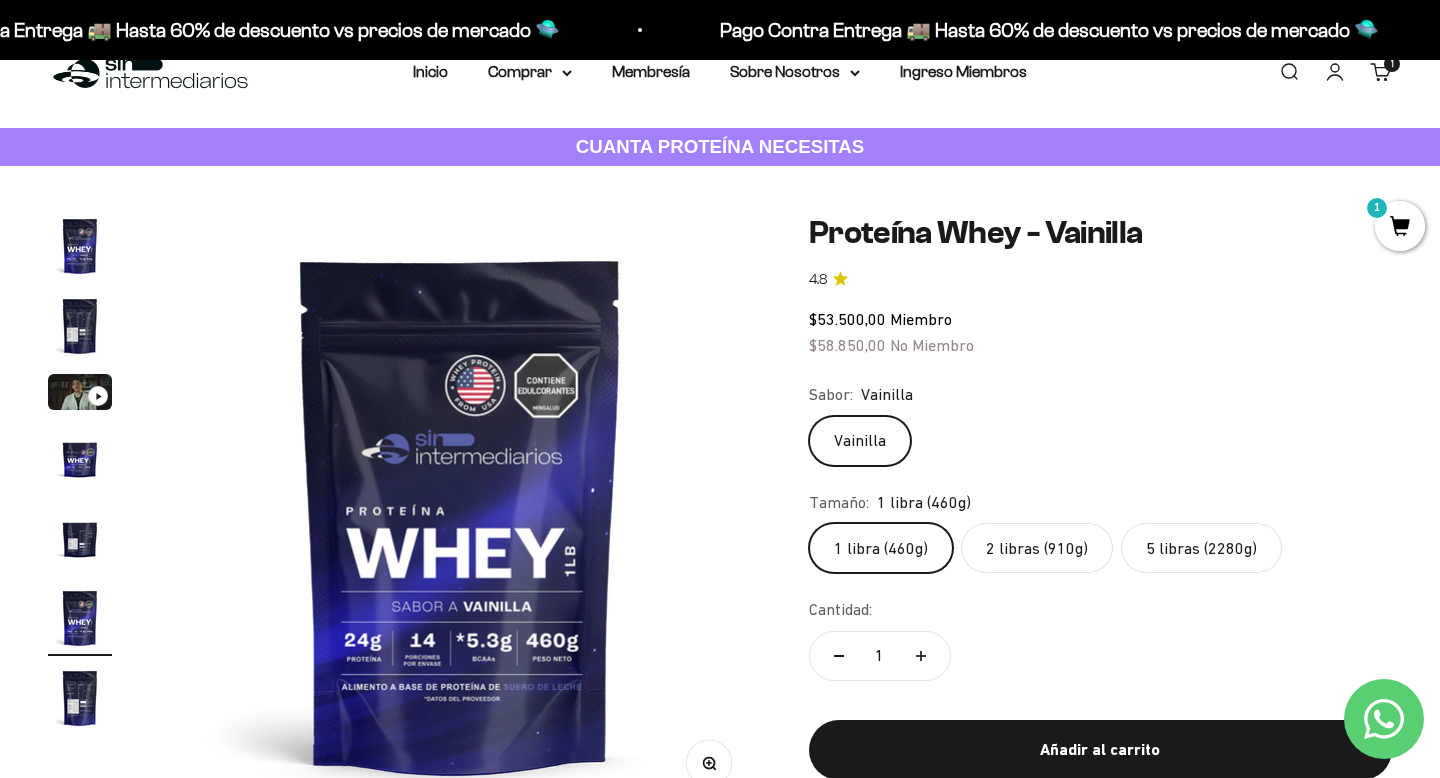 click on "5 libras (2280g)" 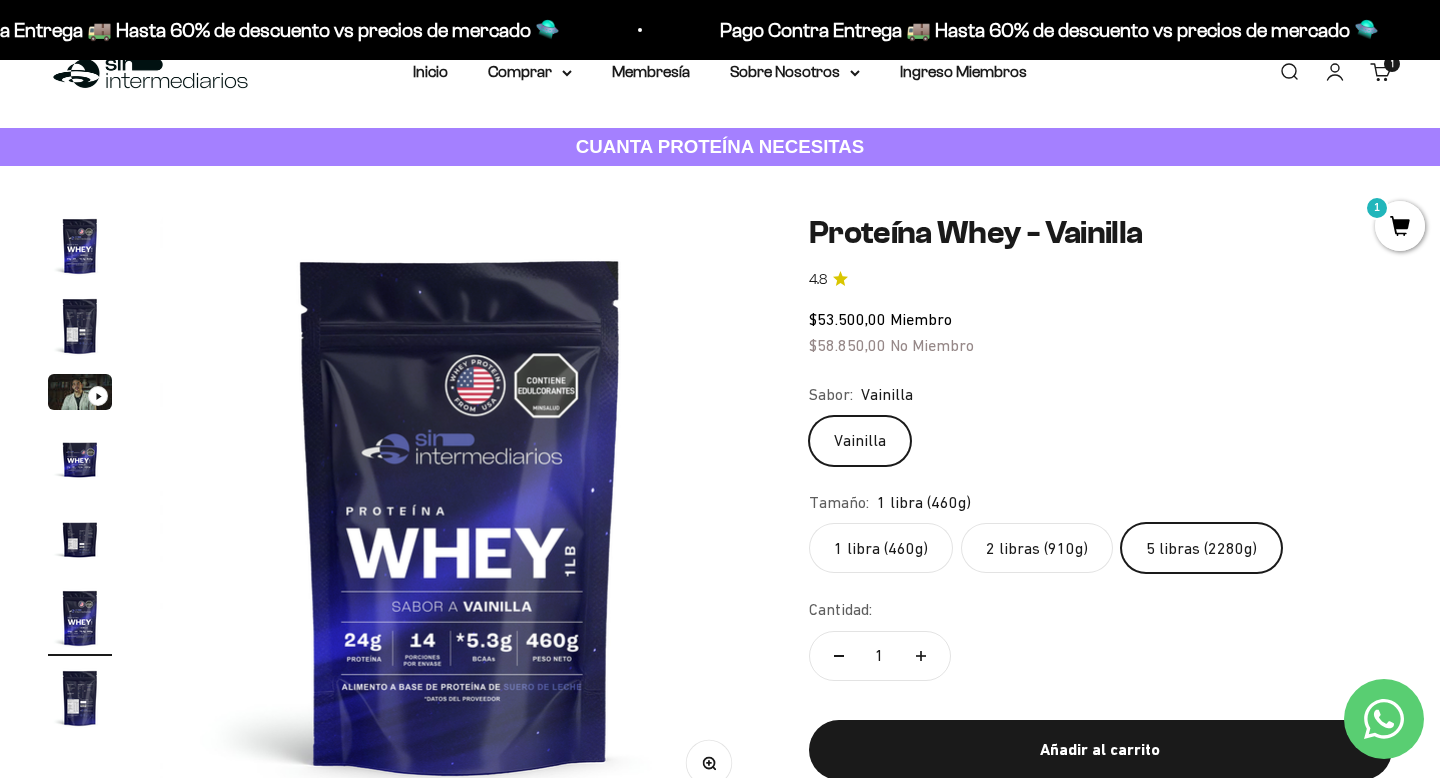 scroll, scrollTop: 0, scrollLeft: 1874, axis: horizontal 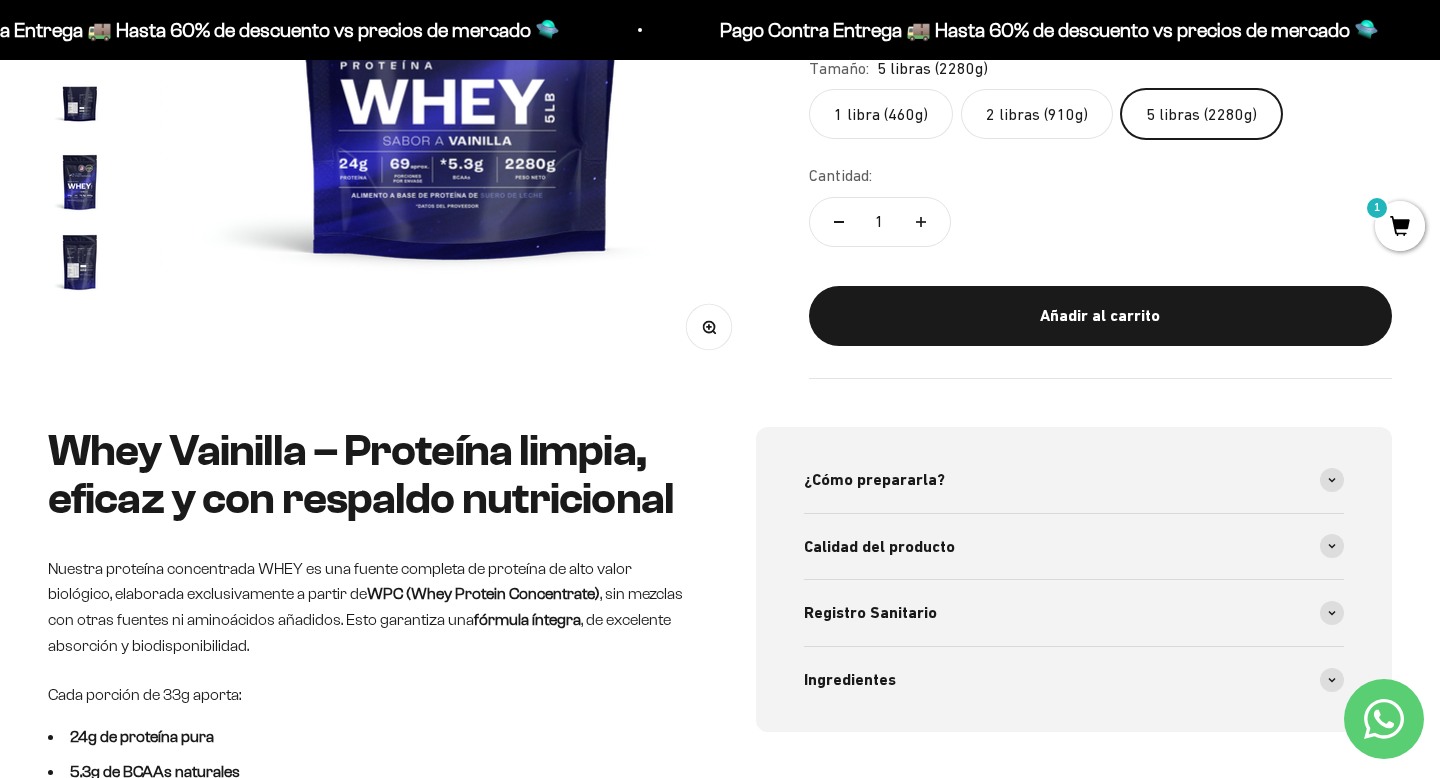 click at bounding box center (80, 262) 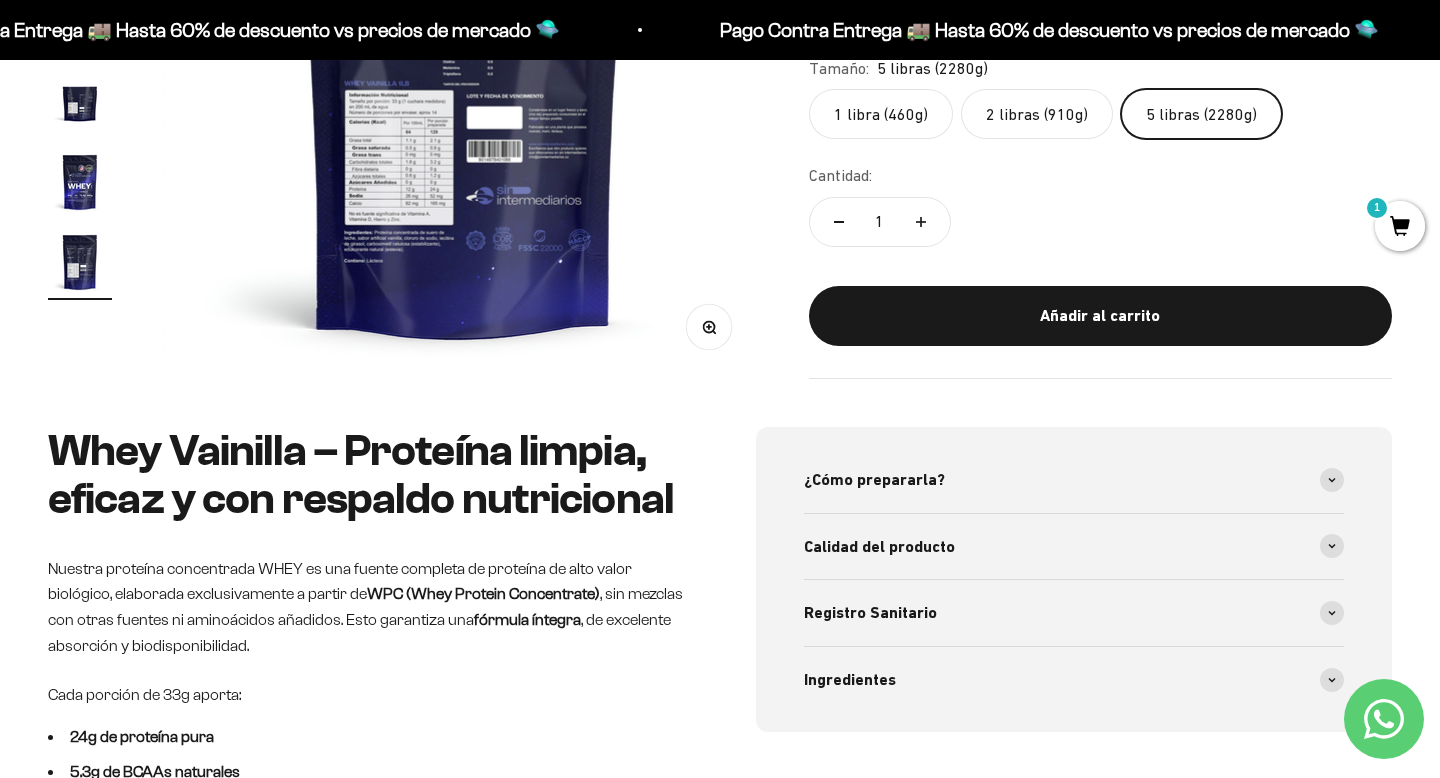 scroll, scrollTop: 0, scrollLeft: 3748, axis: horizontal 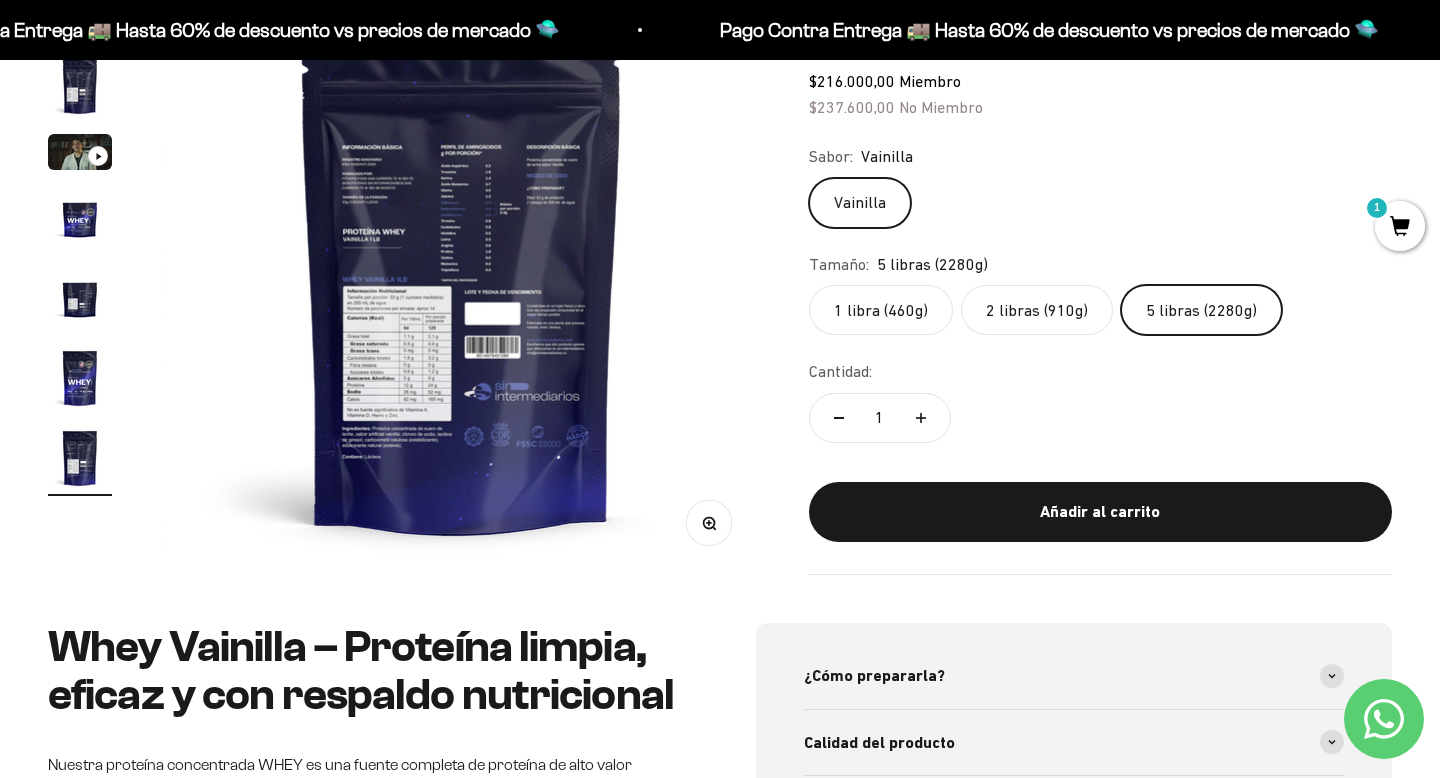 type 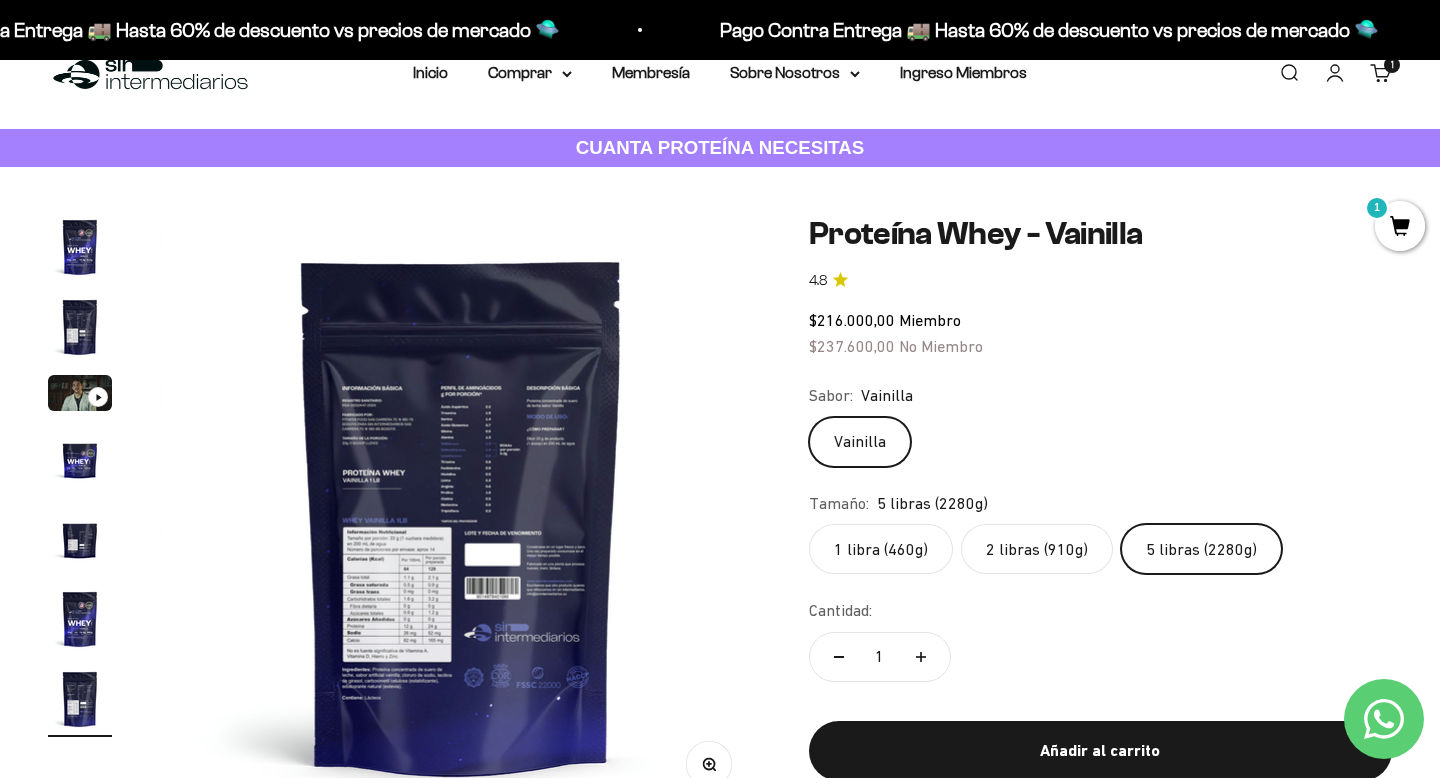 scroll, scrollTop: 0, scrollLeft: 0, axis: both 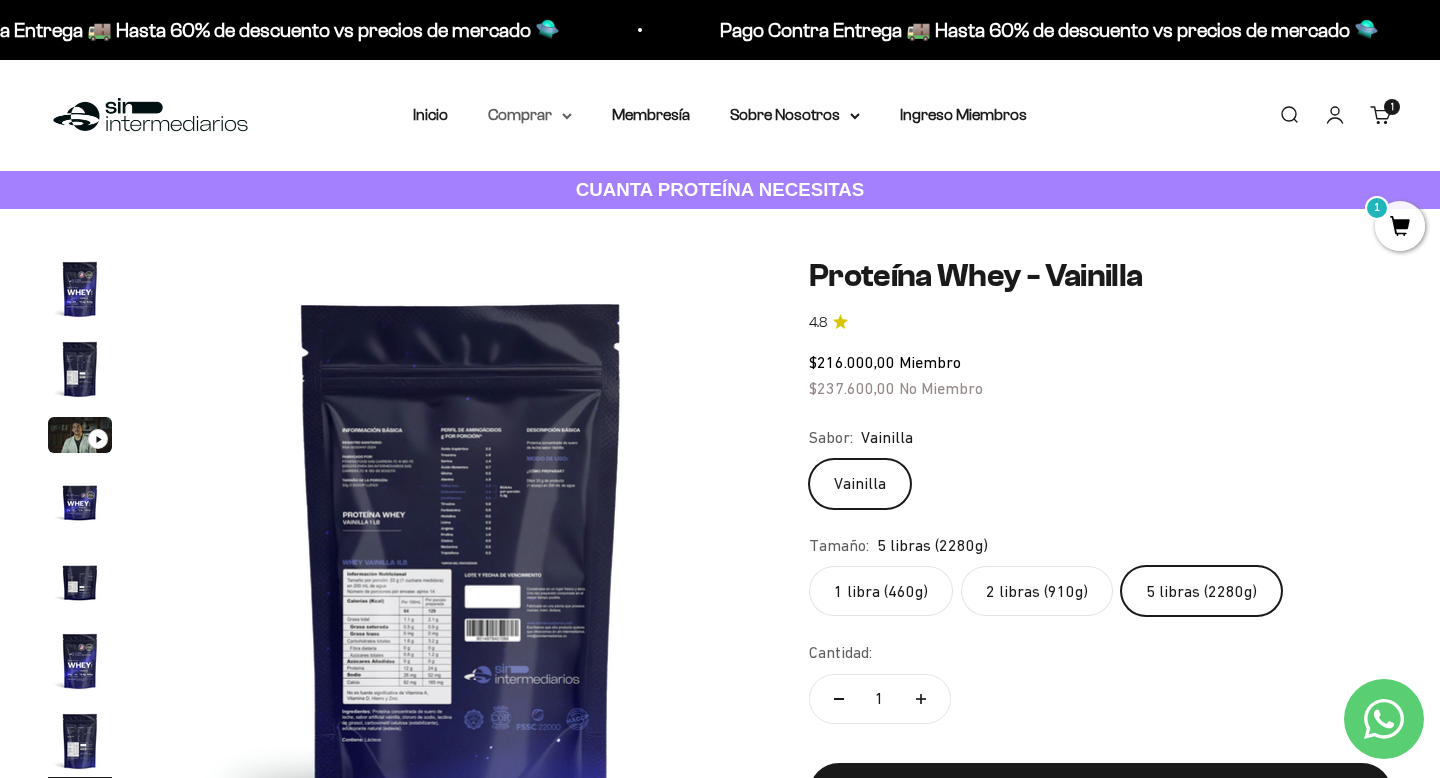 click on "Comprar" at bounding box center (530, 115) 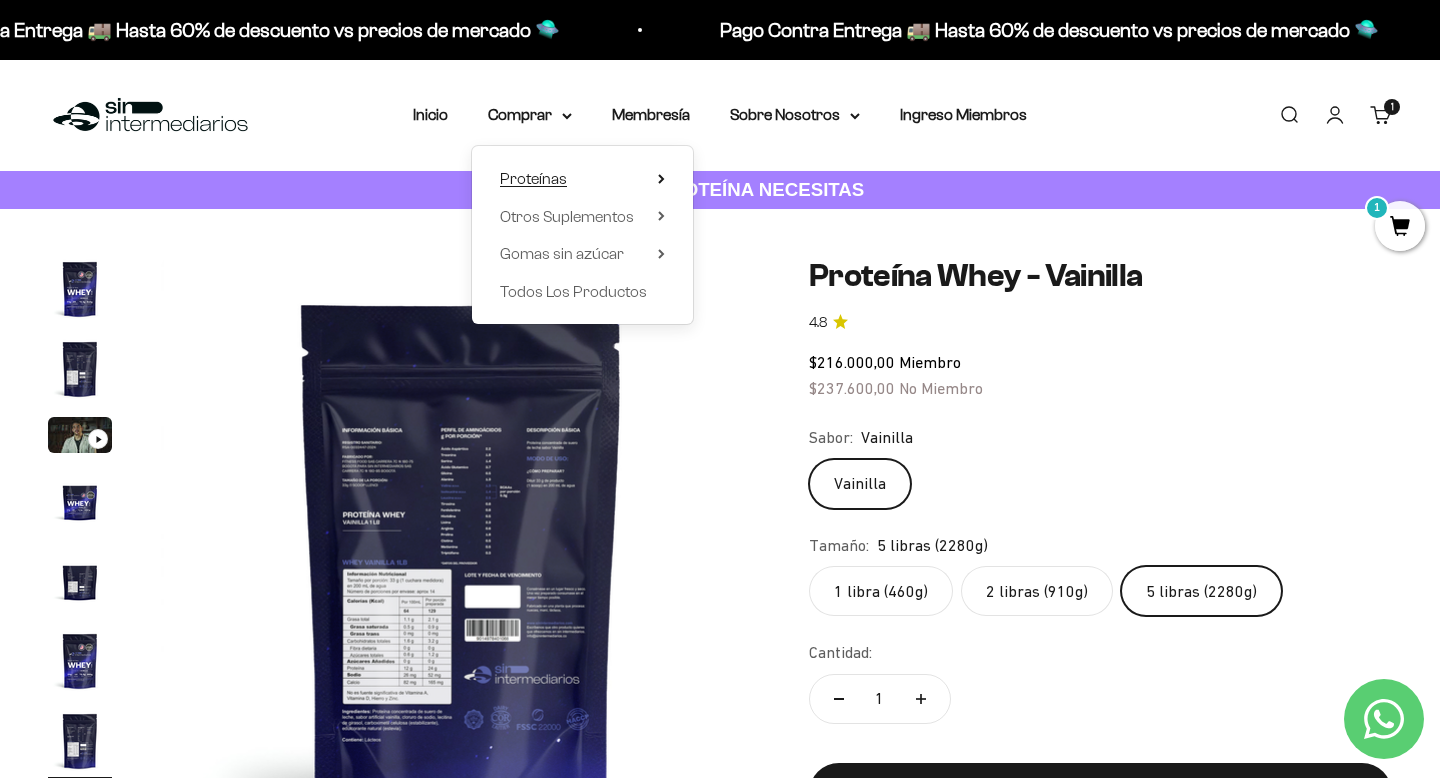 click on "Proteínas" at bounding box center [533, 178] 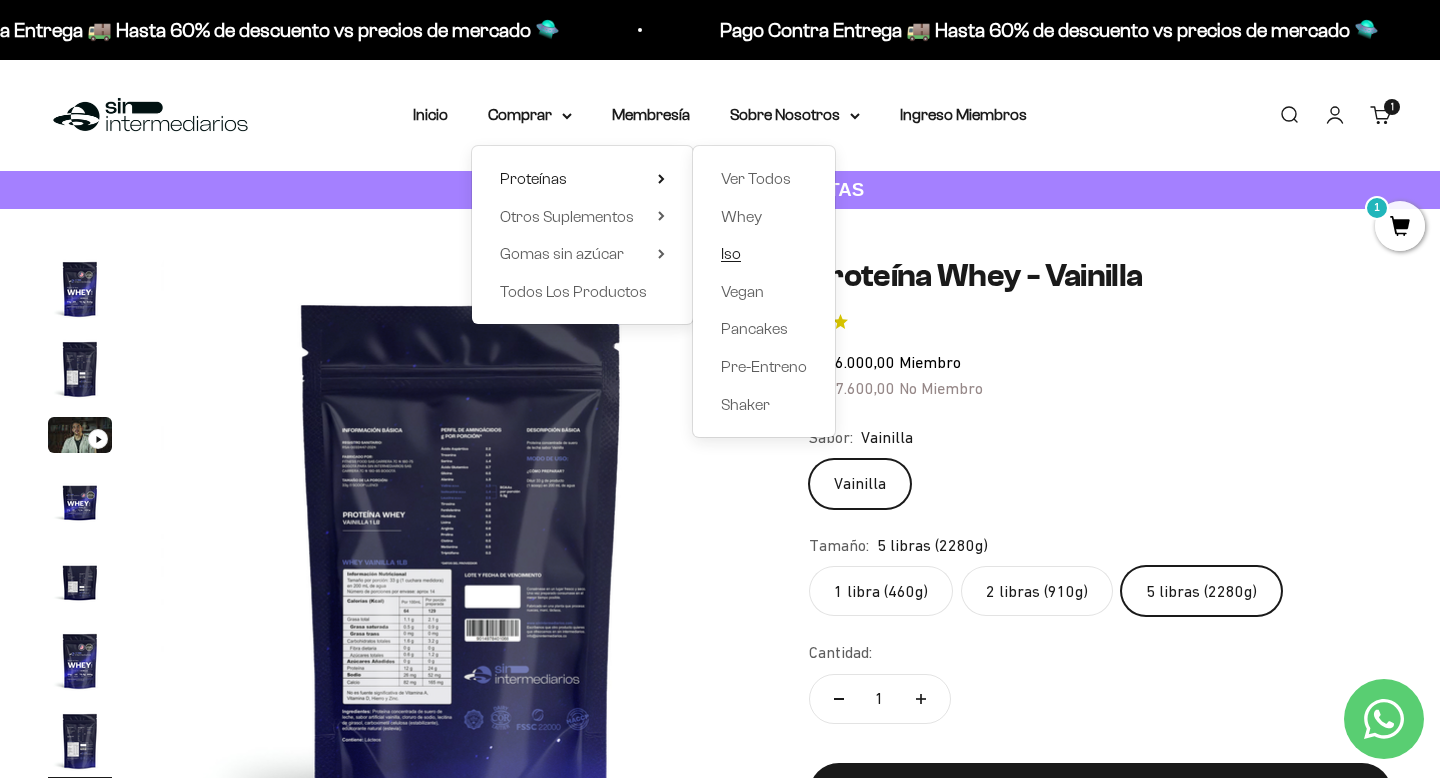 click on "Iso" at bounding box center (731, 253) 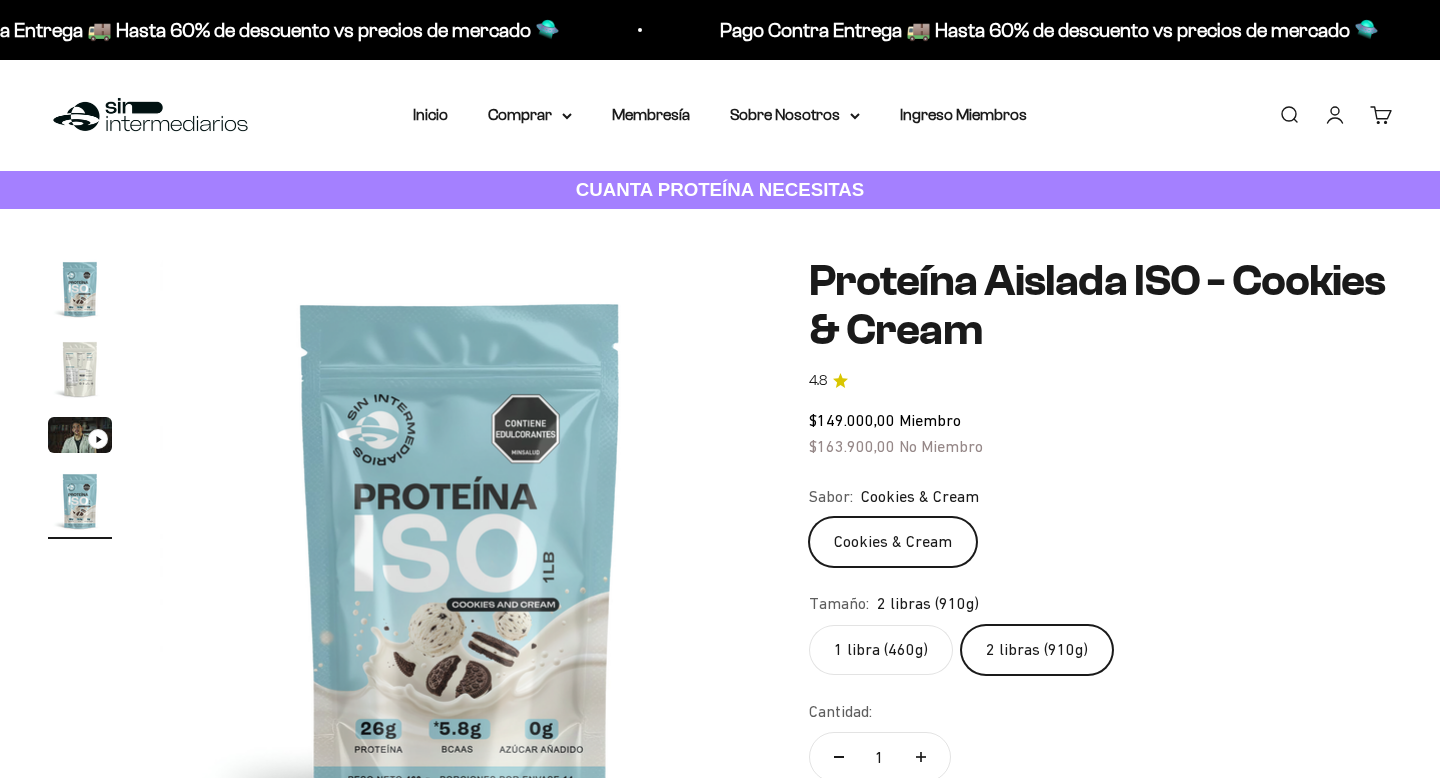 scroll, scrollTop: 174, scrollLeft: 0, axis: vertical 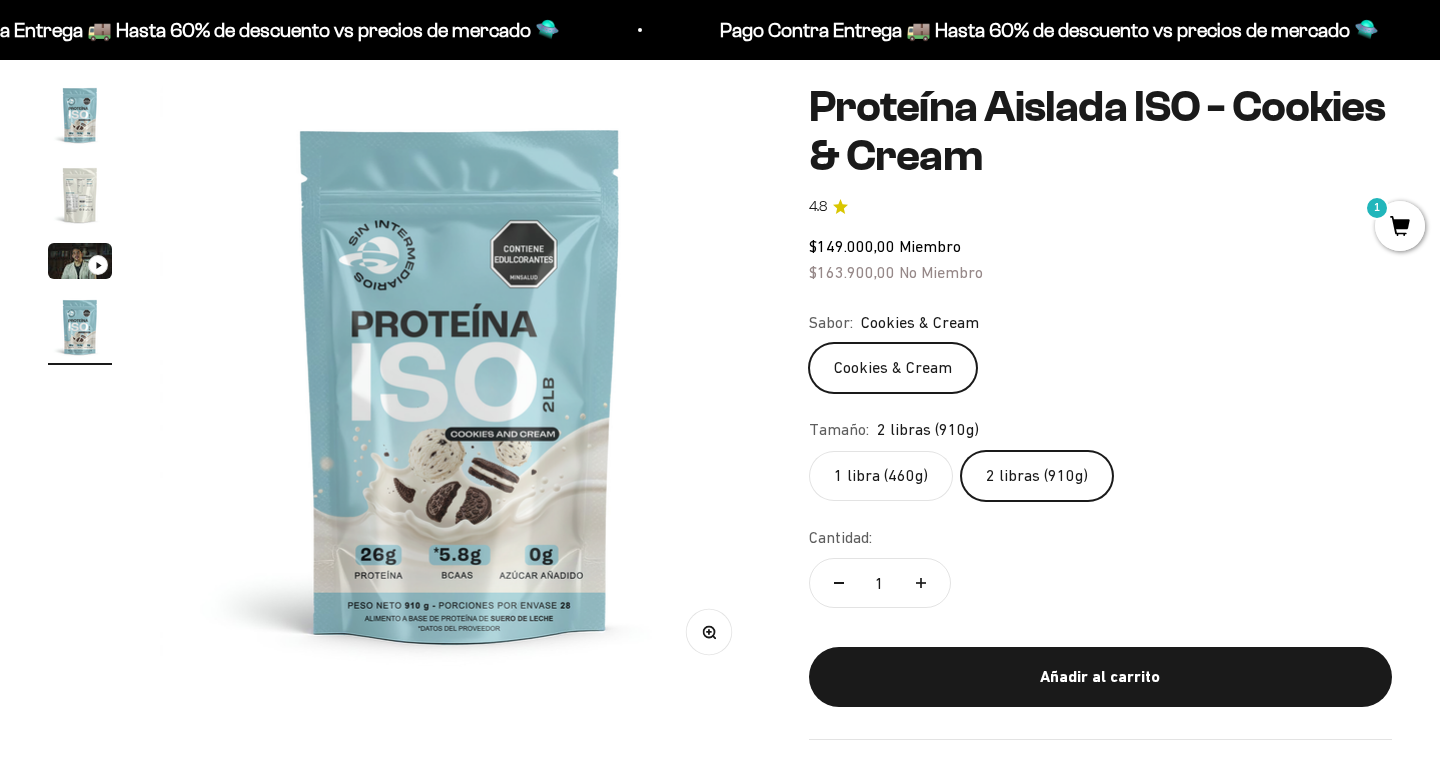click at bounding box center (80, 195) 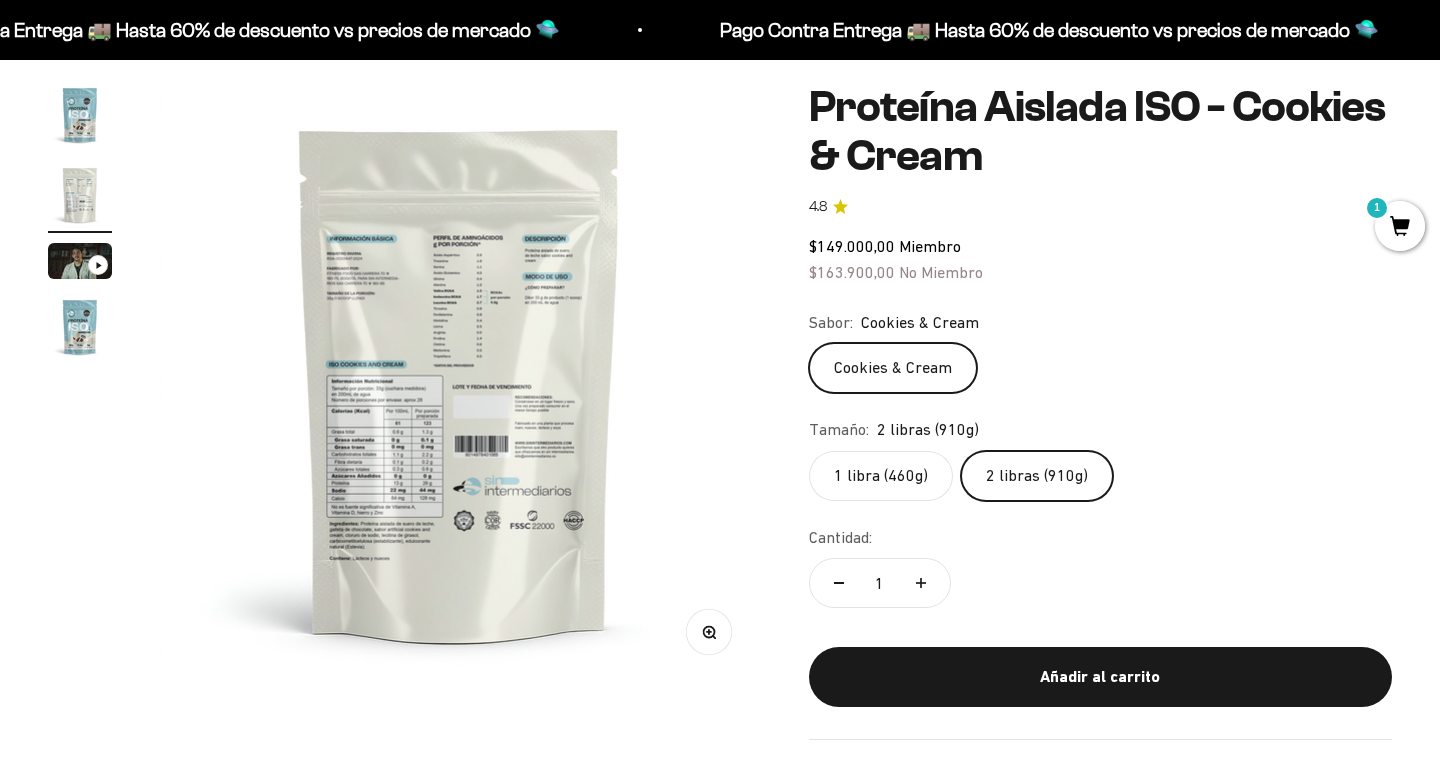 scroll, scrollTop: 0, scrollLeft: 625, axis: horizontal 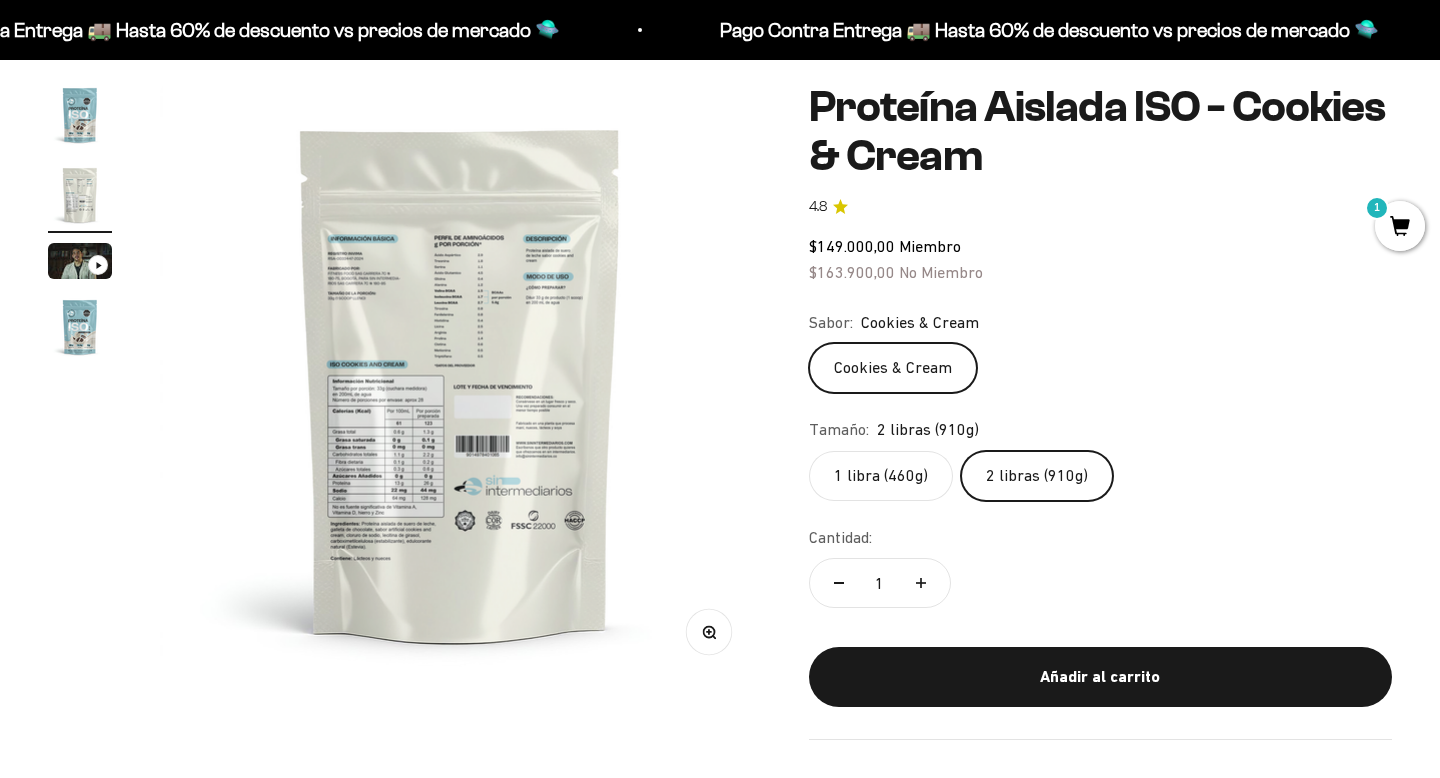type 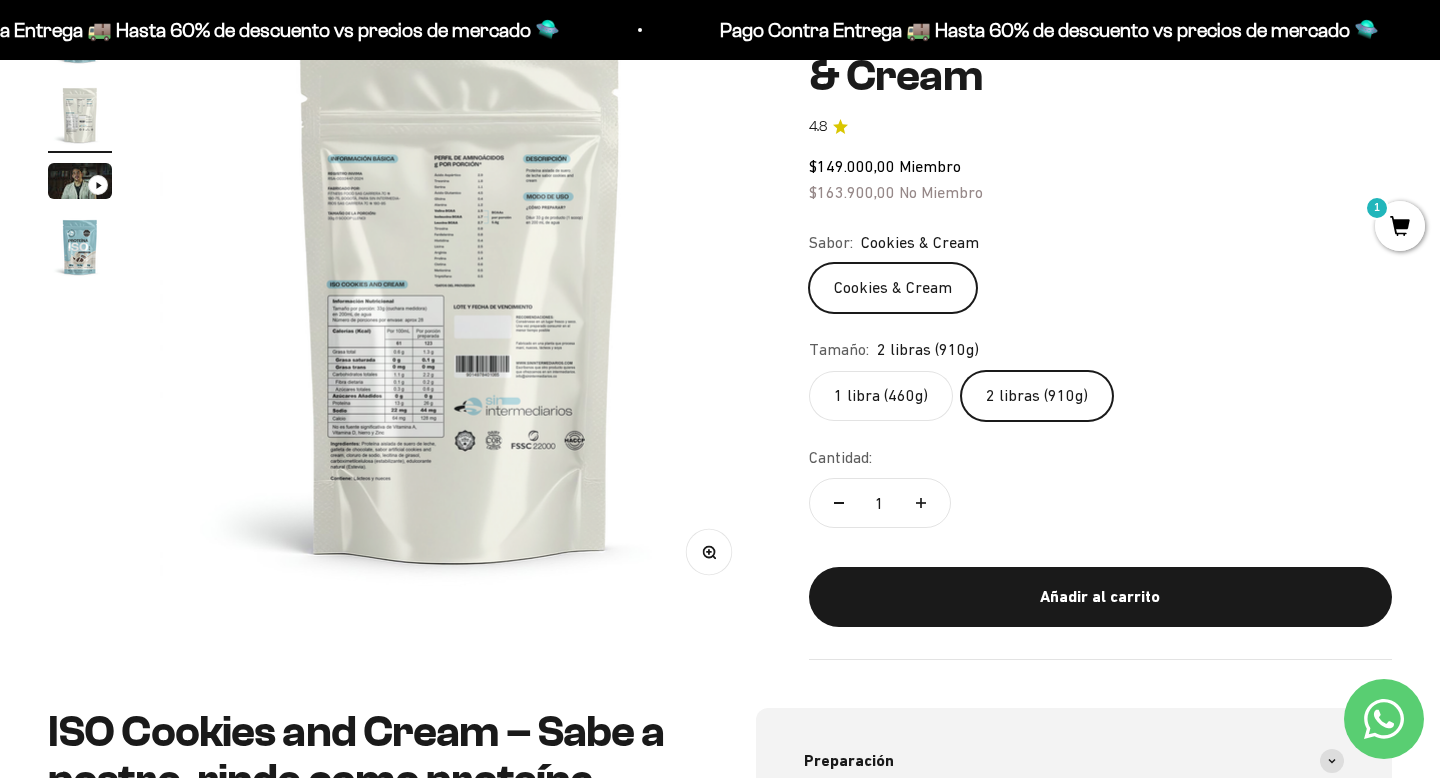 scroll, scrollTop: 256, scrollLeft: 0, axis: vertical 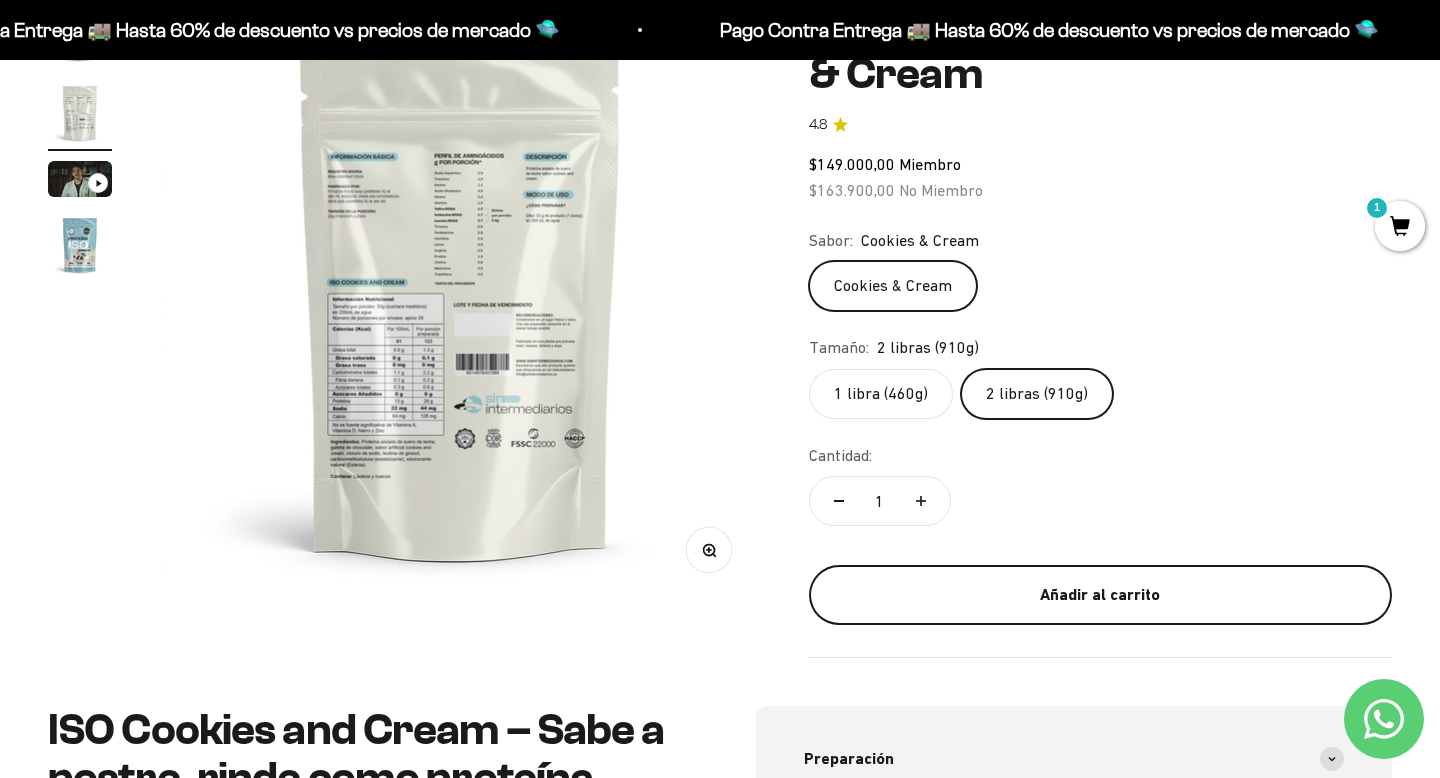 click on "Añadir al carrito" at bounding box center [1100, 595] 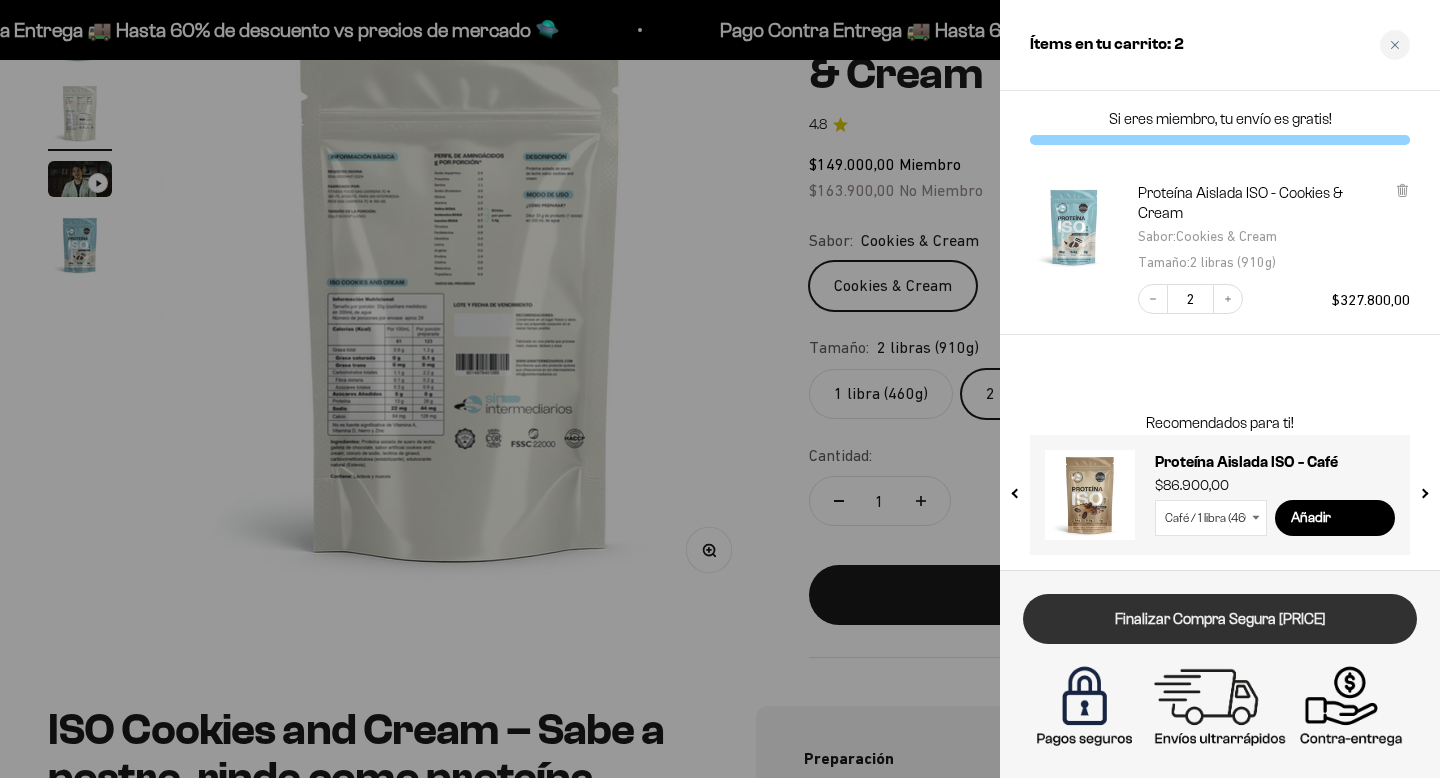 click on "Finalizar Compra Segura $327.800,00" at bounding box center (1220, 619) 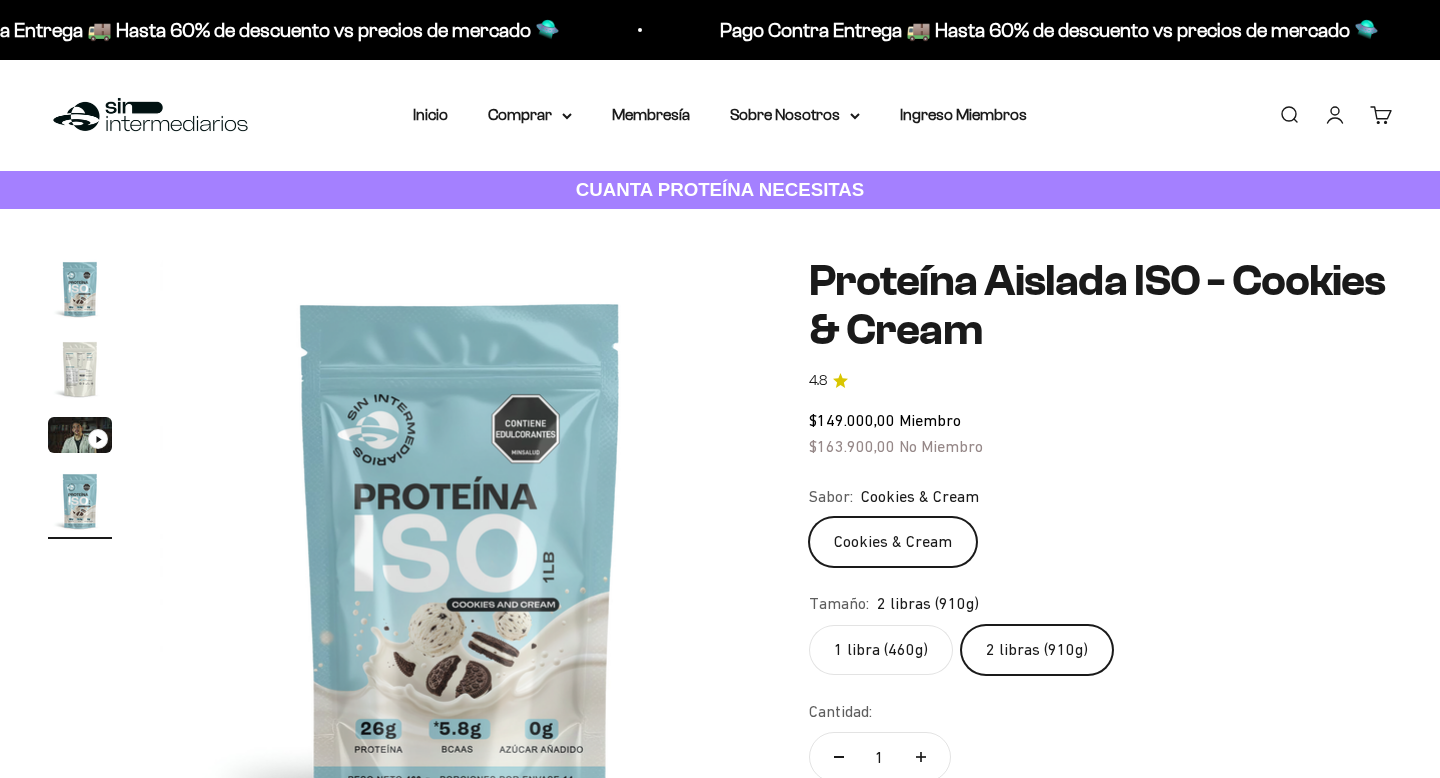 scroll, scrollTop: 254, scrollLeft: 0, axis: vertical 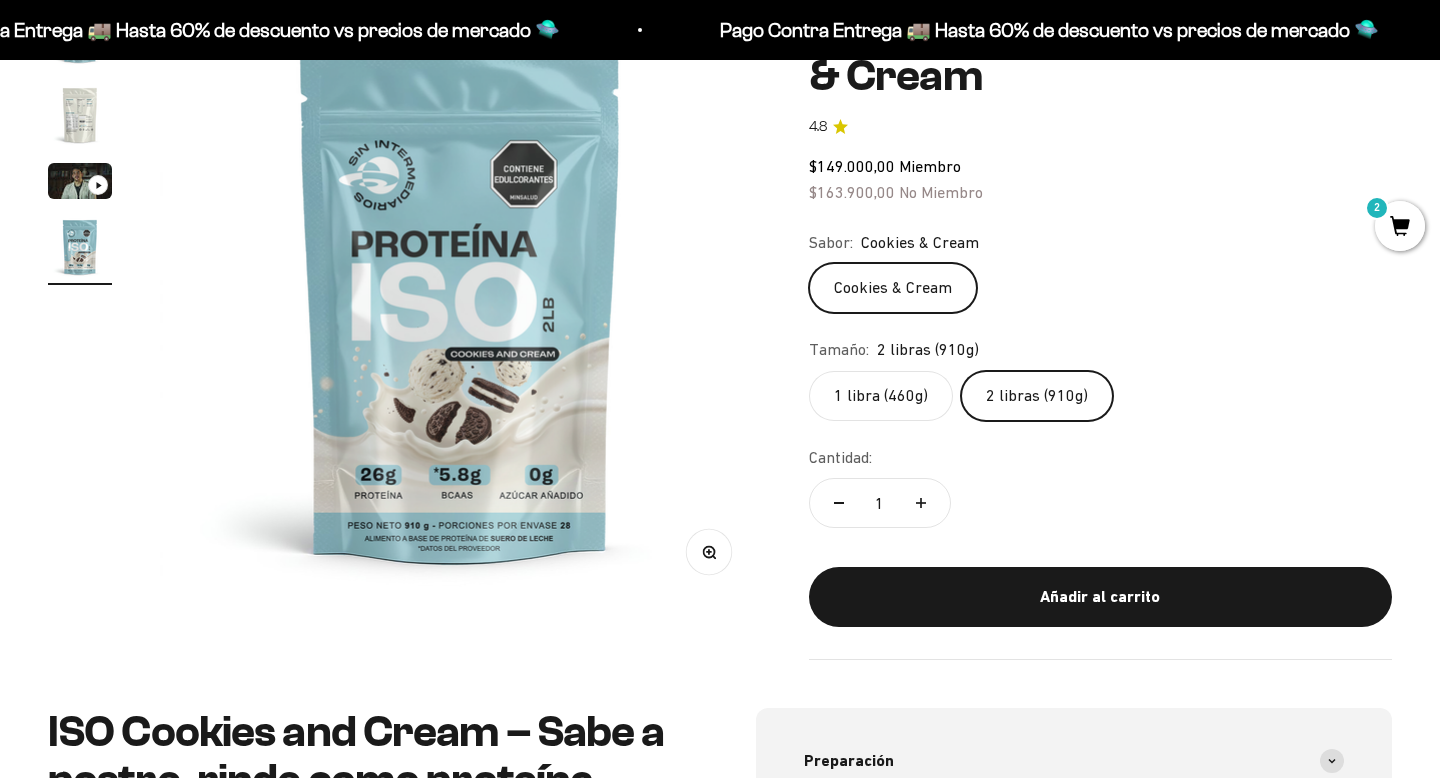 click on "2" at bounding box center [1400, 226] 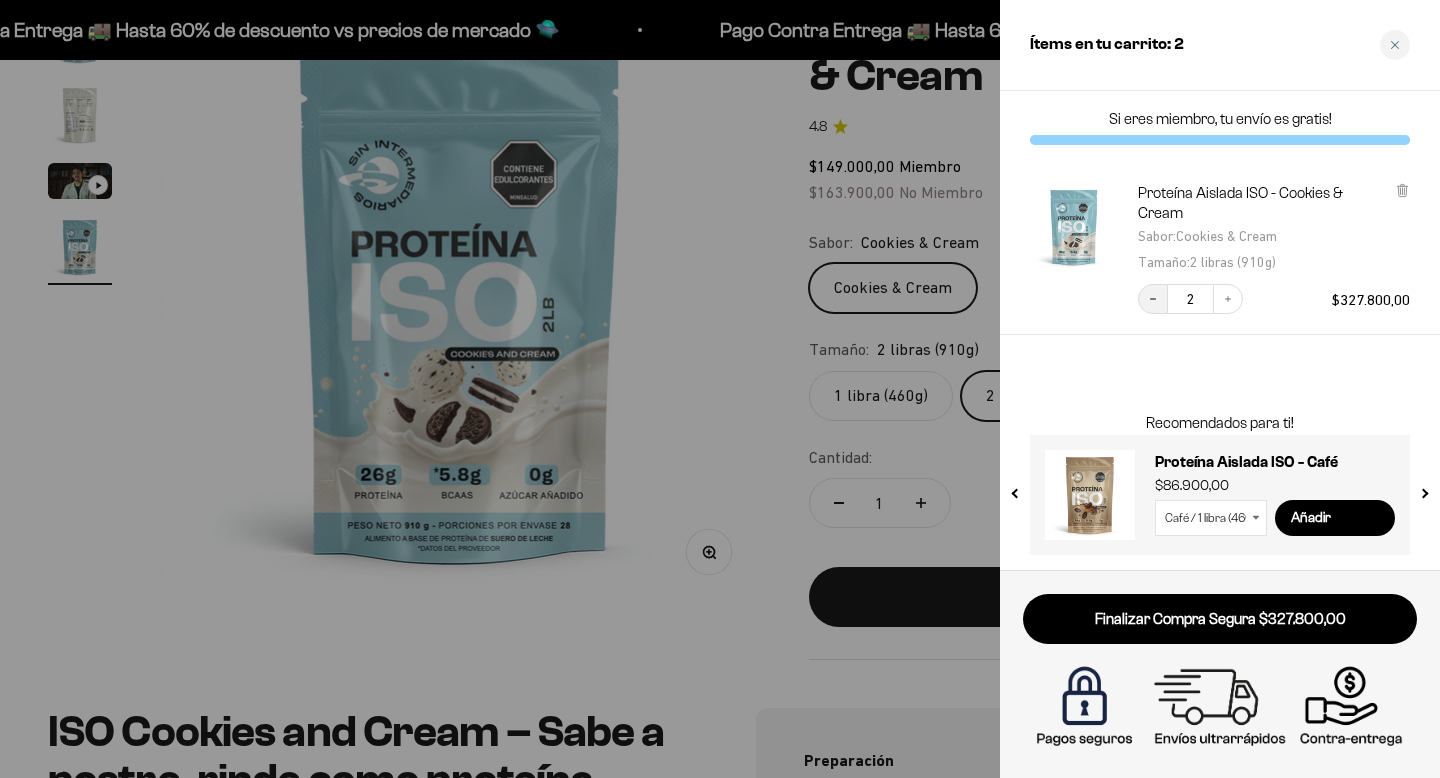 click 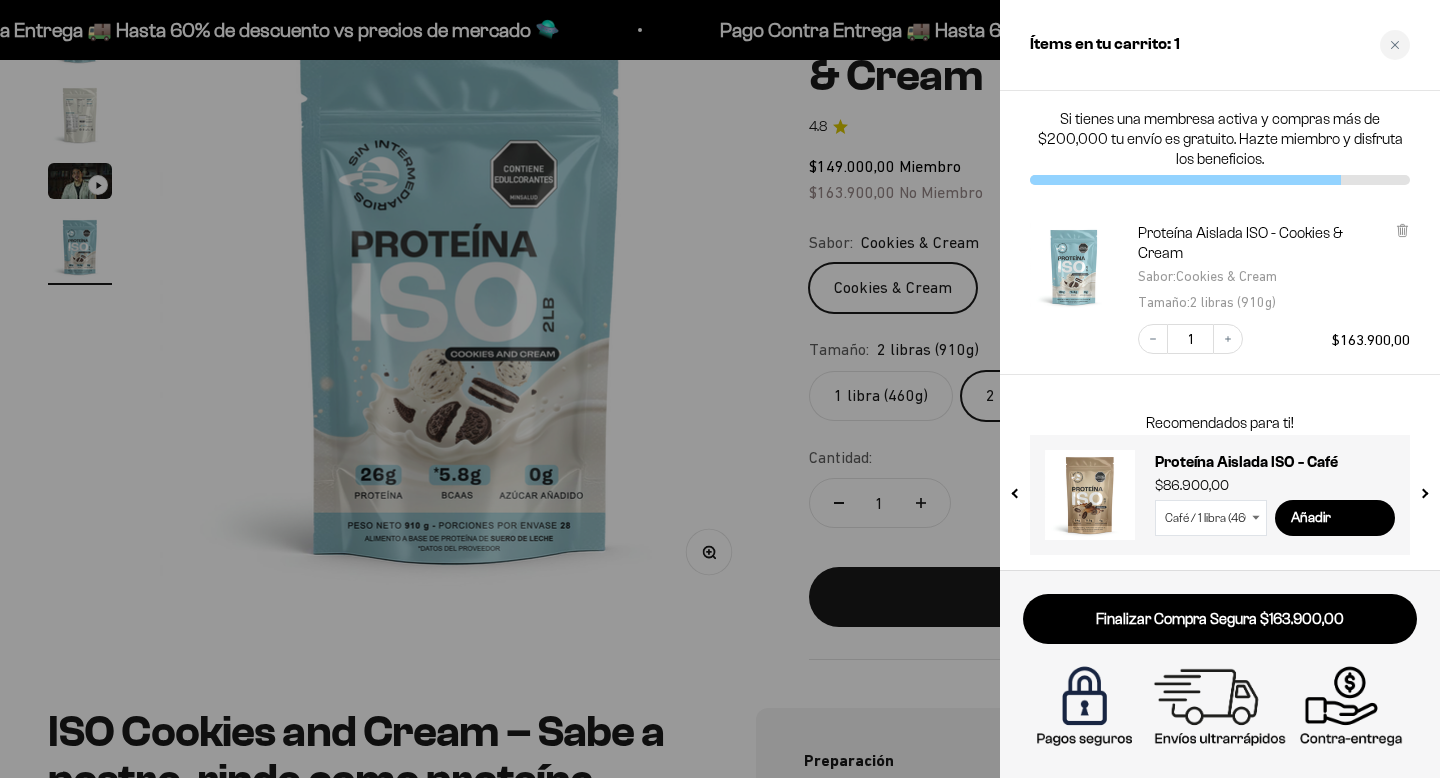 scroll, scrollTop: 256, scrollLeft: 0, axis: vertical 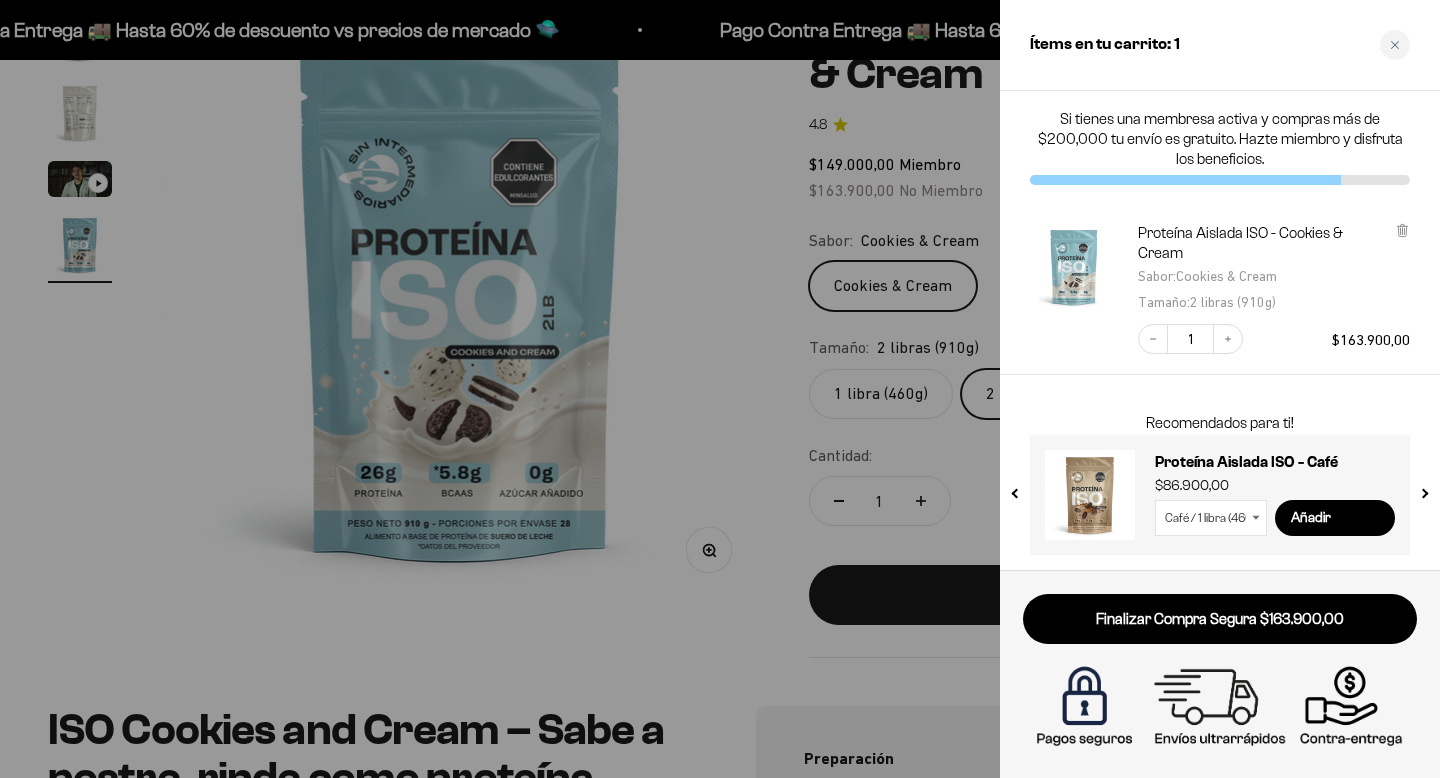 click at bounding box center [720, 389] 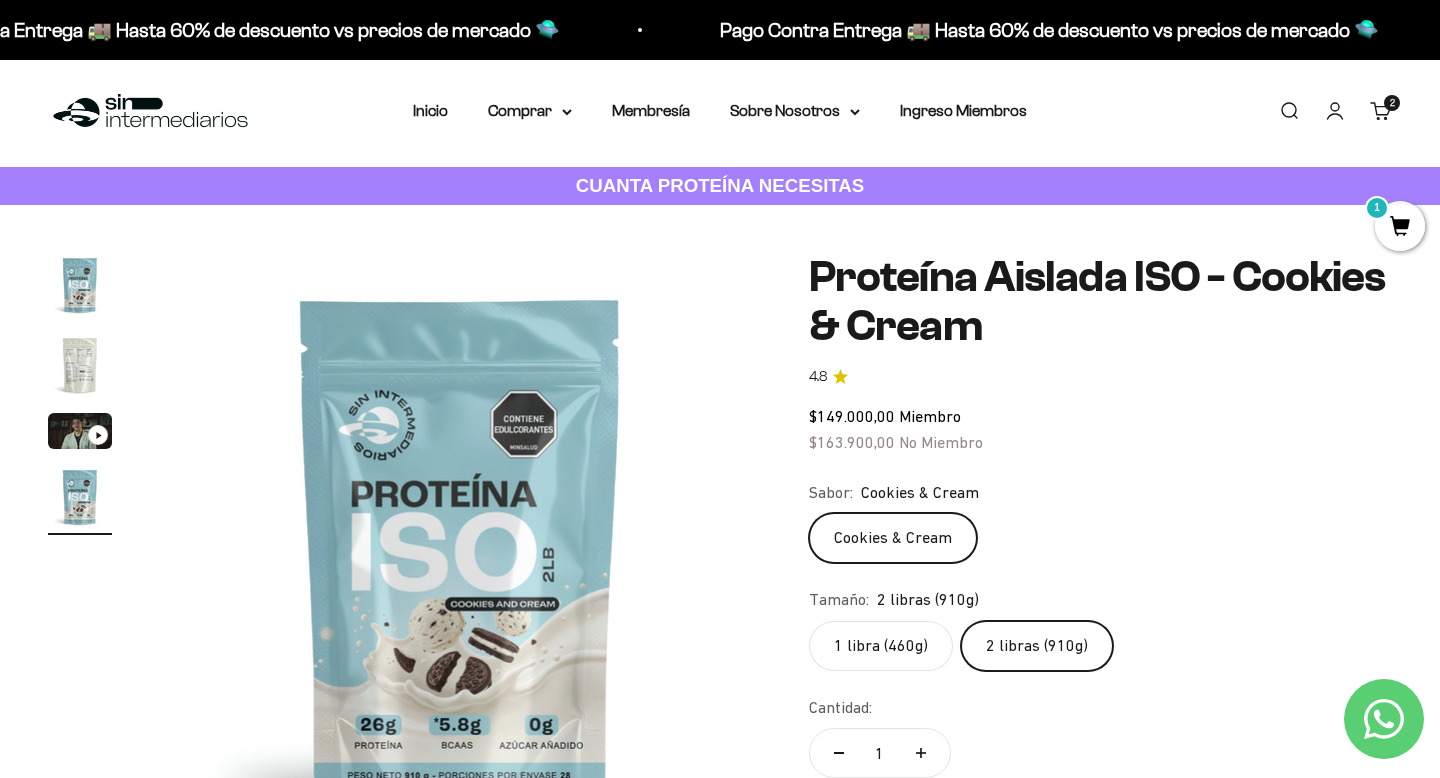 scroll, scrollTop: 0, scrollLeft: 0, axis: both 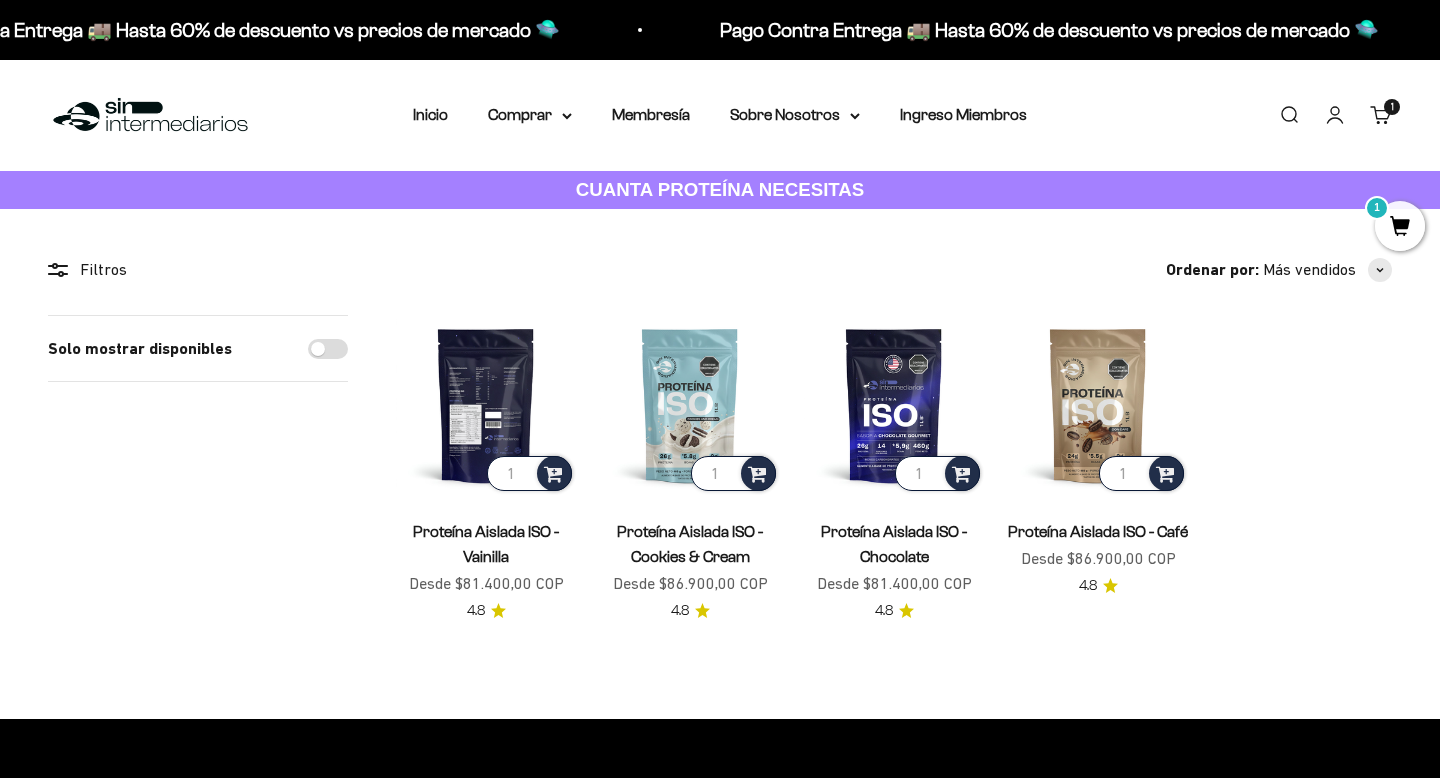 click at bounding box center (486, 405) 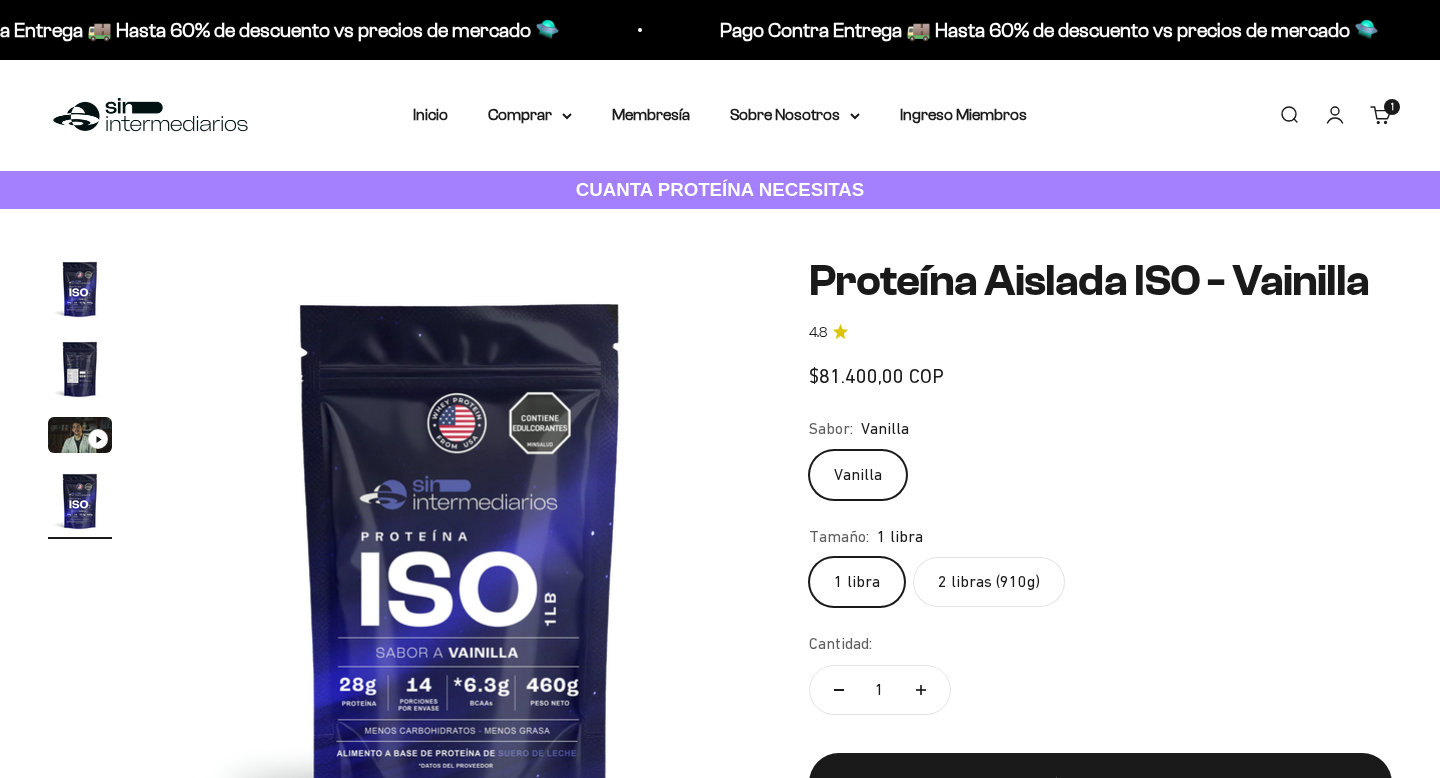 scroll, scrollTop: 0, scrollLeft: 0, axis: both 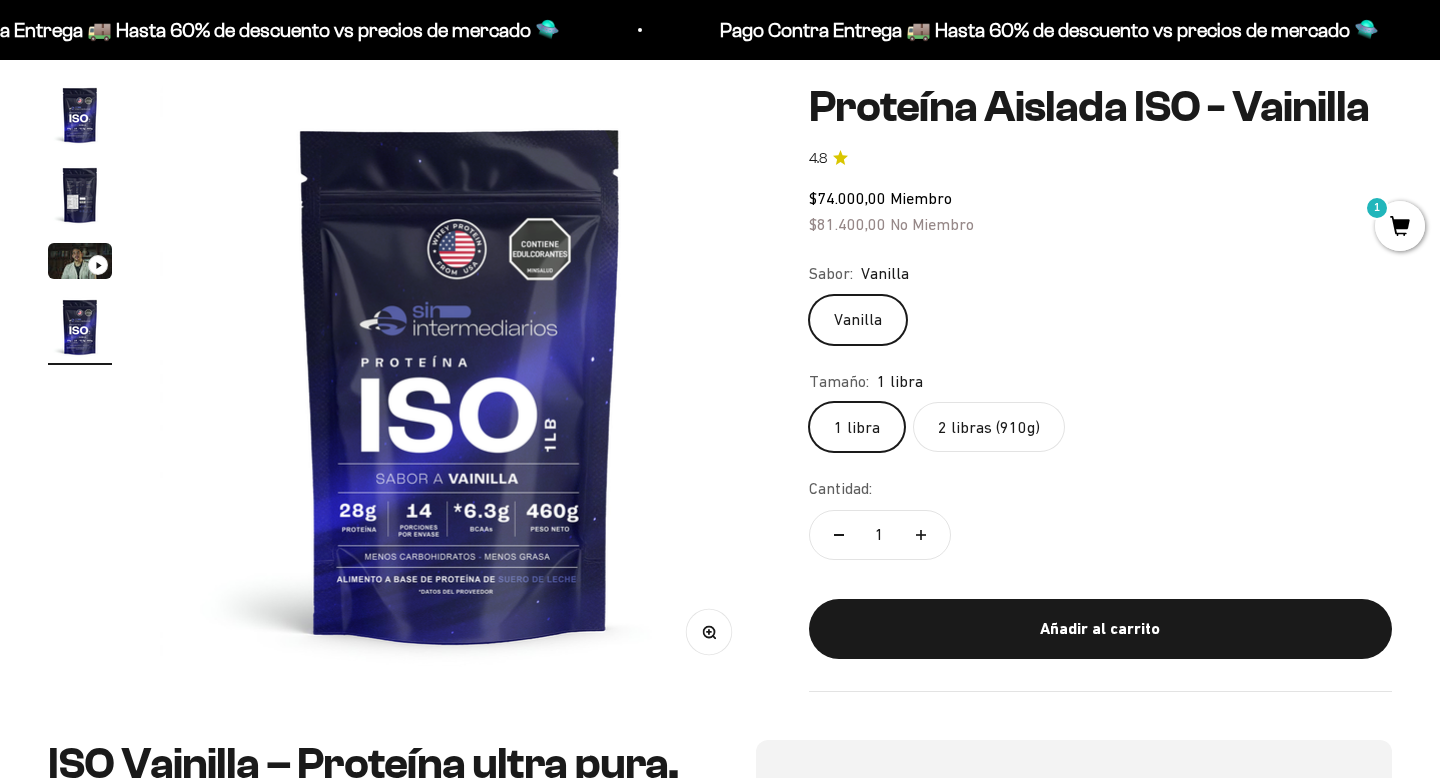 click at bounding box center (80, 195) 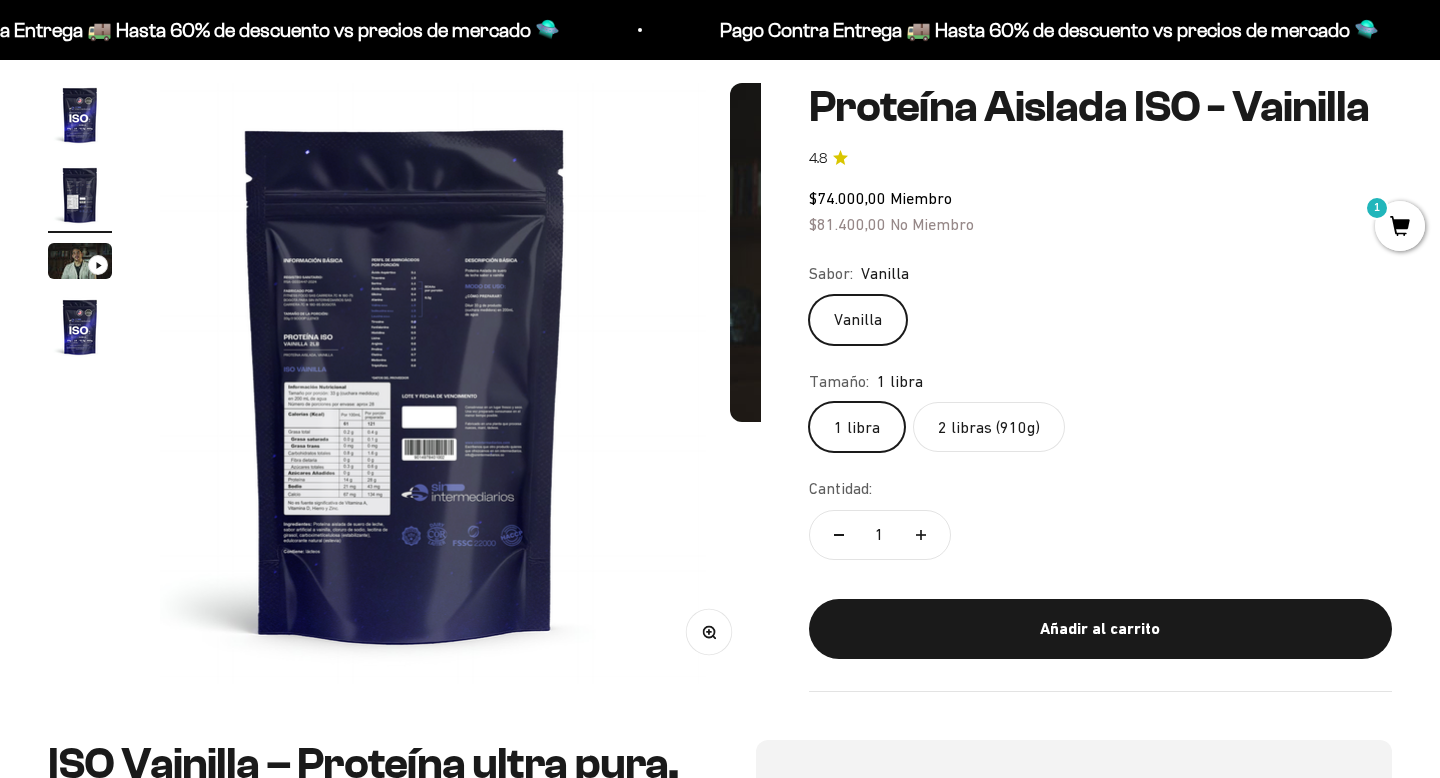 type 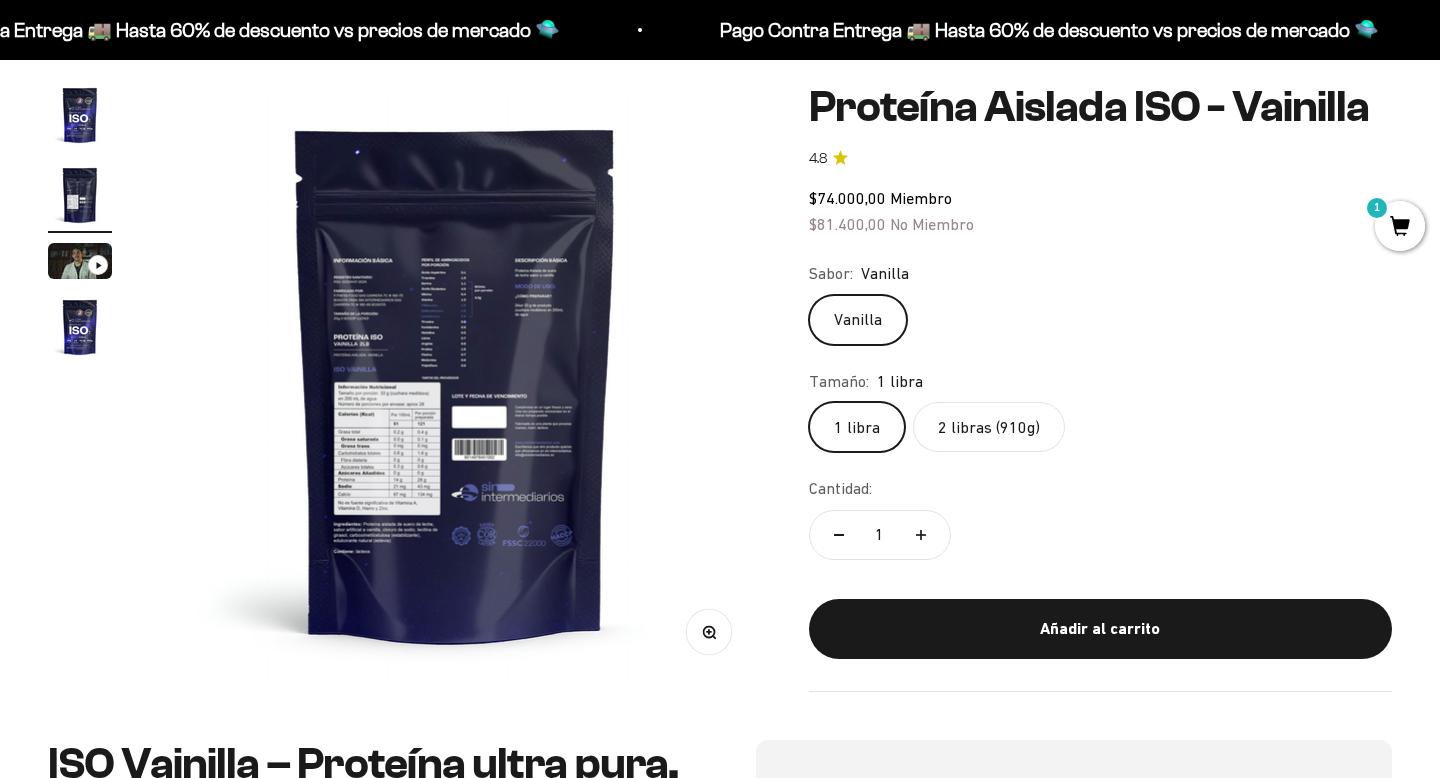 scroll, scrollTop: 0, scrollLeft: 625, axis: horizontal 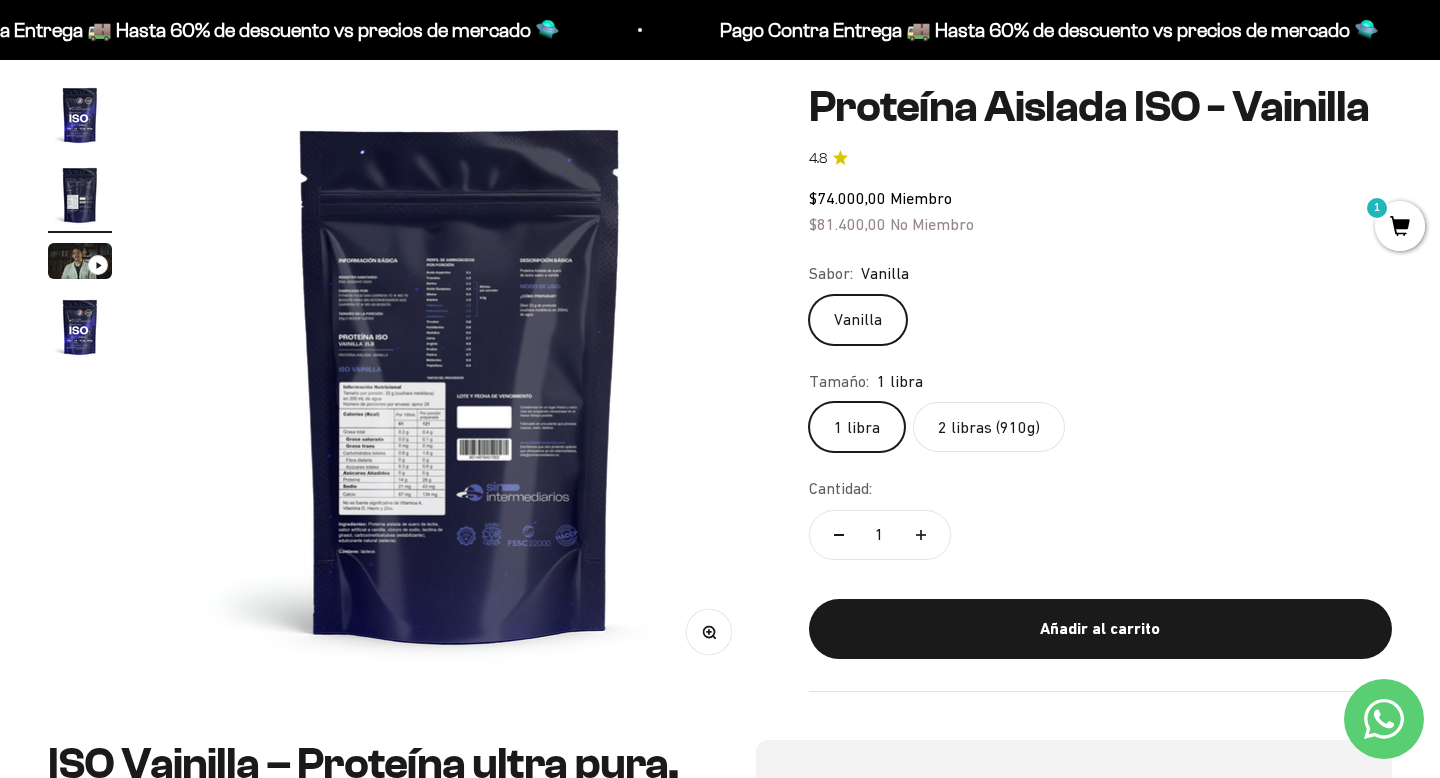 drag, startPoint x: 1028, startPoint y: 634, endPoint x: 1136, endPoint y: 227, distance: 421.0855 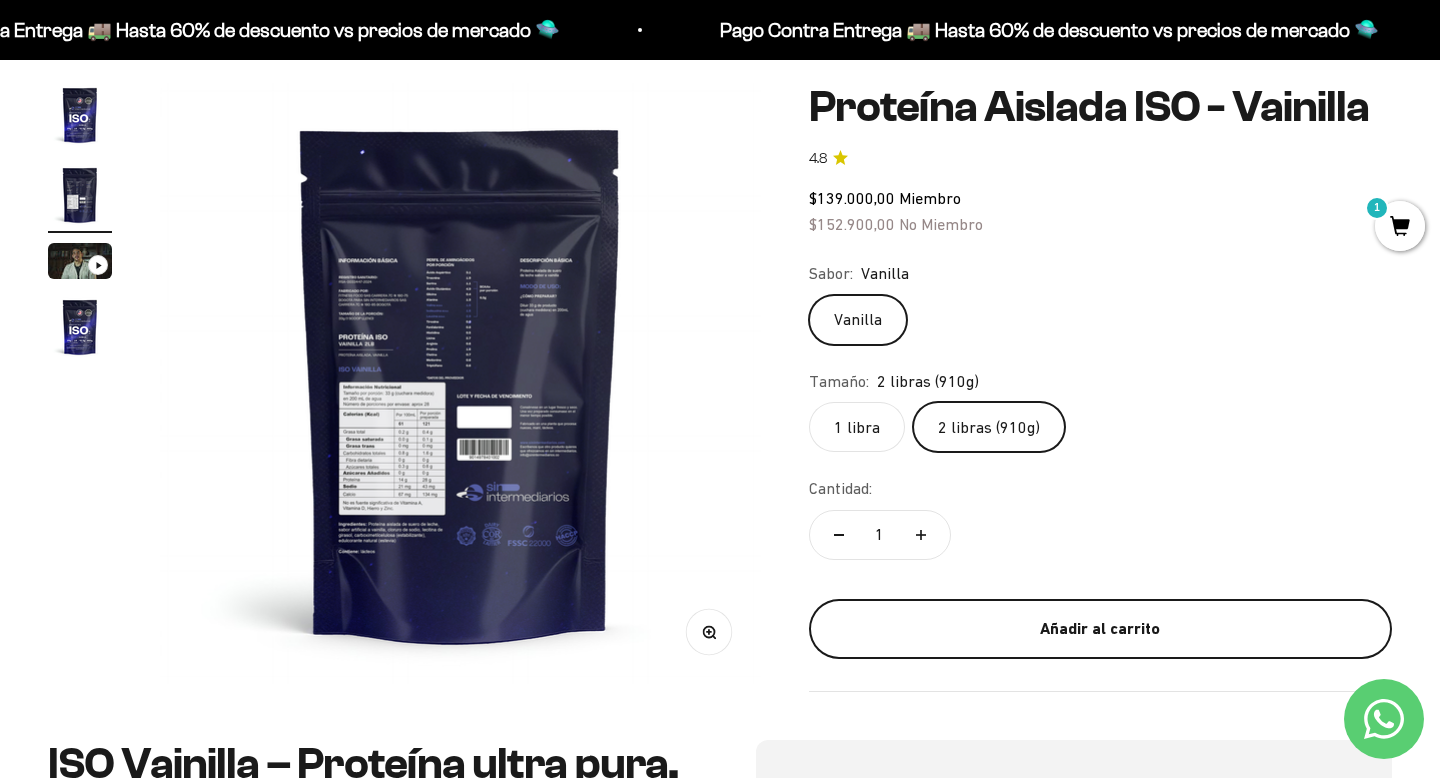 click on "Añadir al carrito" at bounding box center (1100, 629) 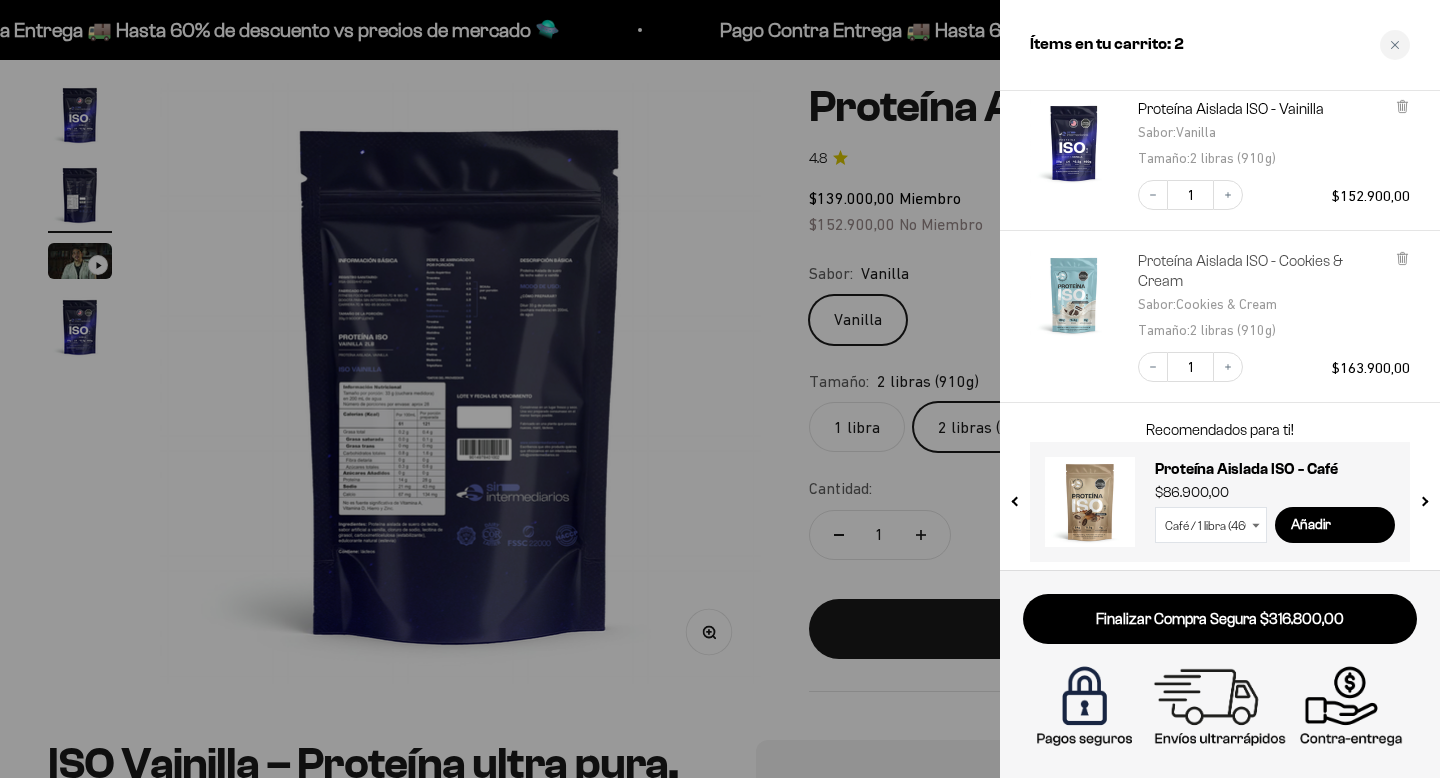 scroll, scrollTop: 83, scrollLeft: 0, axis: vertical 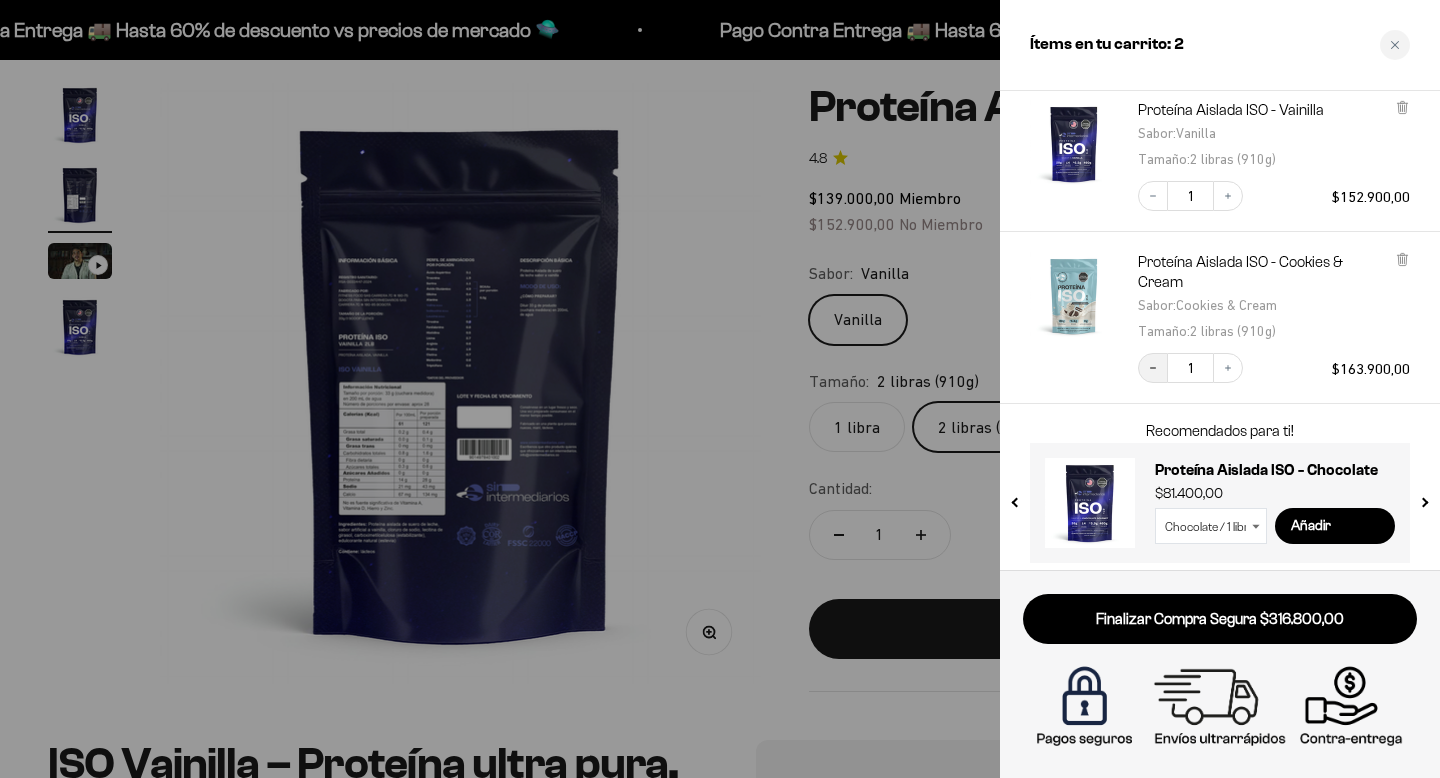 click 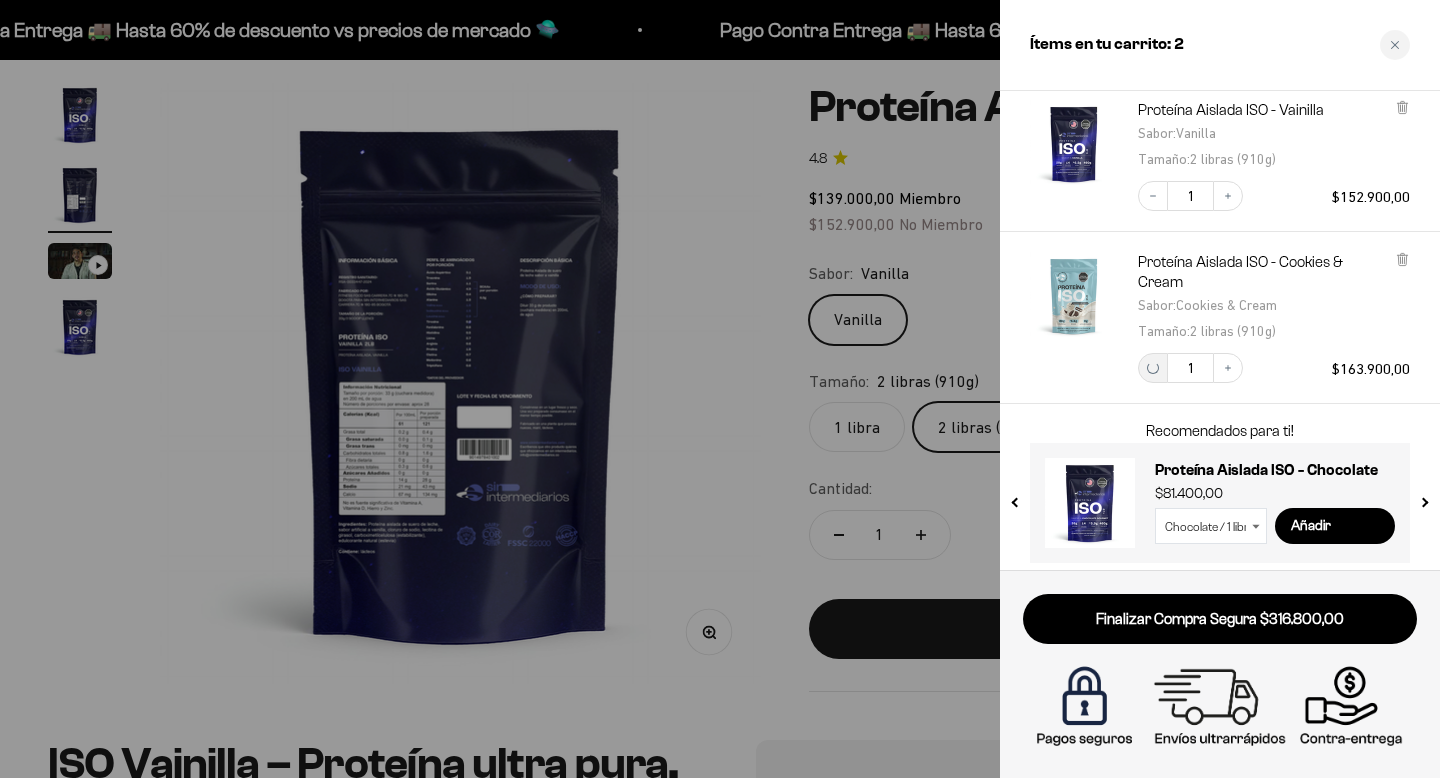 scroll, scrollTop: 0, scrollLeft: 0, axis: both 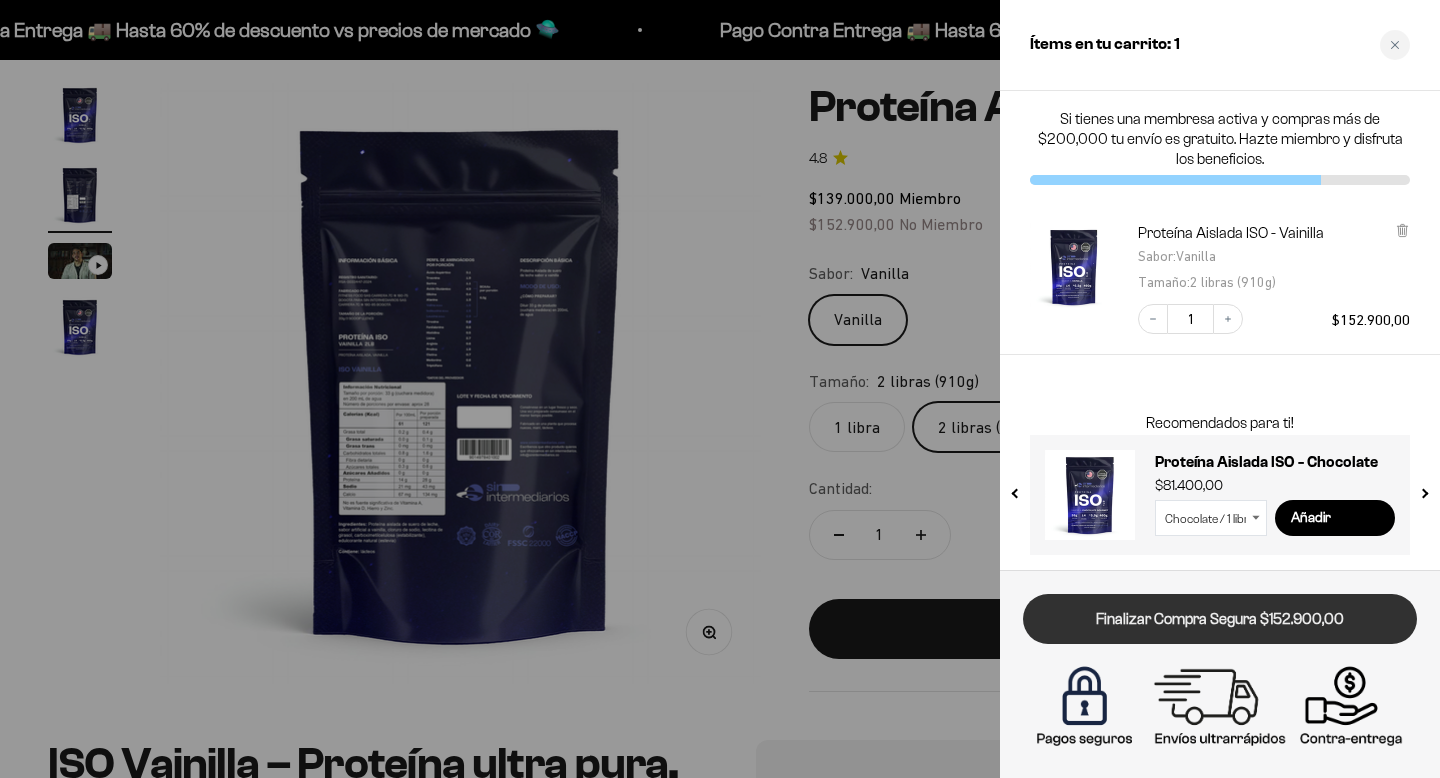 click on "Finalizar Compra Segura $152.900,00" at bounding box center (1220, 619) 